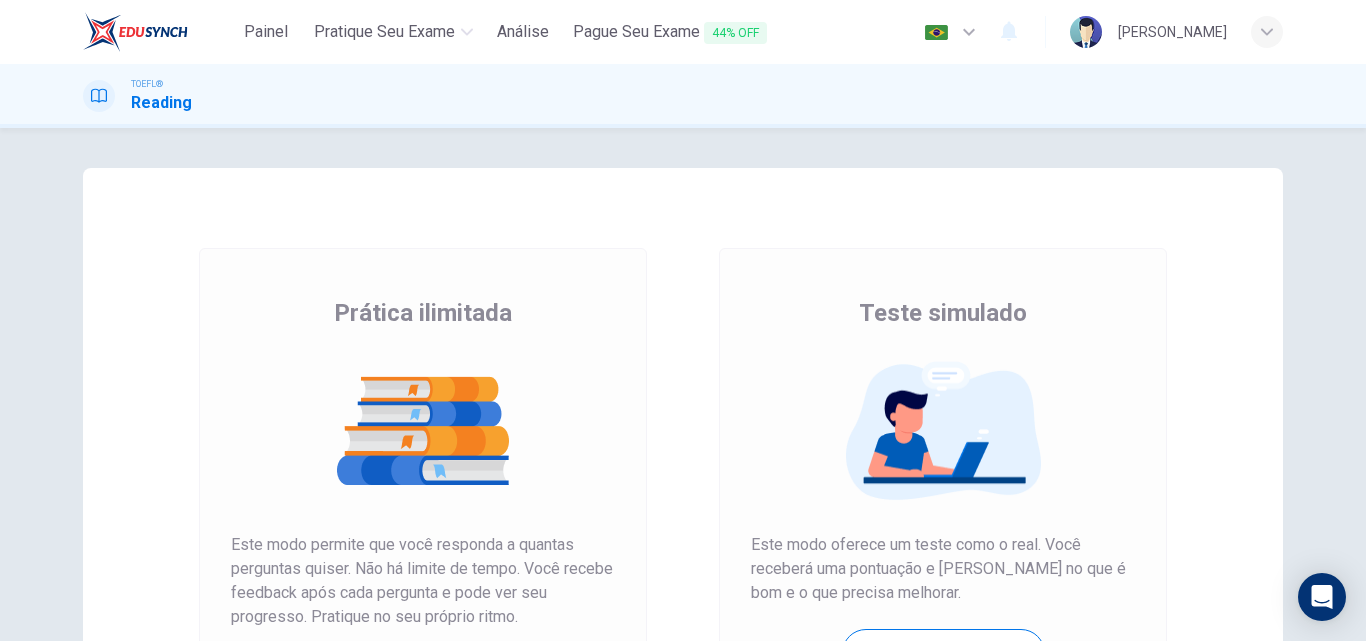 scroll, scrollTop: 0, scrollLeft: 0, axis: both 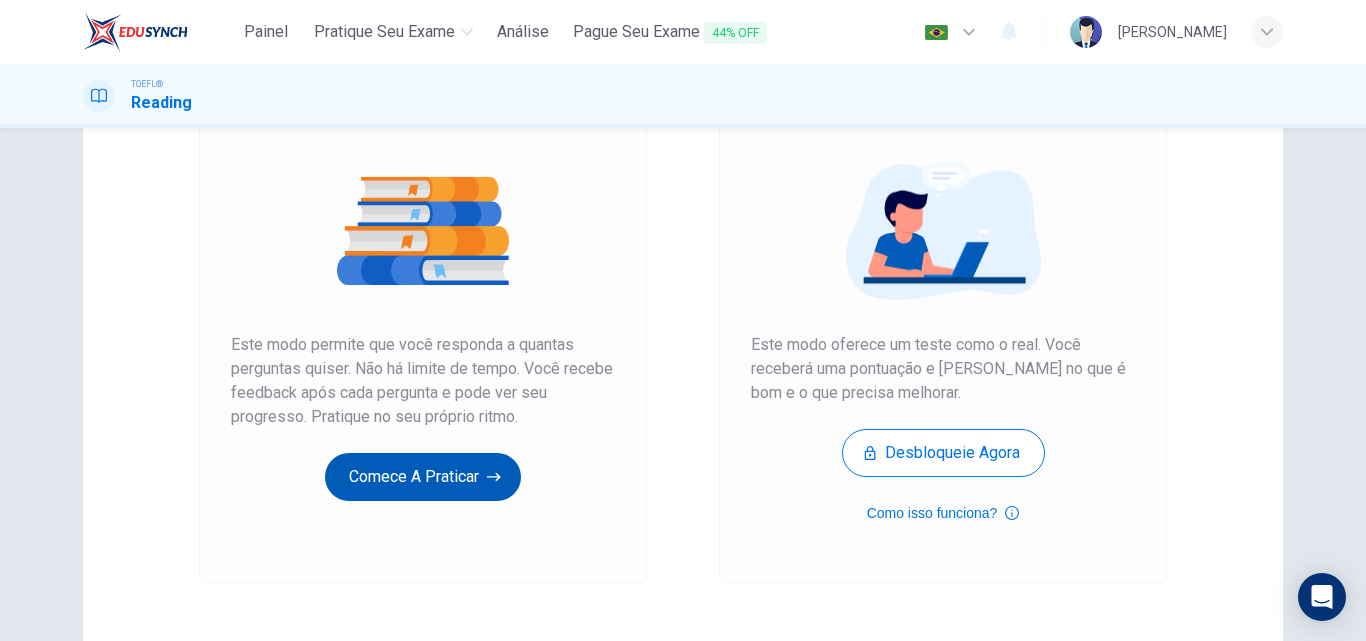 click on "Comece a praticar" at bounding box center [423, 477] 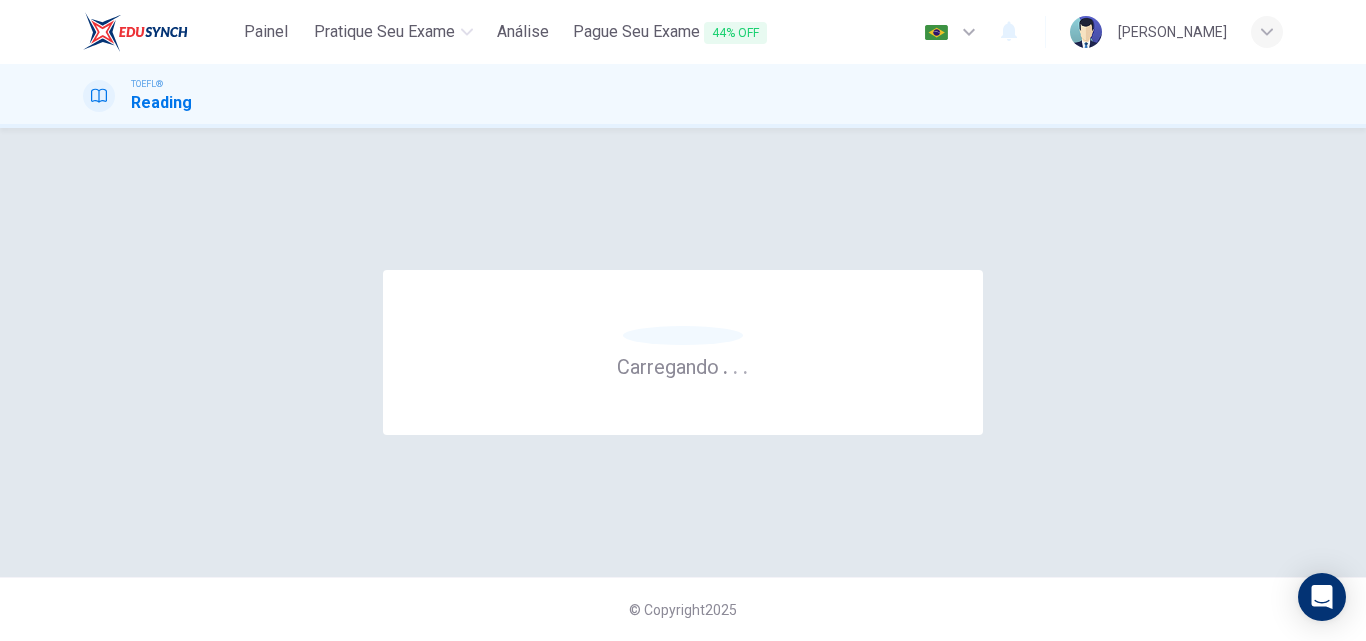 scroll, scrollTop: 0, scrollLeft: 0, axis: both 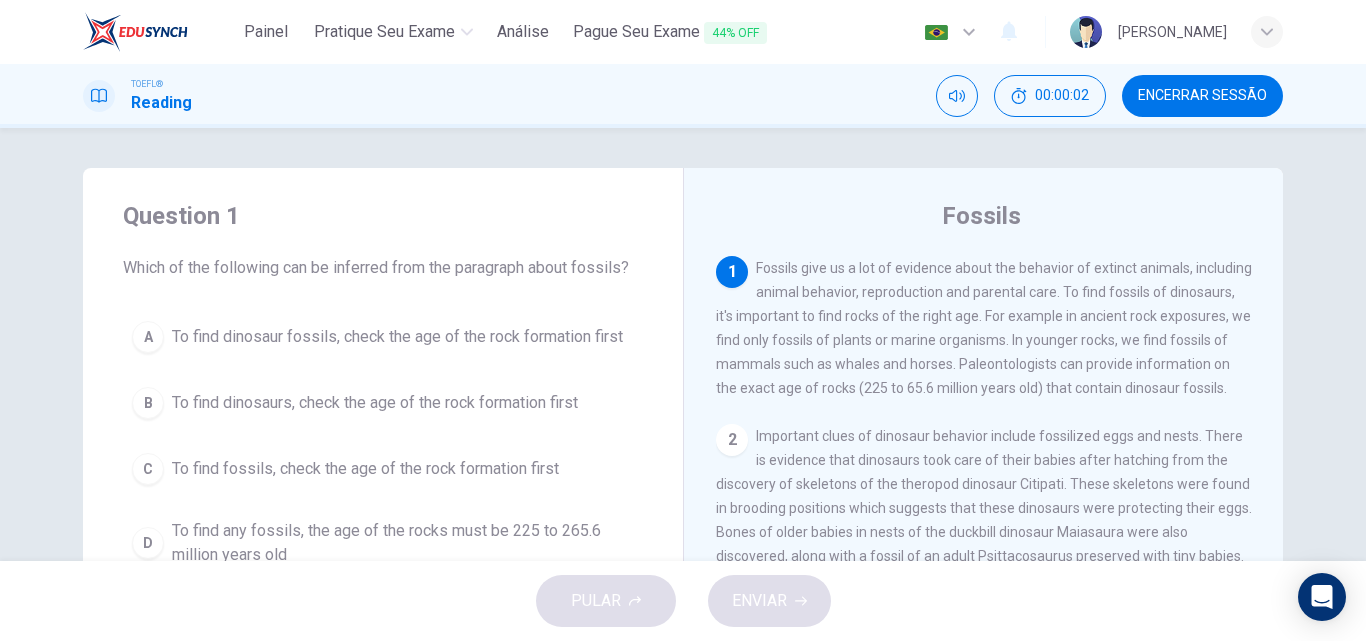 click on "Question 1 Which of the following can be inferred from the paragraph about fossils? A To find dinosaur fossils, check the age of the rock formation first B To find dinosaurs, check the age of the rock formation first C To find fossils, check the age of the rock formation first D To find any fossils, the age of the rocks must be 225 to 265.6 million years old" at bounding box center (383, 388) 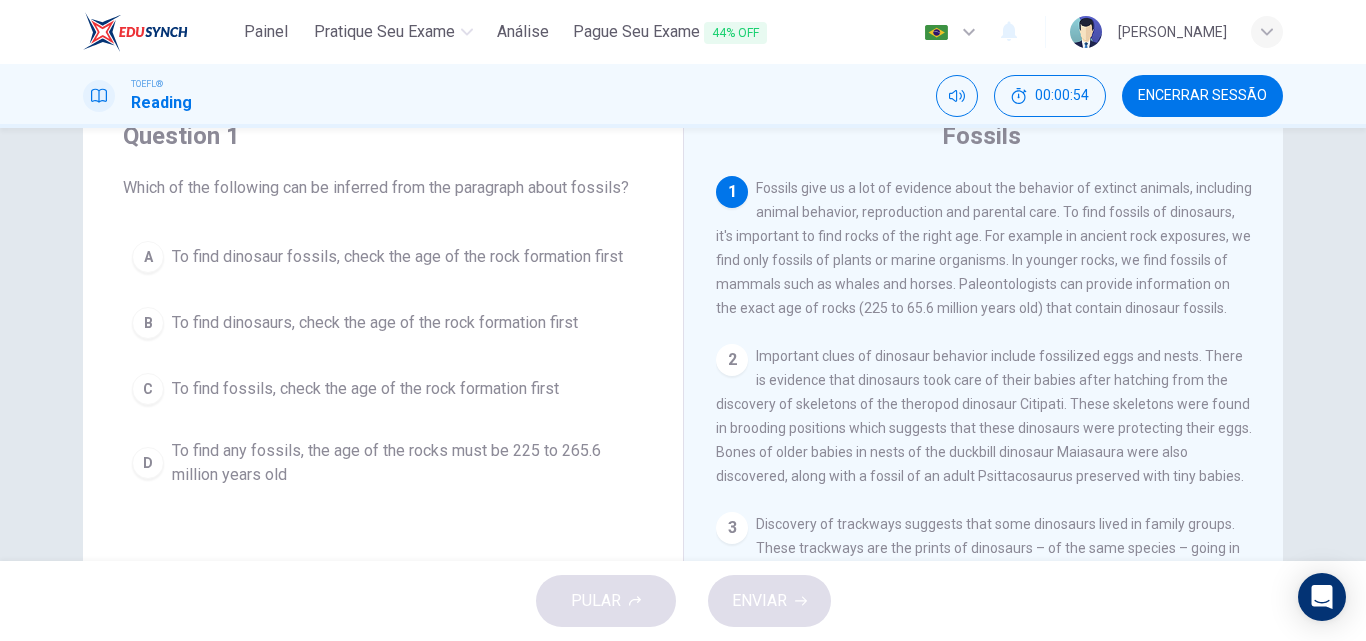 scroll, scrollTop: 40, scrollLeft: 0, axis: vertical 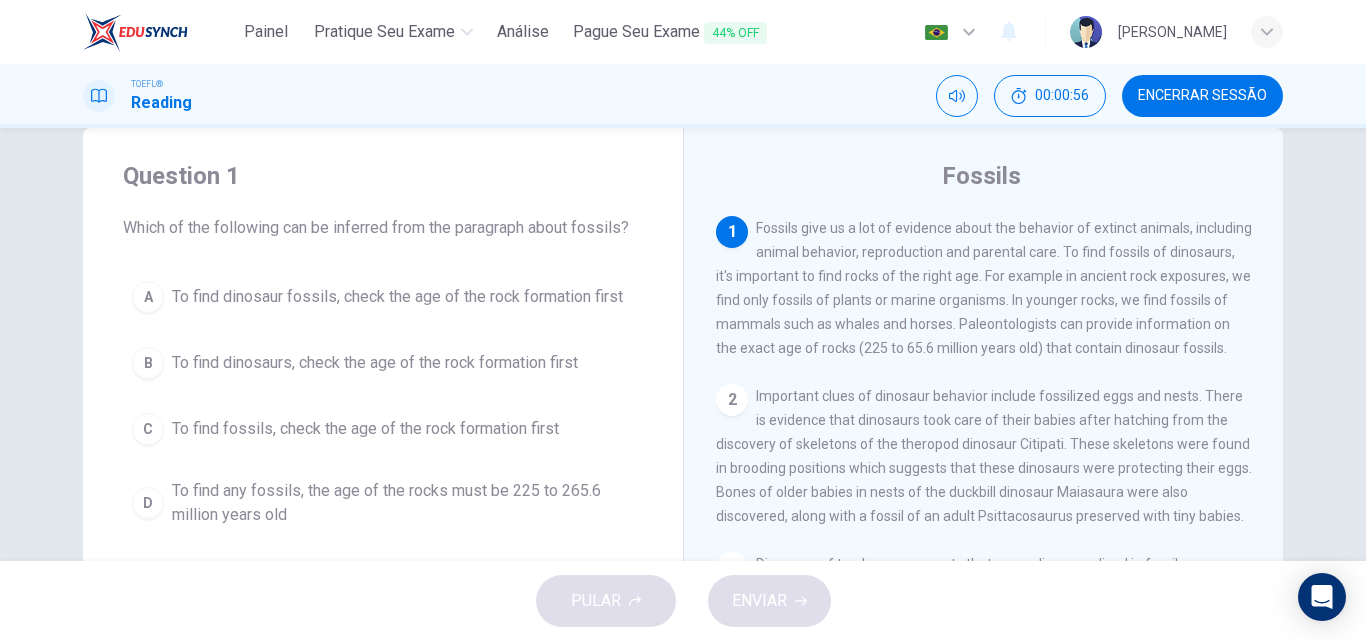 click on "C" at bounding box center [148, 429] 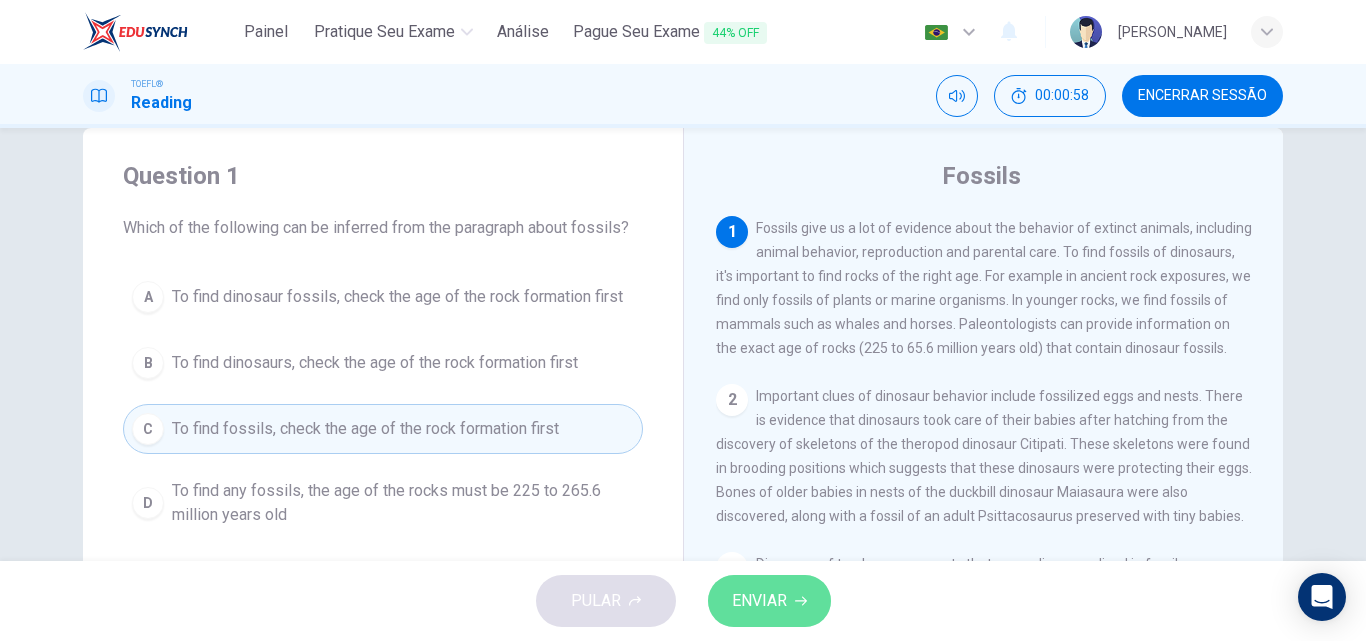 click on "ENVIAR" at bounding box center [769, 601] 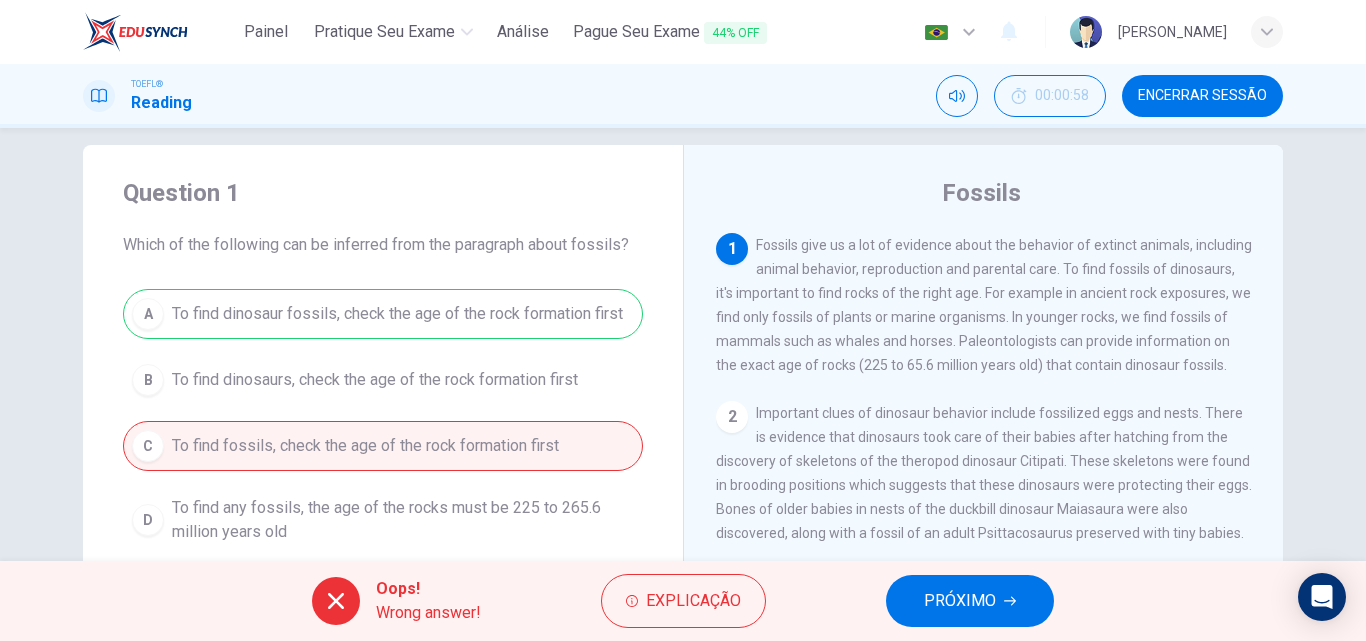 scroll, scrollTop: 21, scrollLeft: 0, axis: vertical 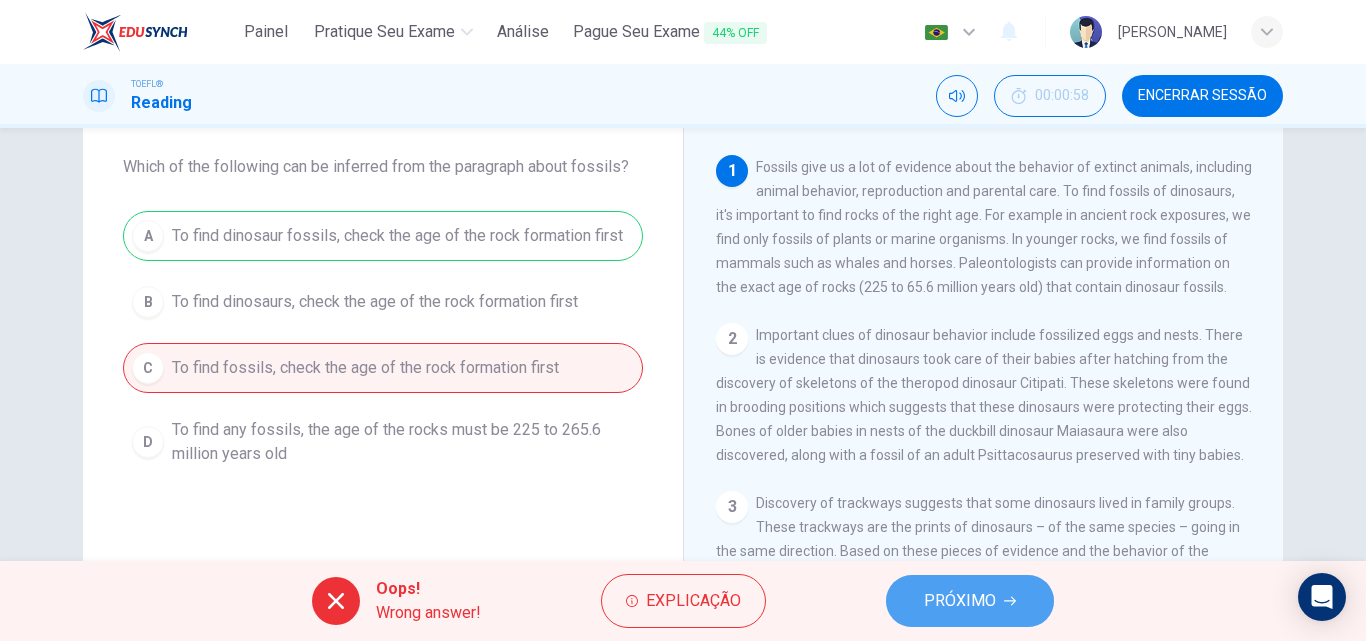 click on "PRÓXIMO" at bounding box center (960, 601) 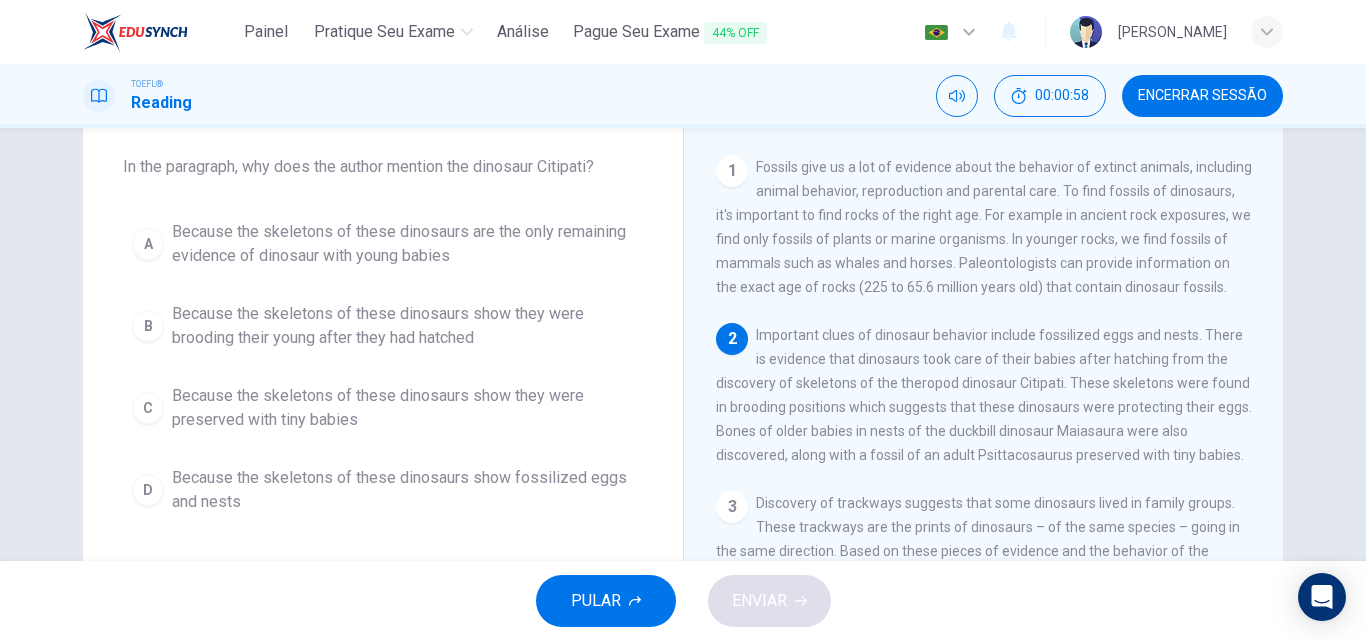 scroll, scrollTop: 199, scrollLeft: 0, axis: vertical 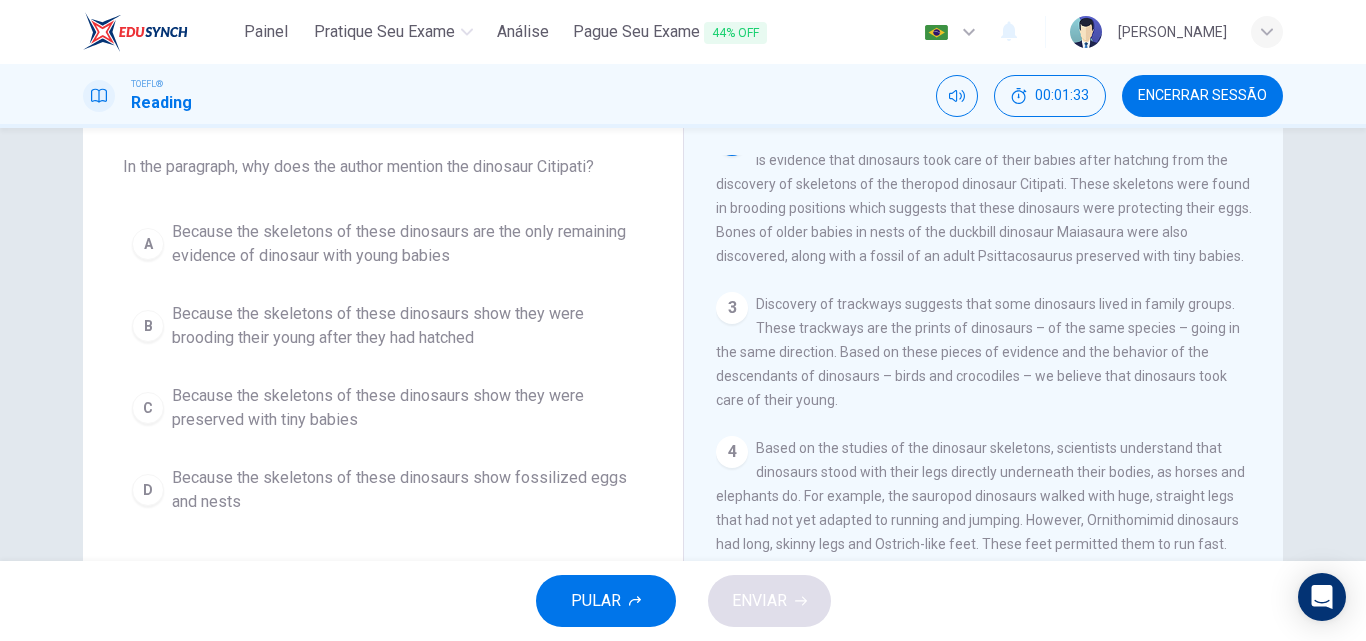 drag, startPoint x: 1052, startPoint y: 215, endPoint x: 987, endPoint y: 217, distance: 65.03076 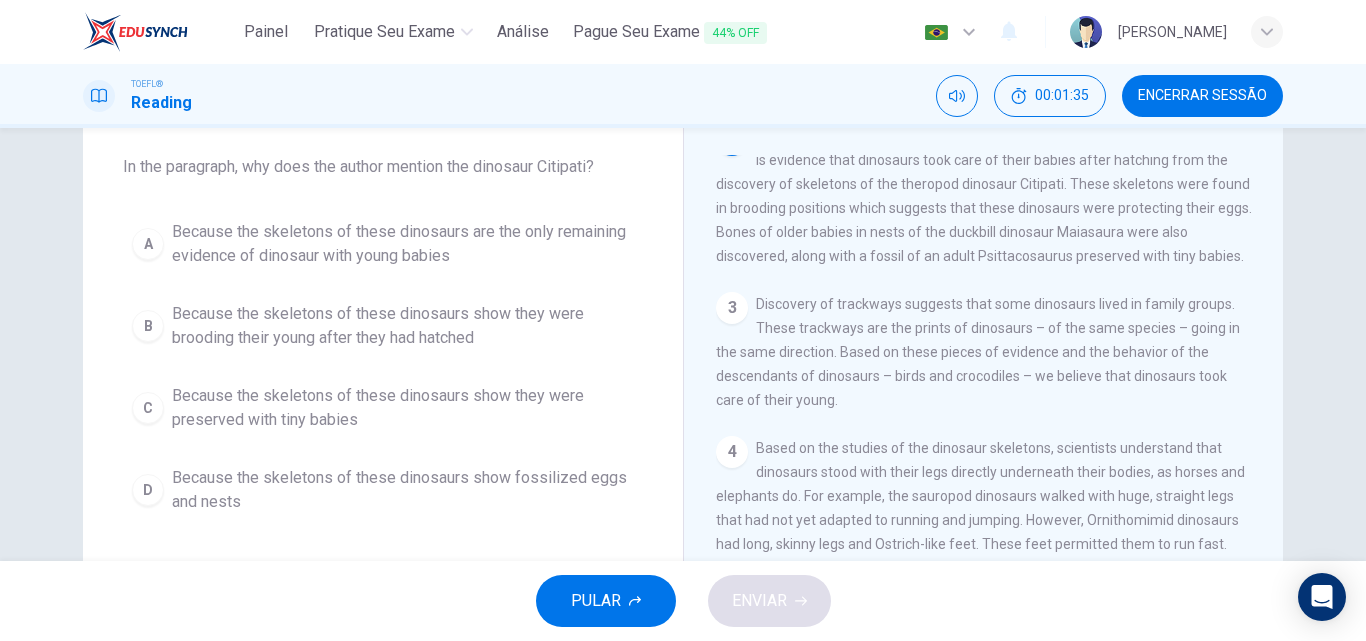 drag, startPoint x: 1057, startPoint y: 219, endPoint x: 985, endPoint y: 212, distance: 72.33948 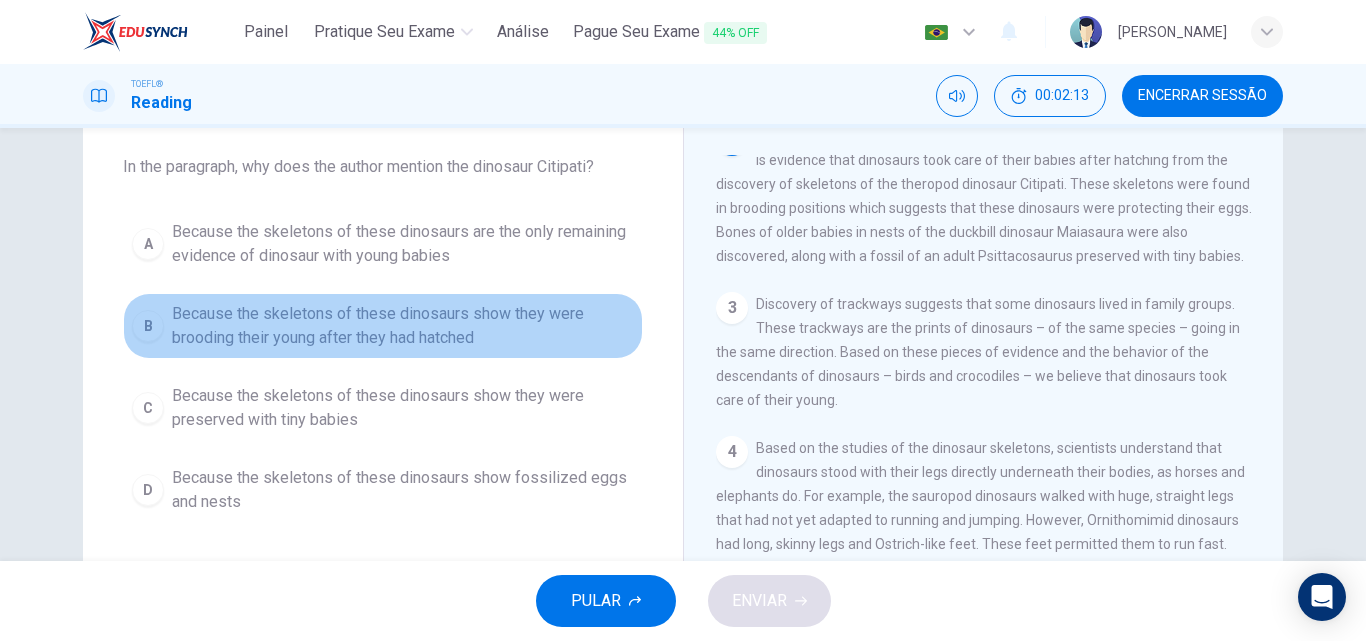 click on "Because the skeletons of these dinosaurs show they were brooding their young after they had hatched" at bounding box center [403, 326] 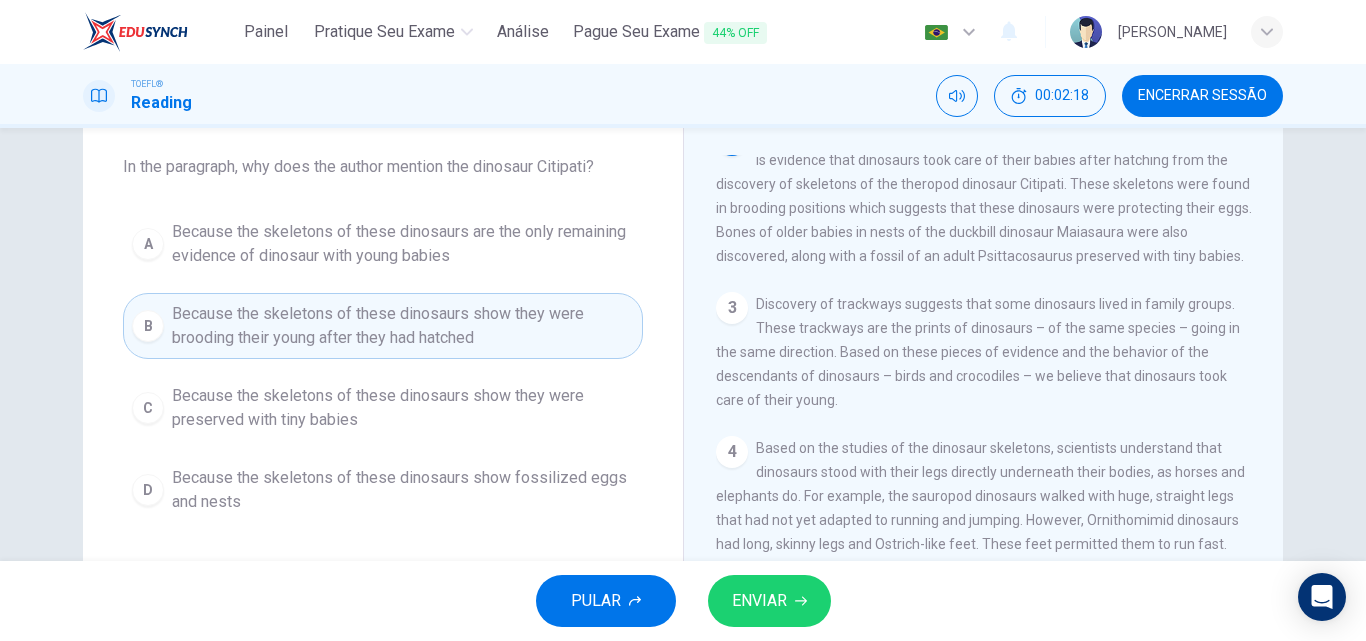 click on "ENVIAR" at bounding box center [759, 601] 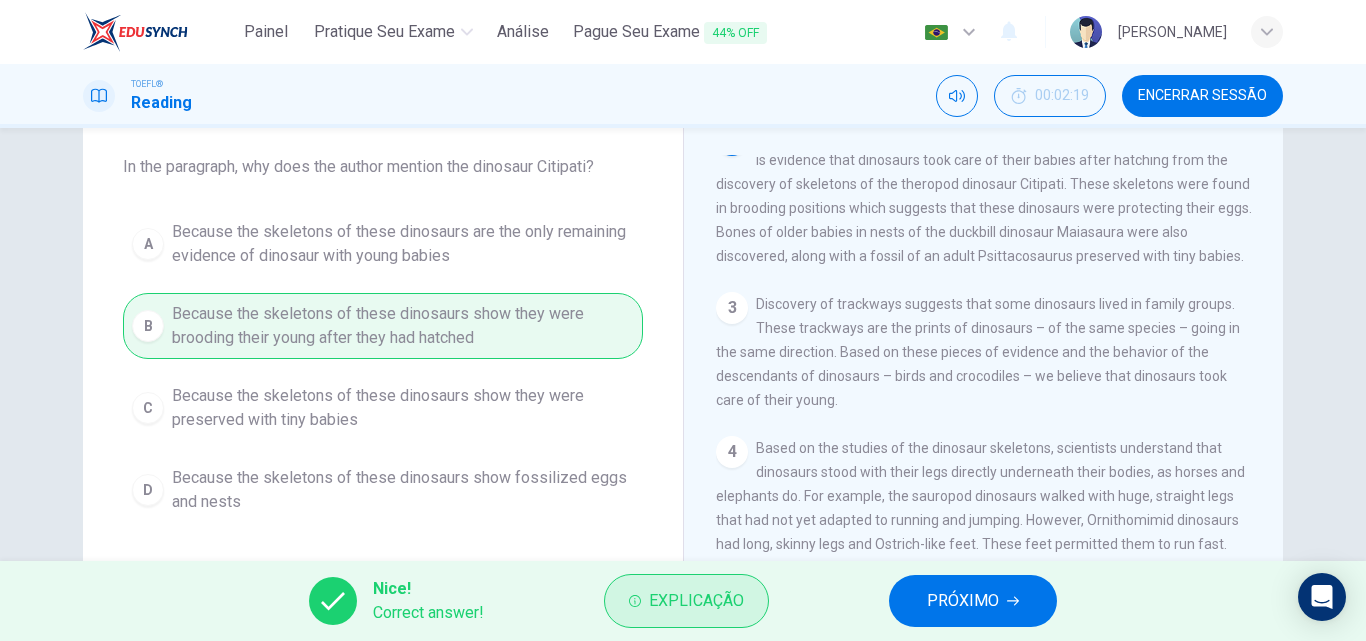 click on "Explicação" at bounding box center (696, 601) 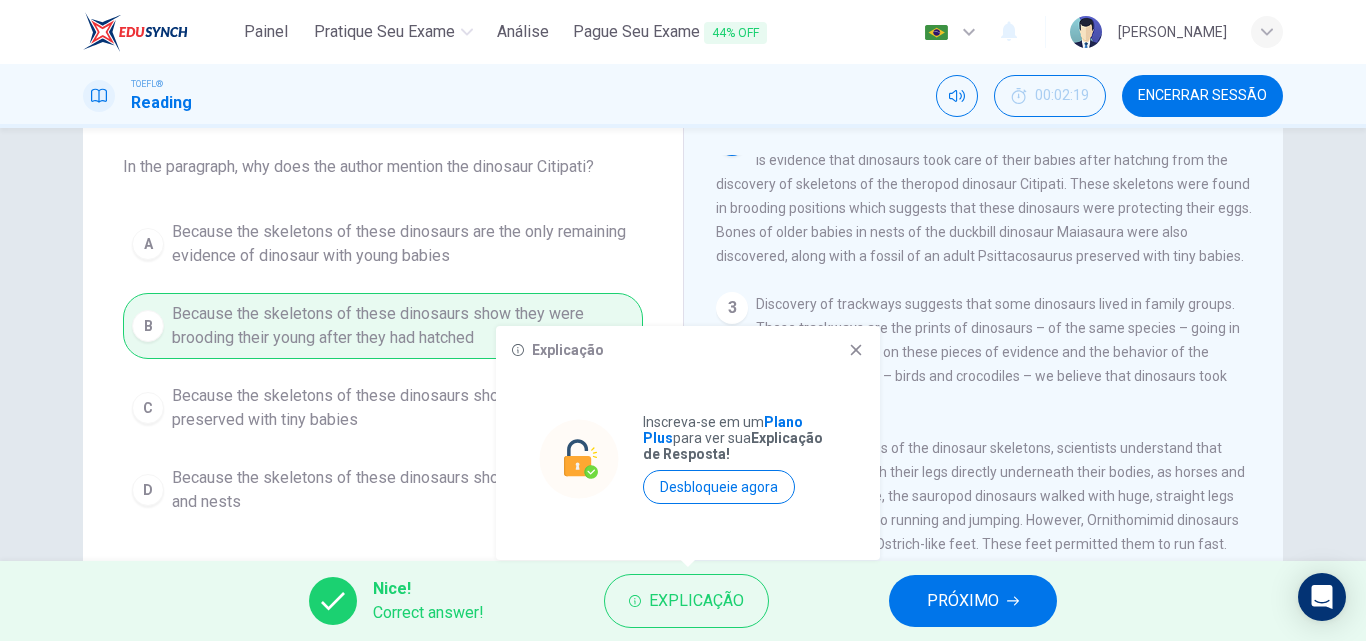 click 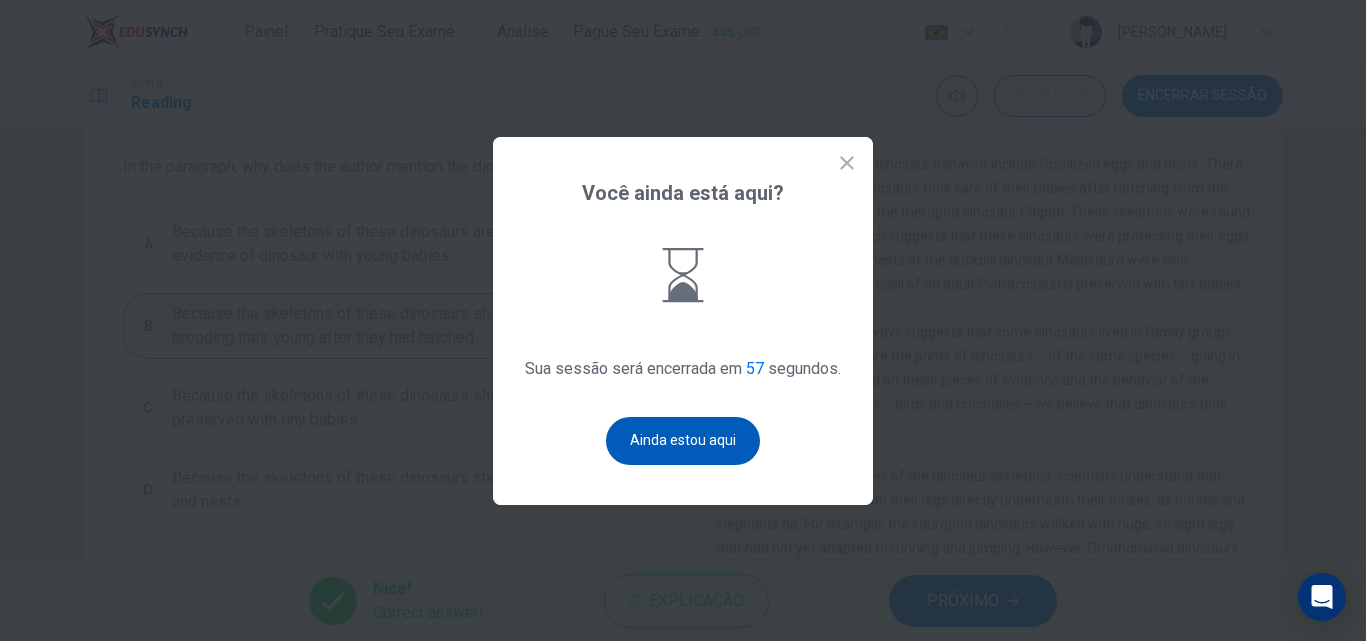 click on "Ainda estou aqui" at bounding box center (683, 441) 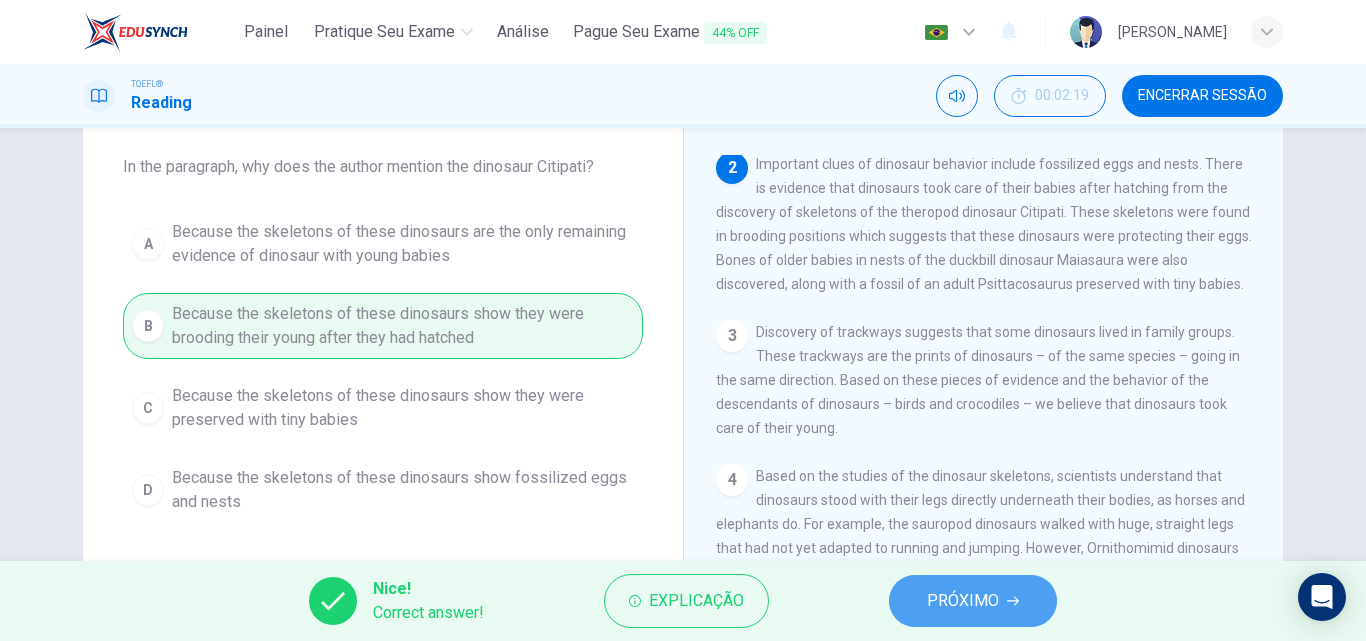 click on "PRÓXIMO" at bounding box center [973, 601] 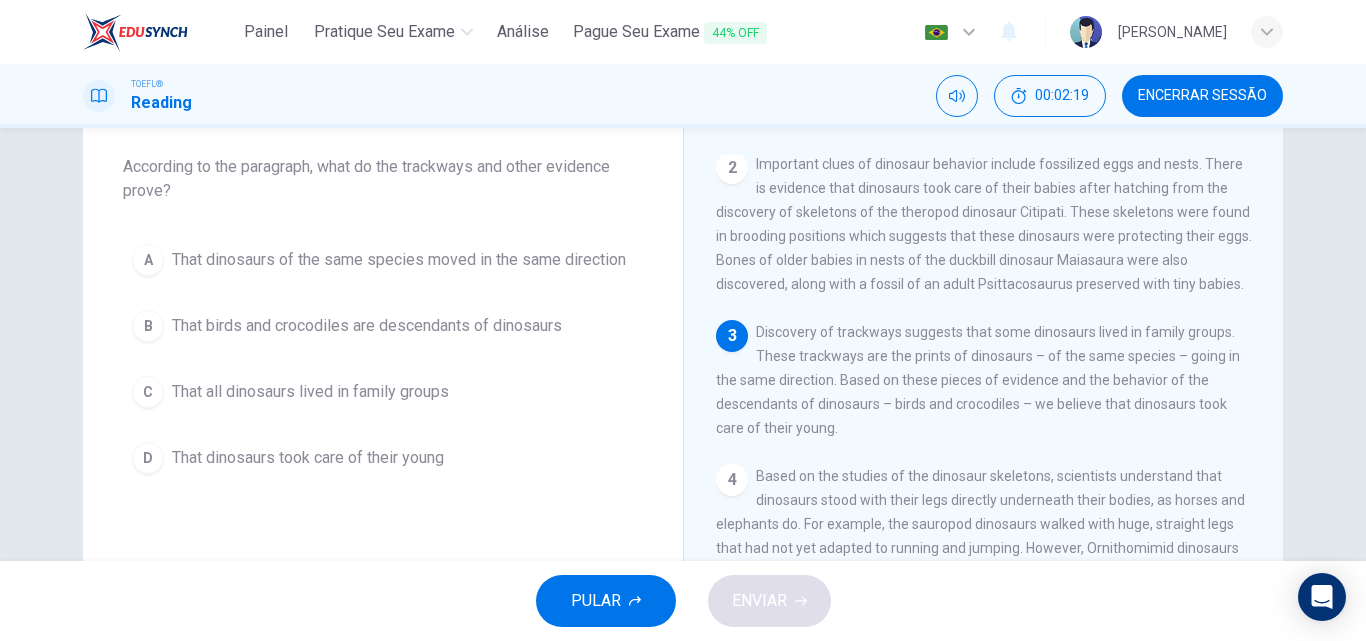 scroll, scrollTop: 373, scrollLeft: 0, axis: vertical 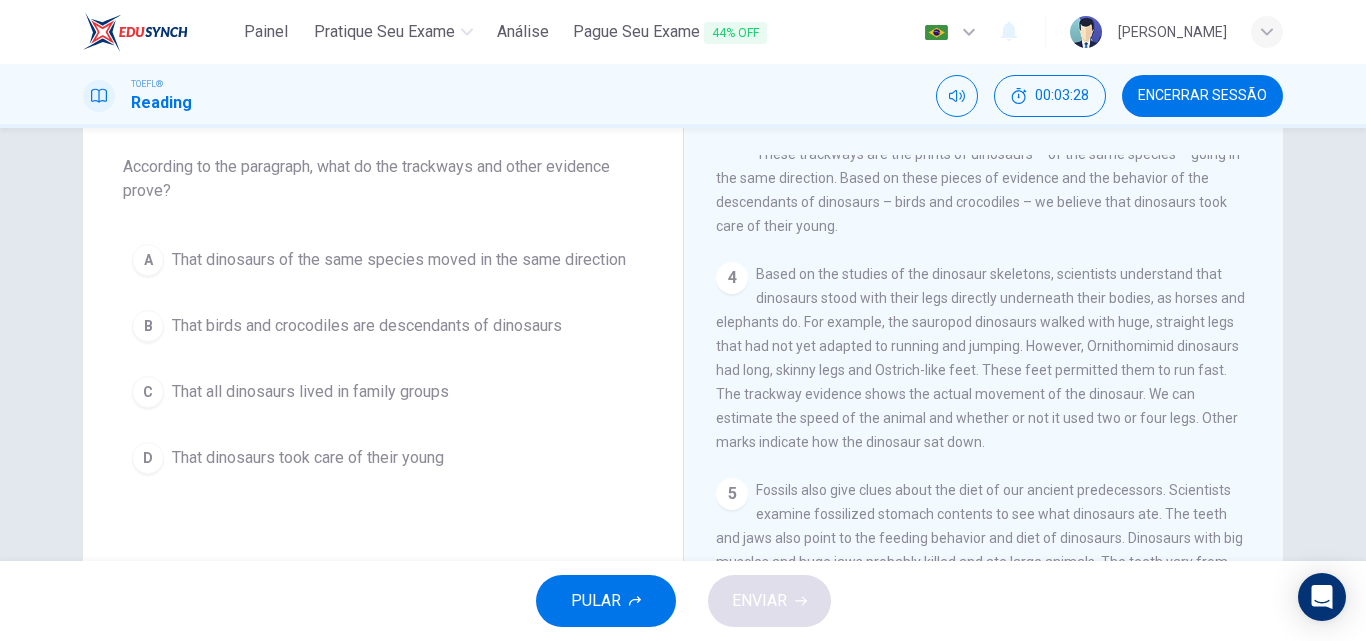 click on "That dinosaurs of the same species moved in the same direction" at bounding box center (399, 260) 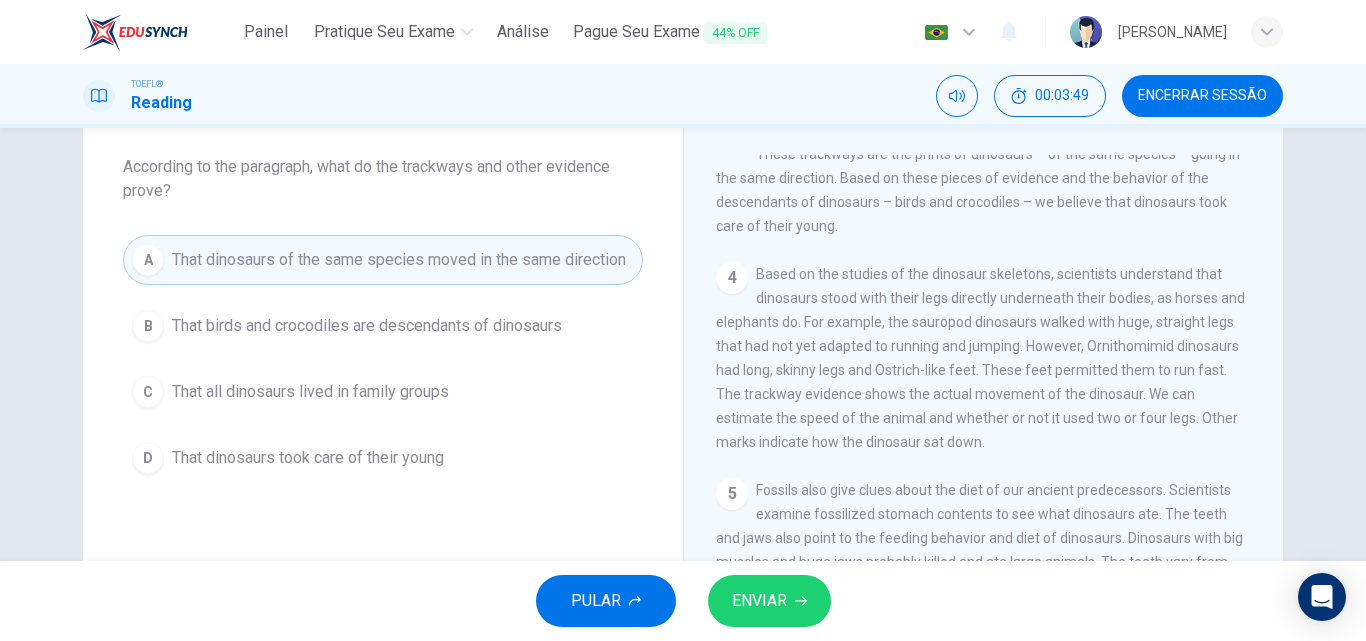 click on "ENVIAR" at bounding box center (759, 601) 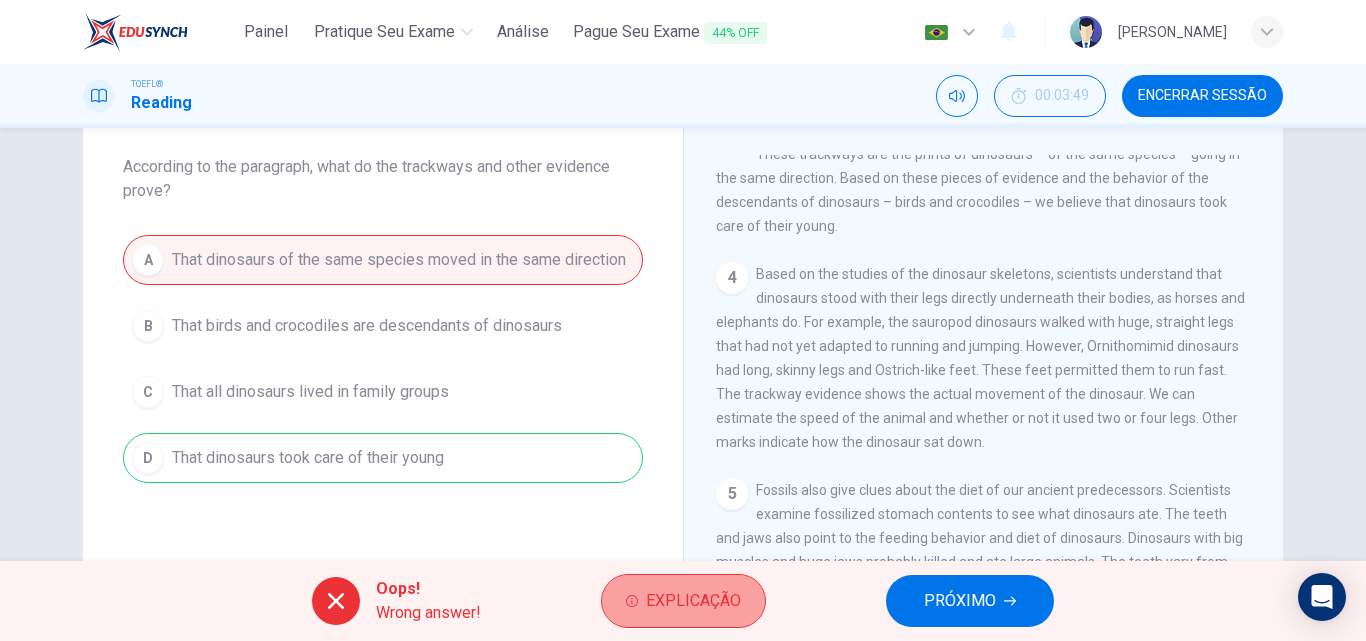 click on "Explicação" at bounding box center [693, 601] 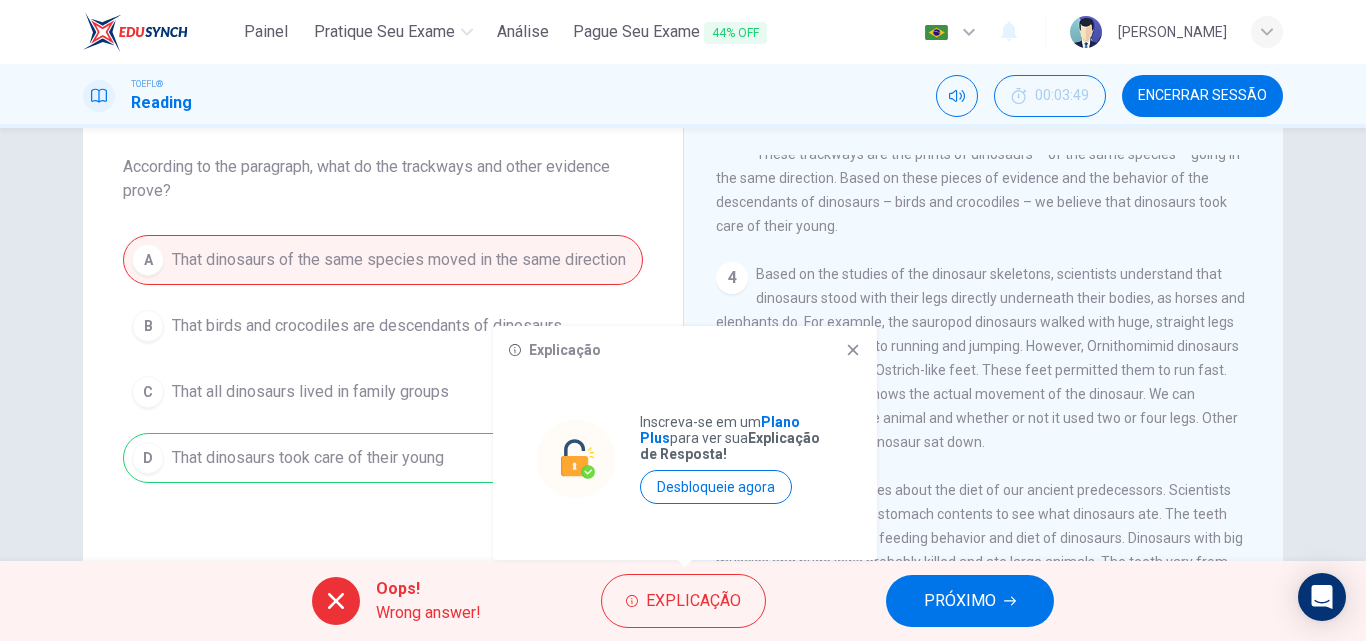 click 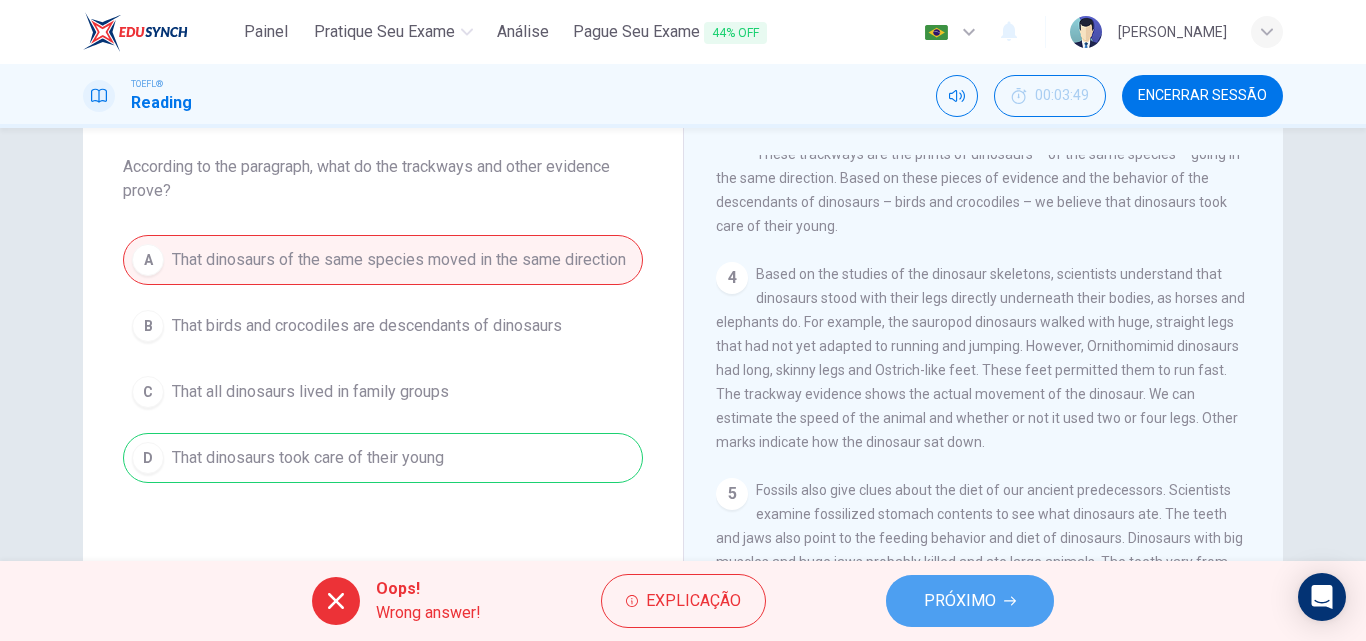click on "PRÓXIMO" at bounding box center [960, 601] 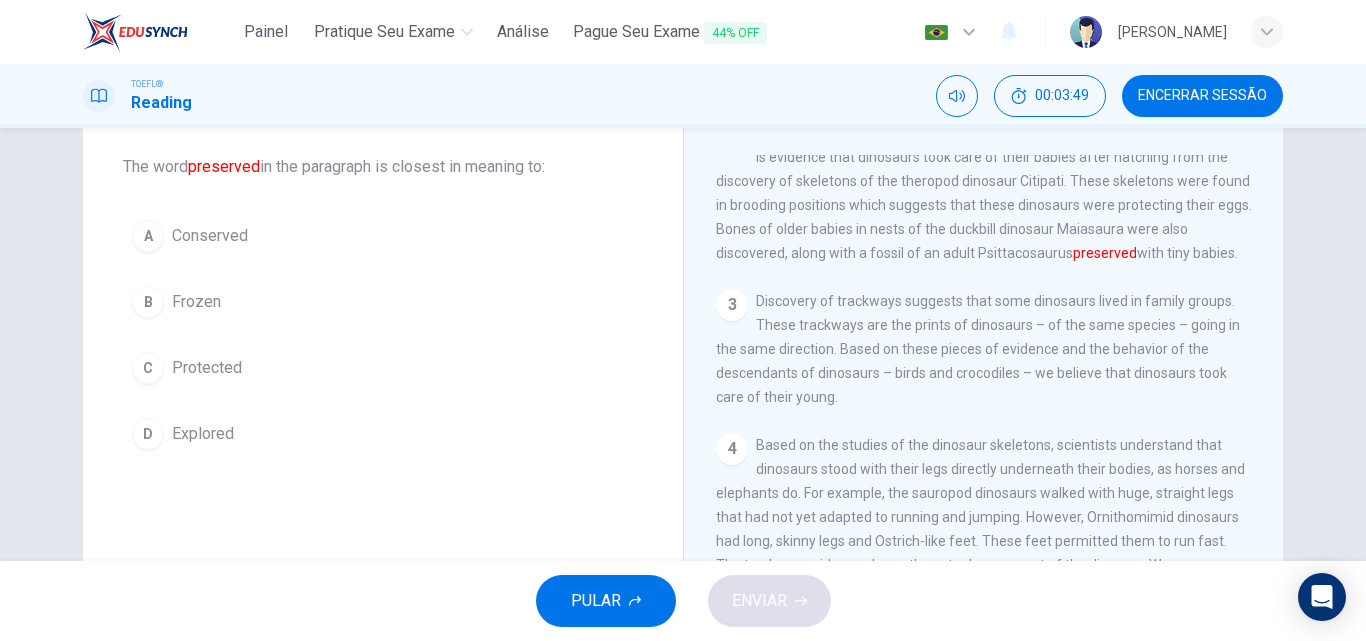 scroll, scrollTop: 199, scrollLeft: 0, axis: vertical 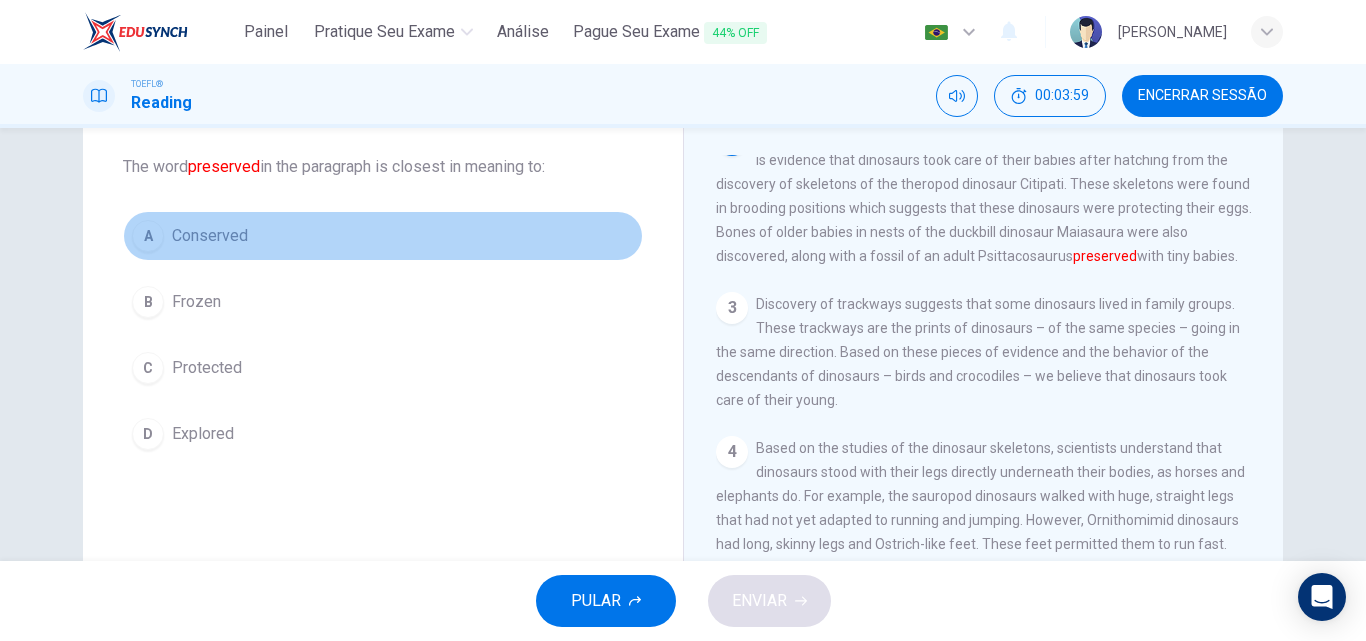 click on "Conserved" at bounding box center (210, 236) 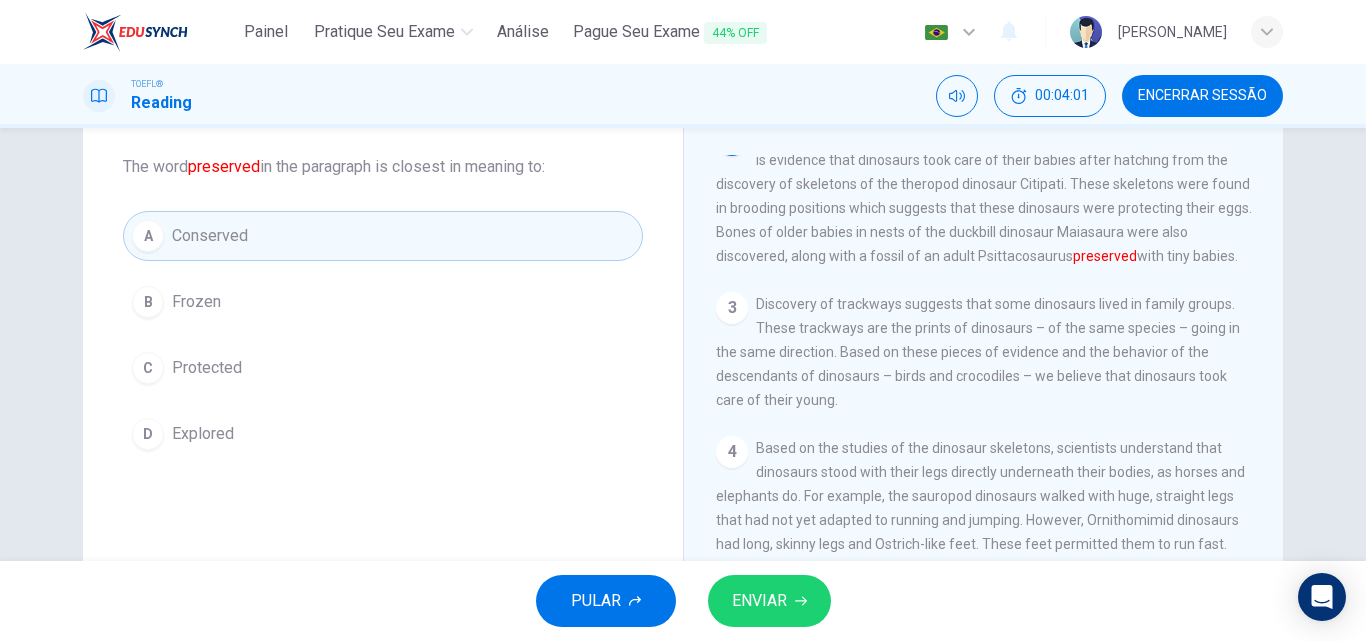 click on "ENVIAR" at bounding box center [759, 601] 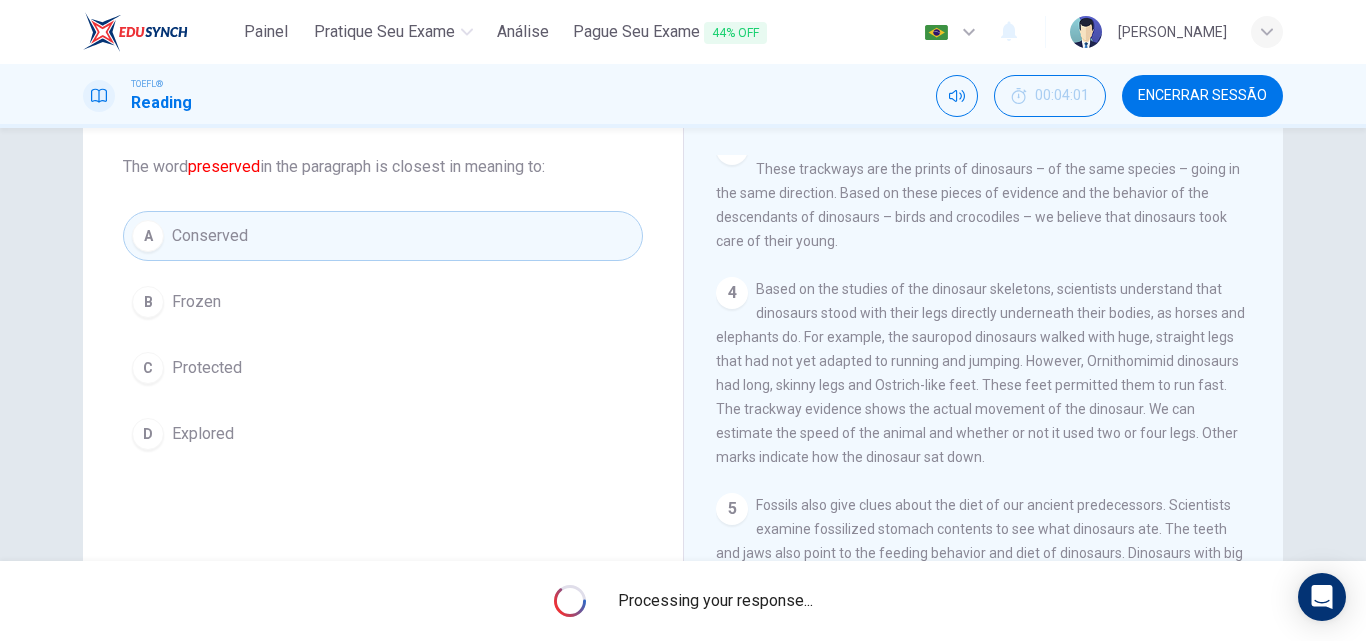 scroll, scrollTop: 366, scrollLeft: 0, axis: vertical 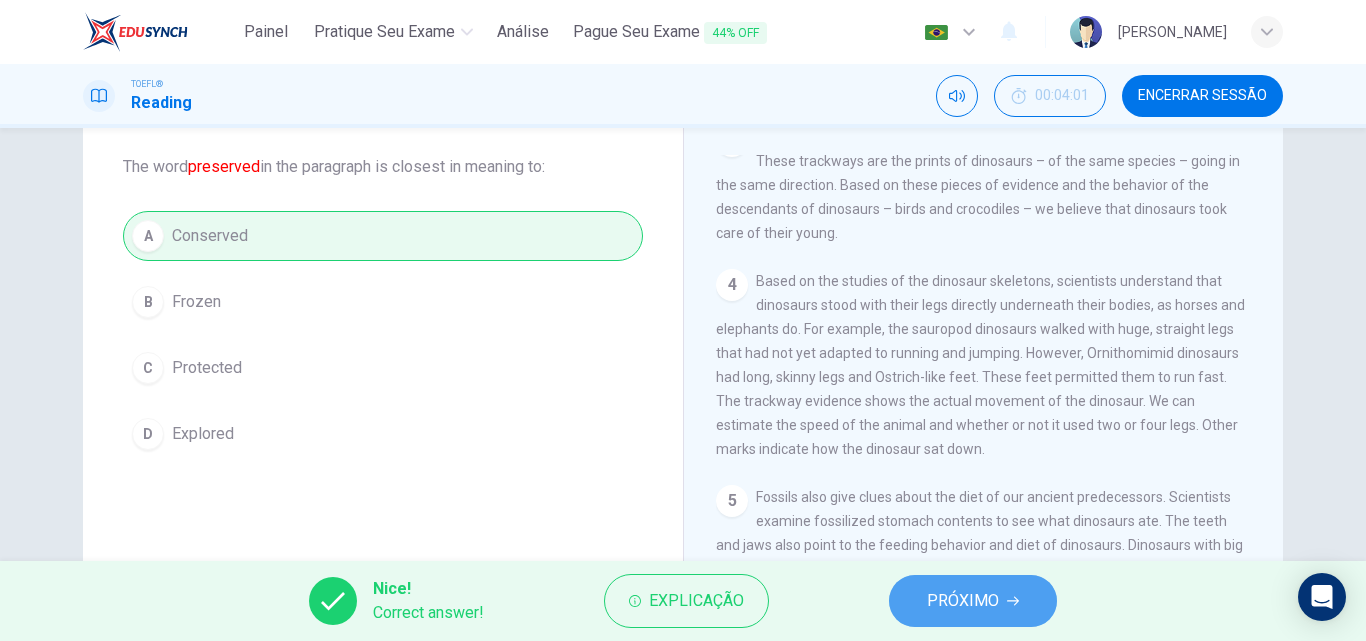 click on "PRÓXIMO" at bounding box center (973, 601) 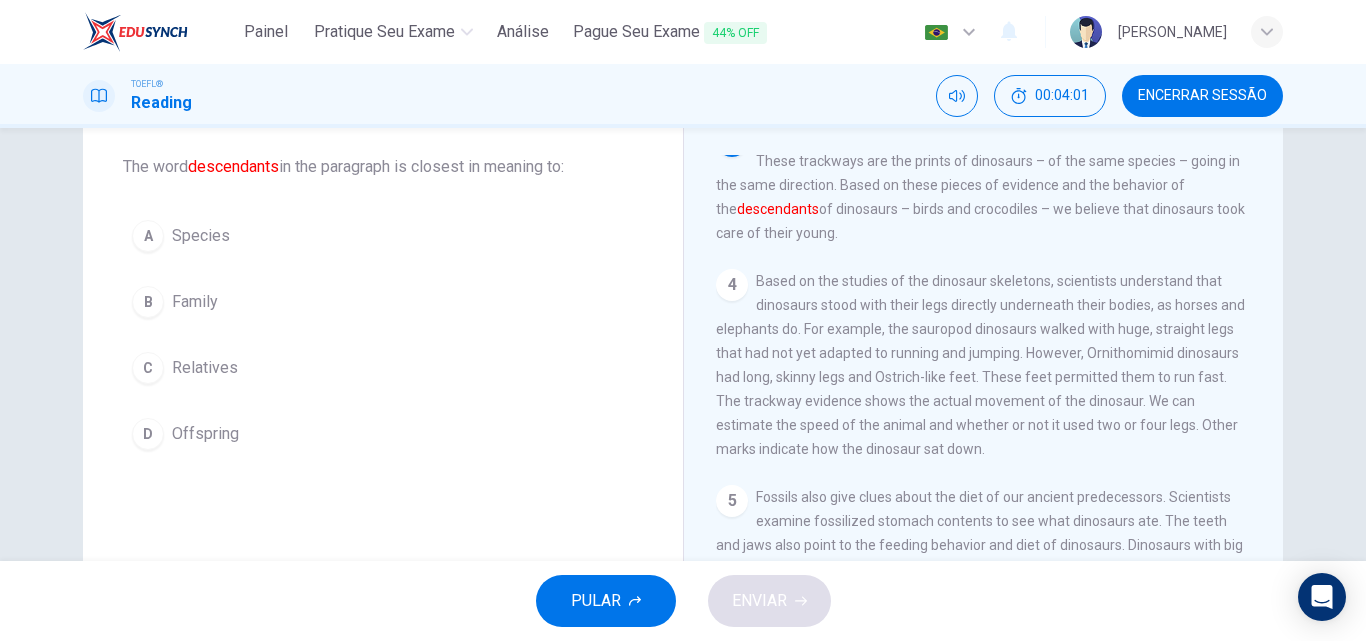 scroll, scrollTop: 373, scrollLeft: 0, axis: vertical 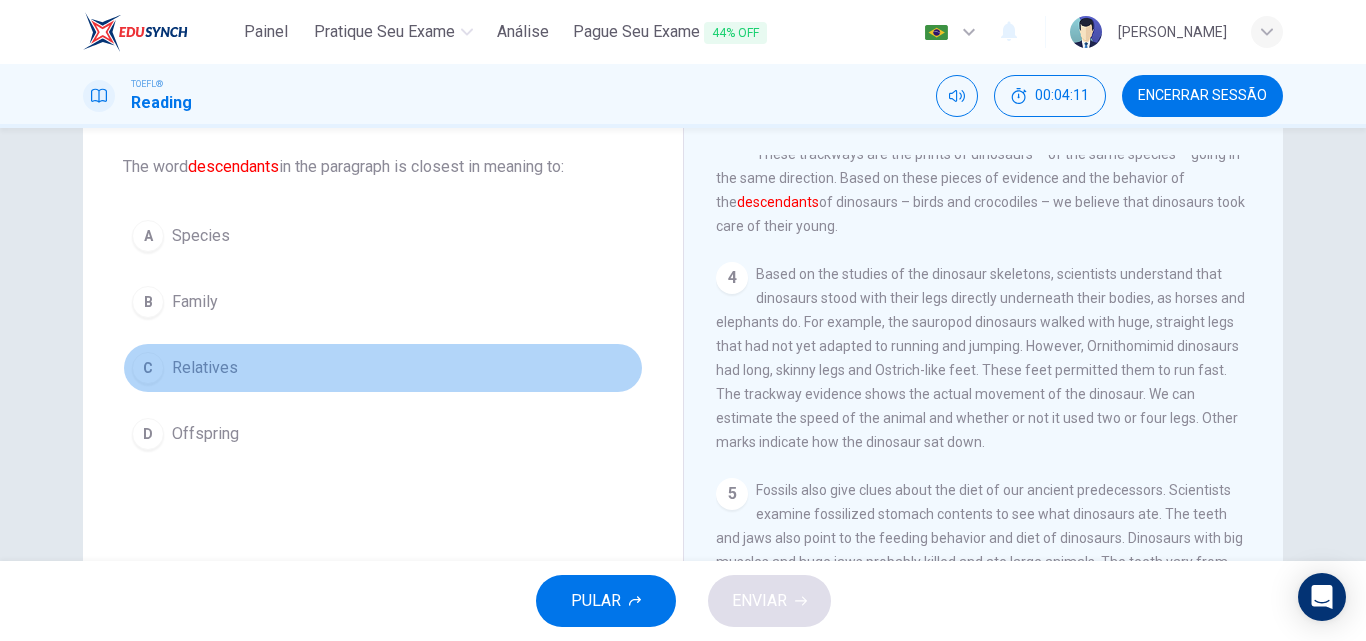 click on "Relatives" at bounding box center (205, 368) 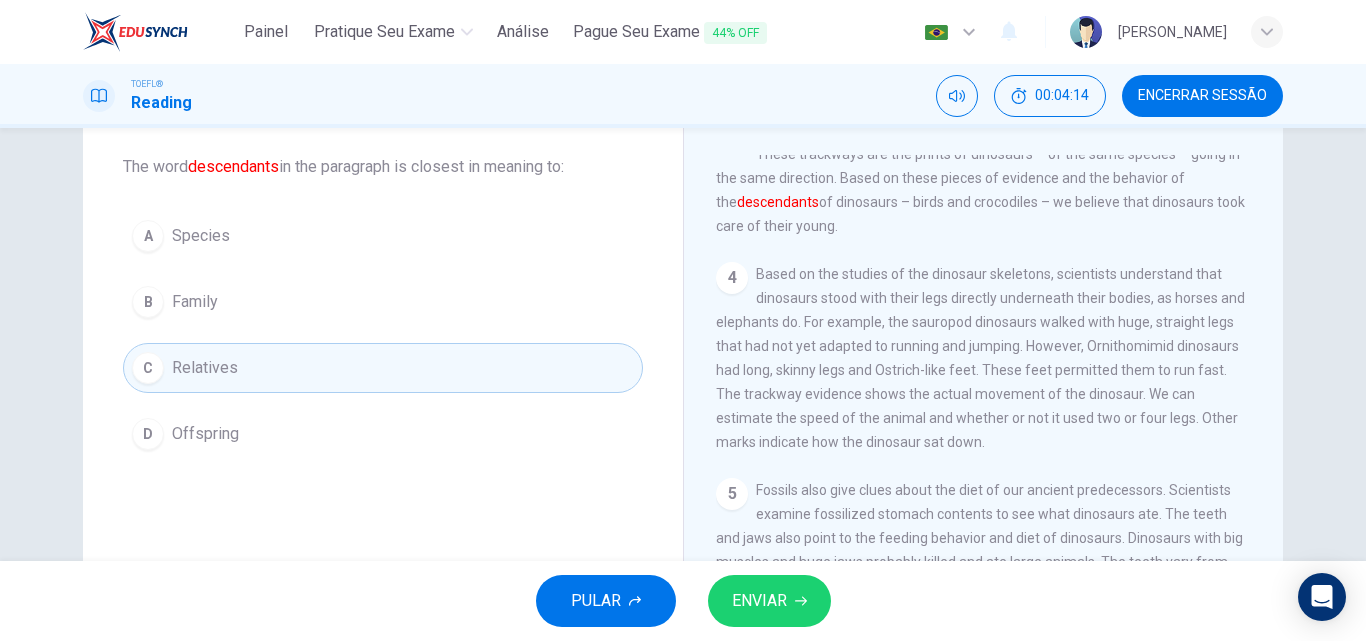 click on "ENVIAR" at bounding box center (759, 601) 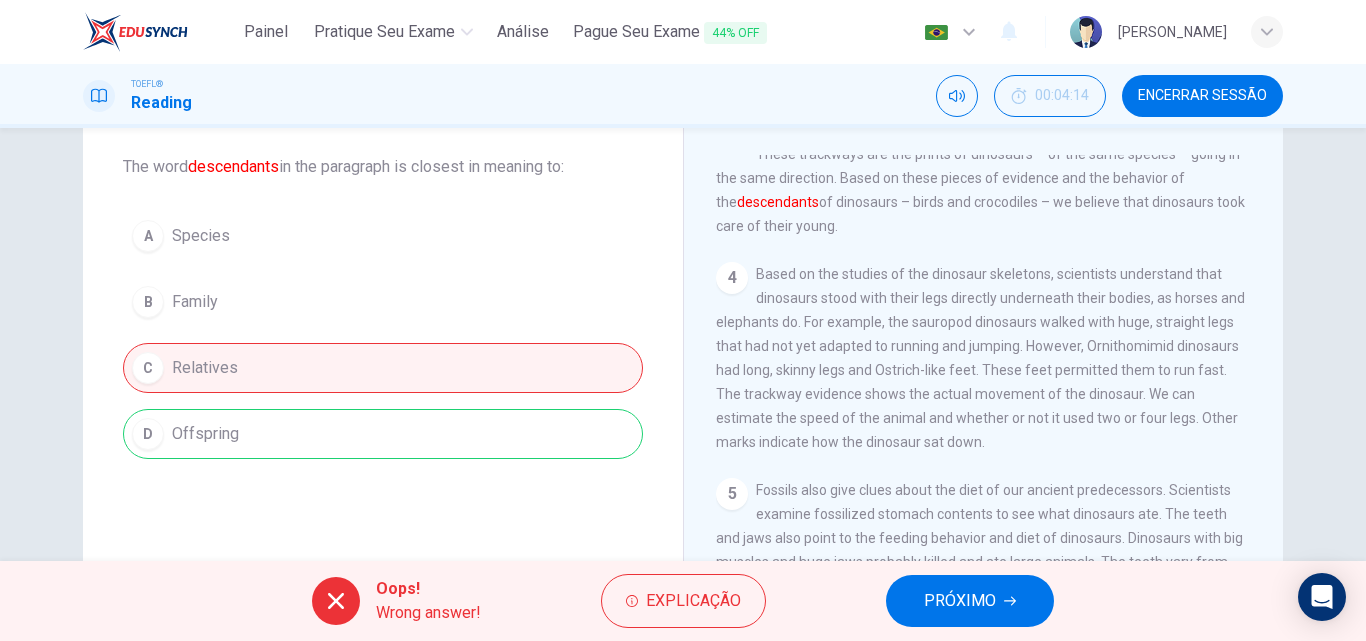 click on "Oops! Wrong answer! Explicação PRÓXIMO" at bounding box center [683, 601] 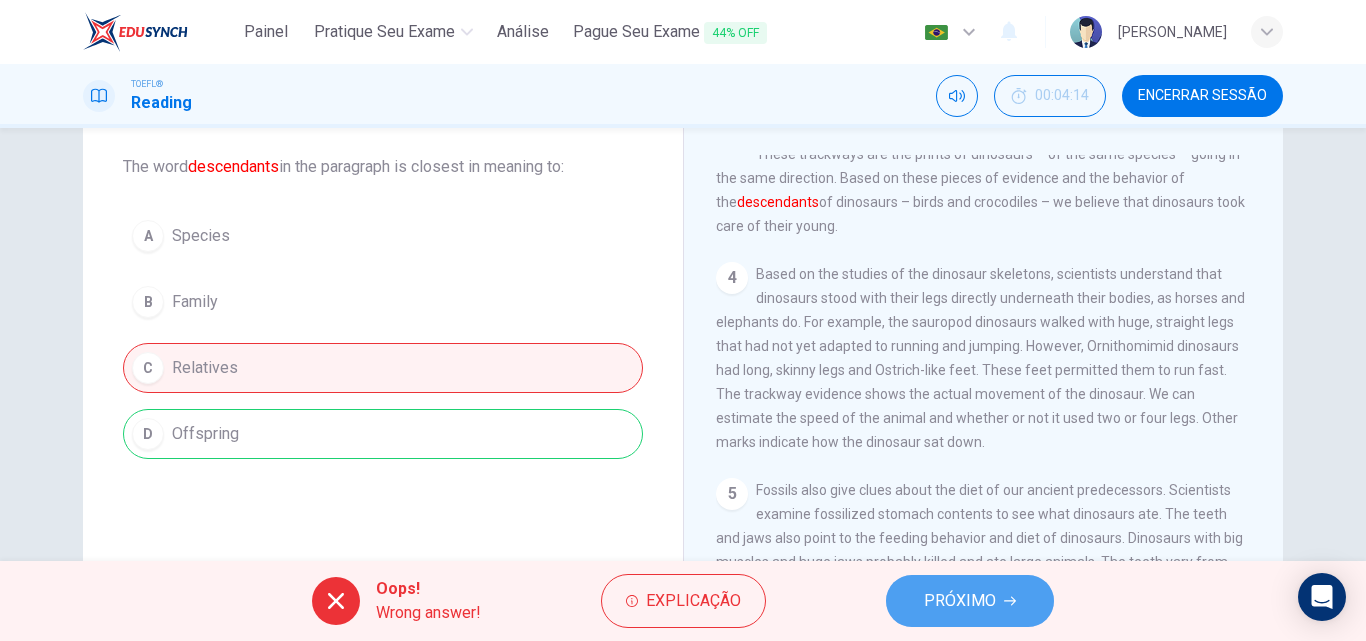 click on "PRÓXIMO" at bounding box center (960, 601) 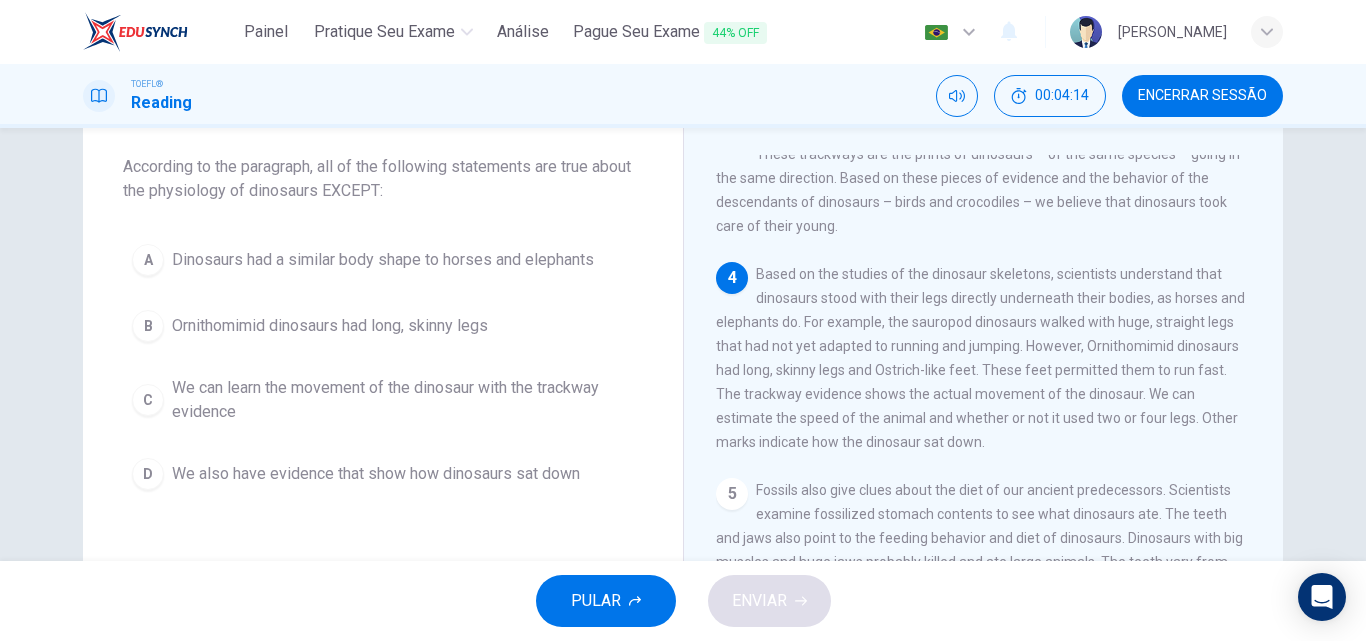 scroll, scrollTop: 522, scrollLeft: 0, axis: vertical 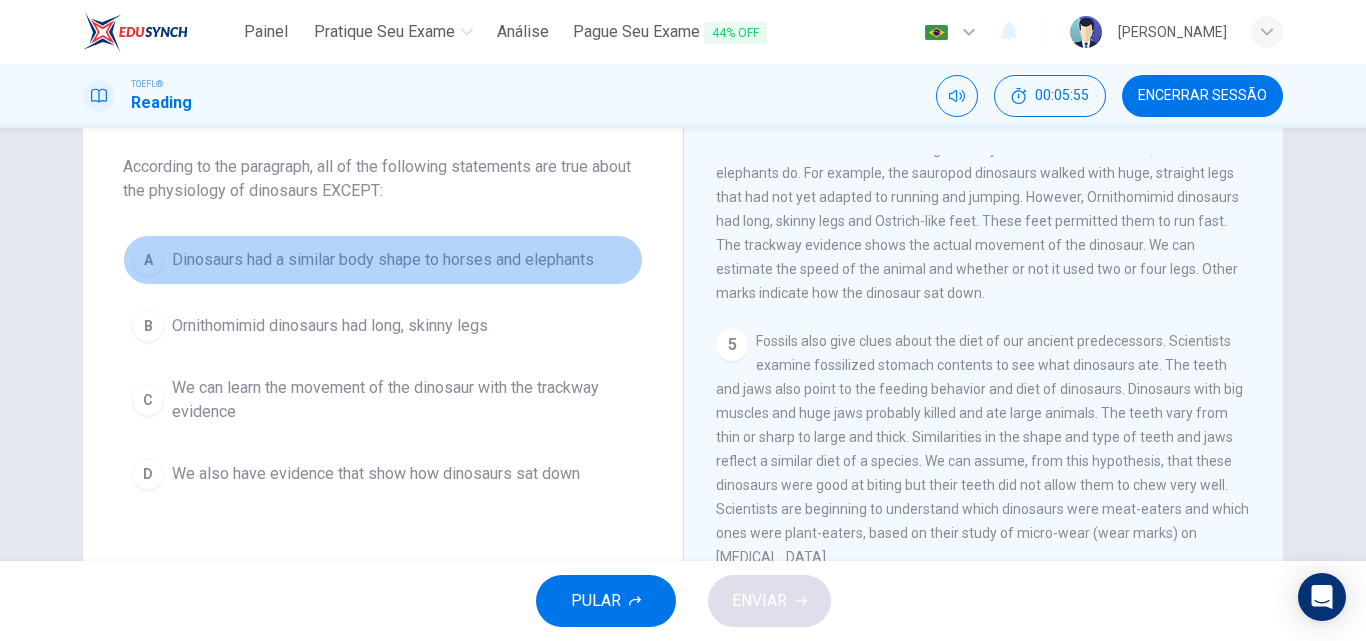 click on "Dinosaurs had a similar body shape to horses and elephants" at bounding box center [383, 260] 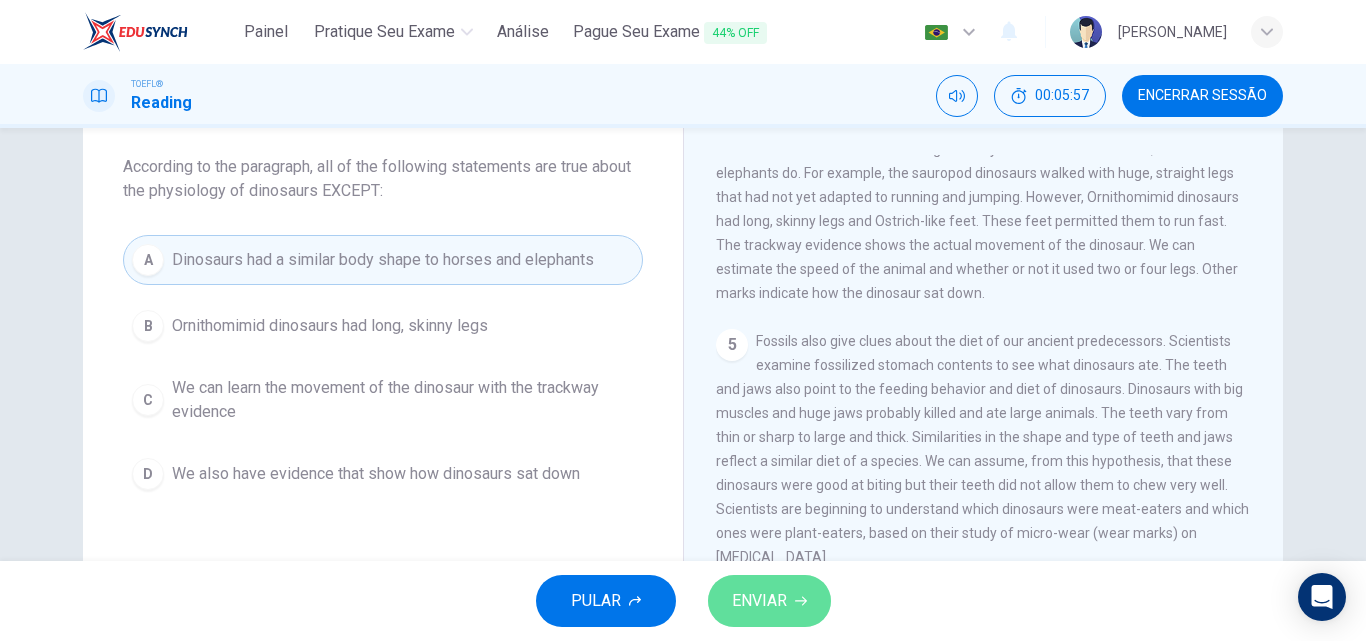 click on "ENVIAR" at bounding box center [759, 601] 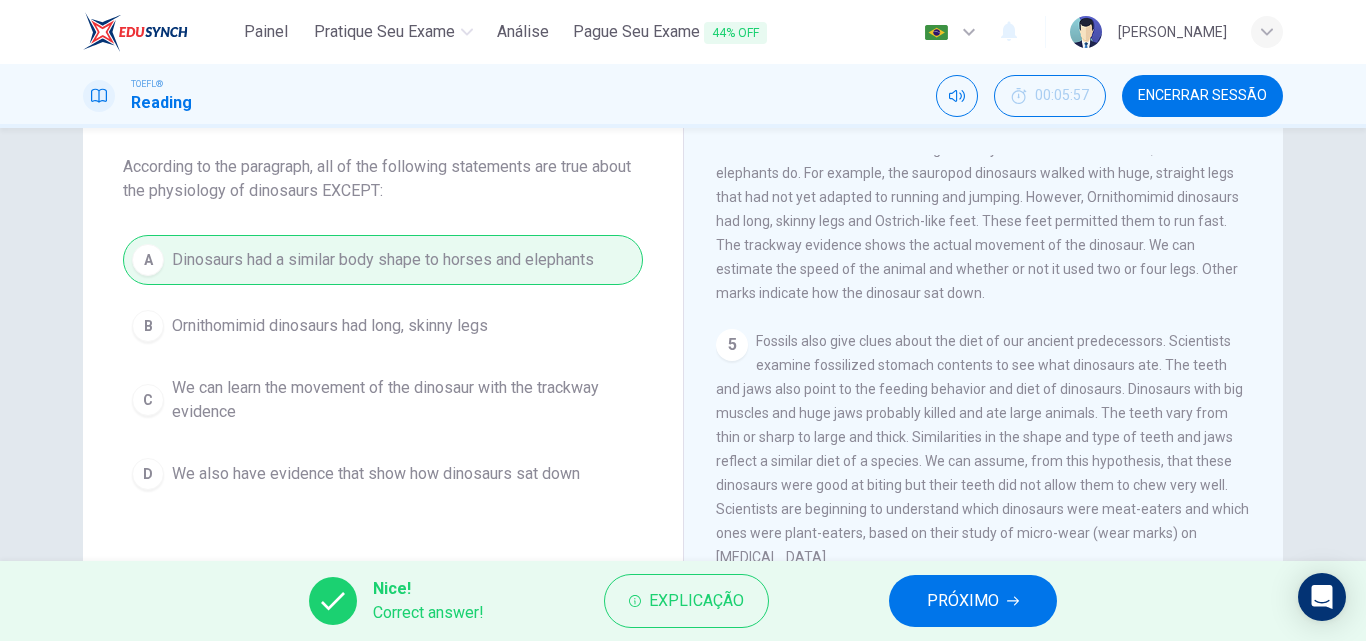 click on "PRÓXIMO" at bounding box center [973, 601] 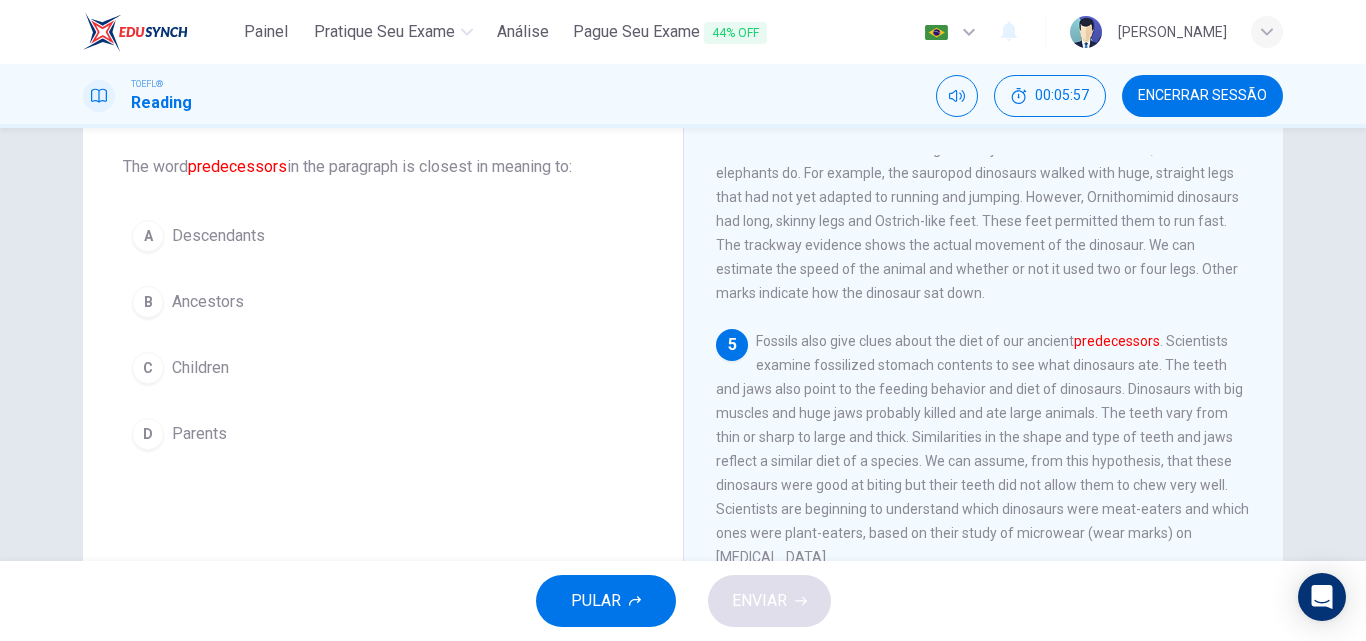 scroll, scrollTop: 621, scrollLeft: 0, axis: vertical 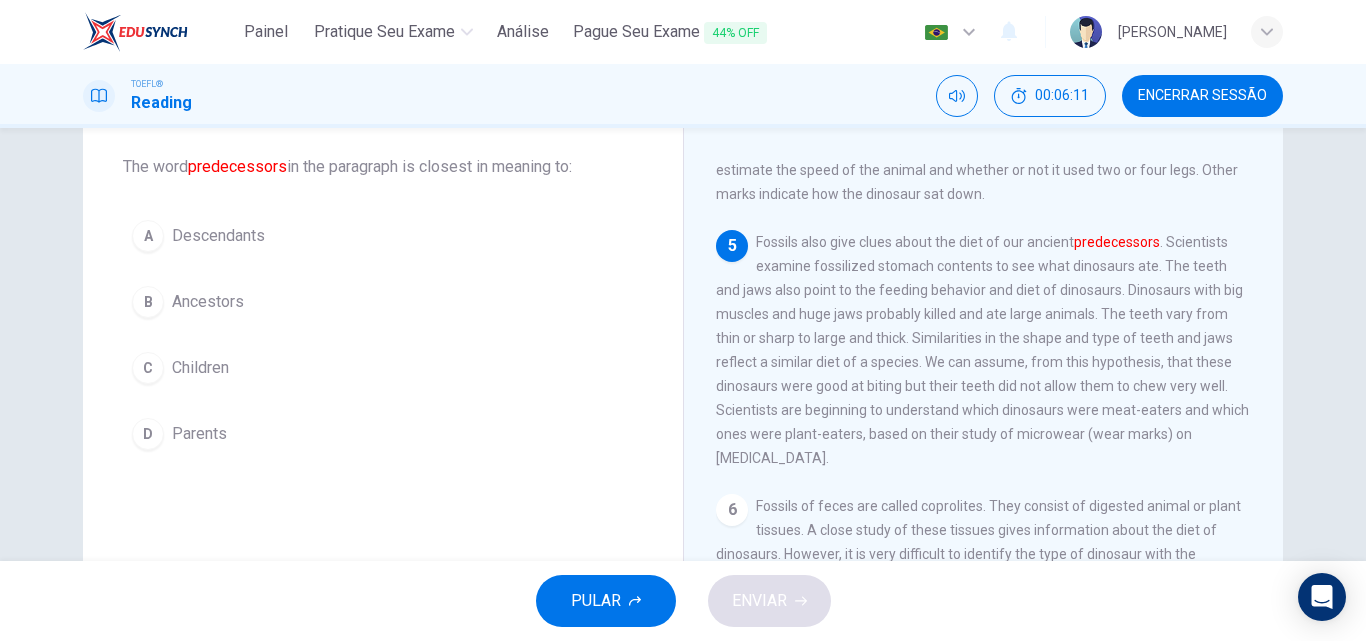 click on "B Ancestors" at bounding box center (383, 302) 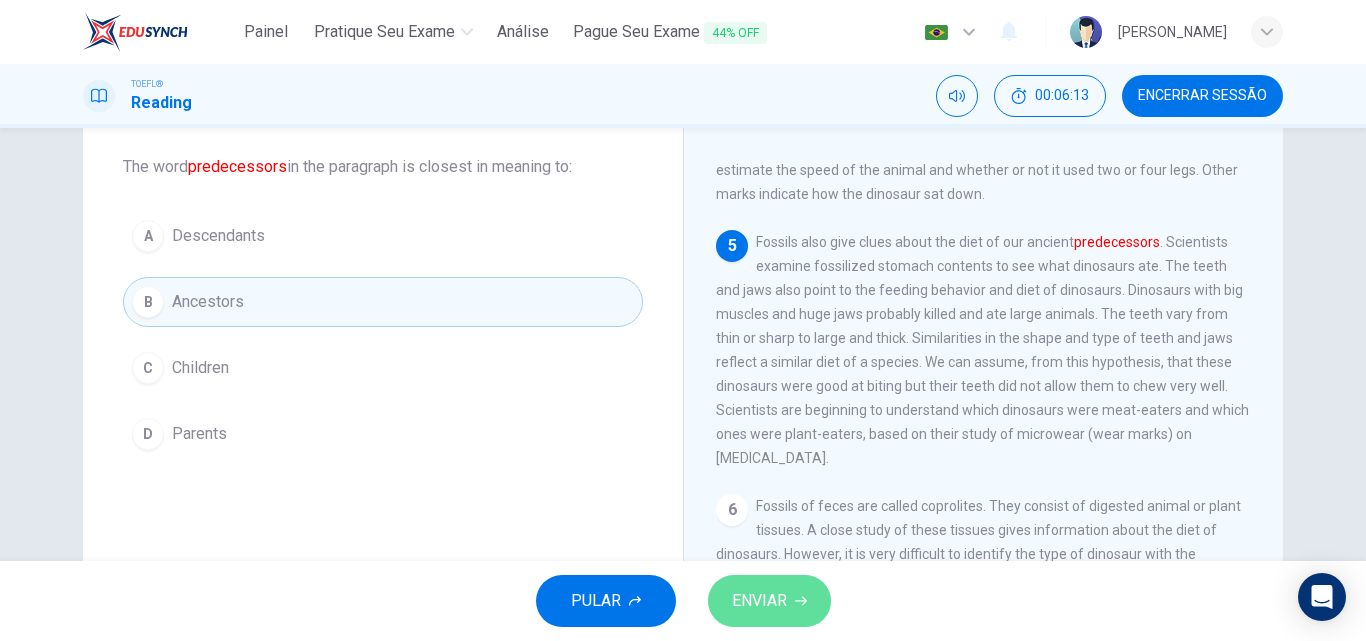 click on "ENVIAR" at bounding box center [759, 601] 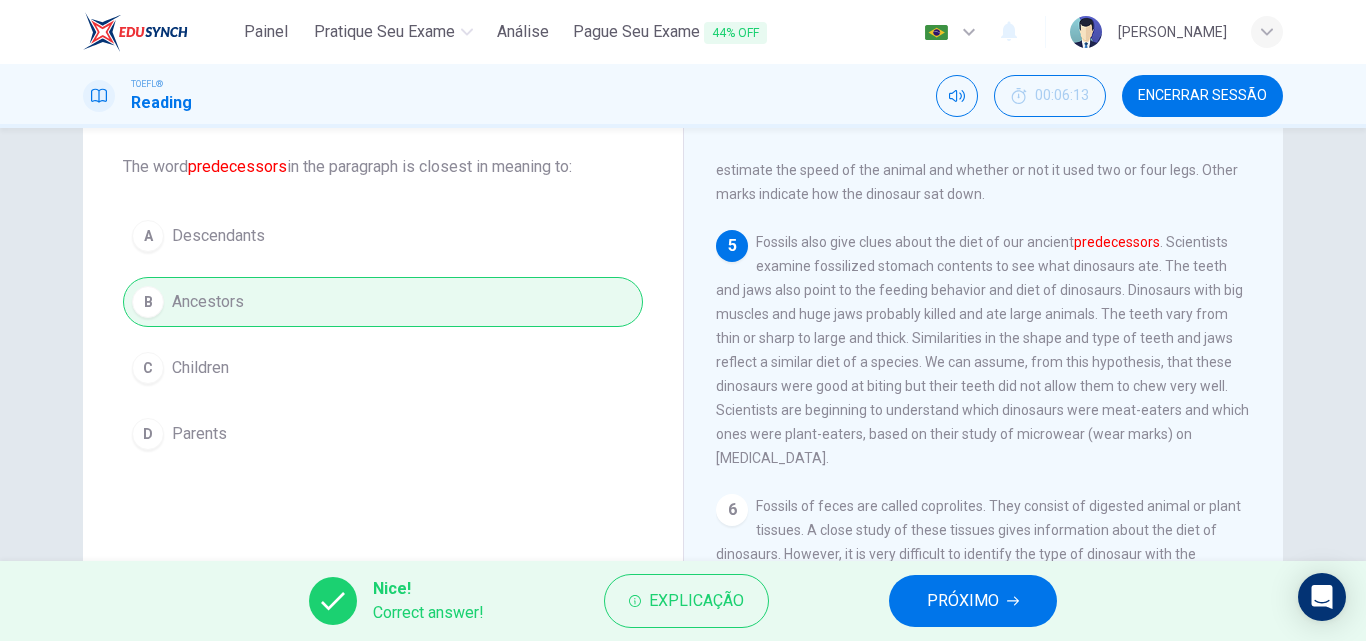 click on "PRÓXIMO" at bounding box center (973, 601) 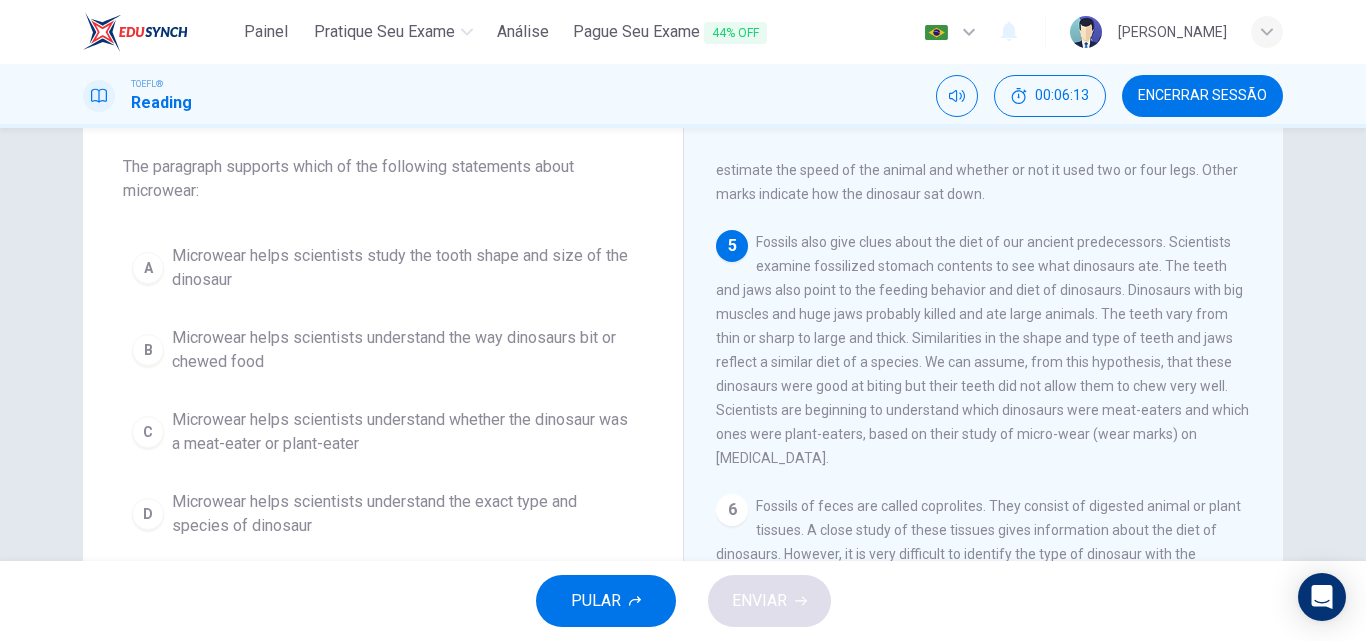scroll, scrollTop: 746, scrollLeft: 0, axis: vertical 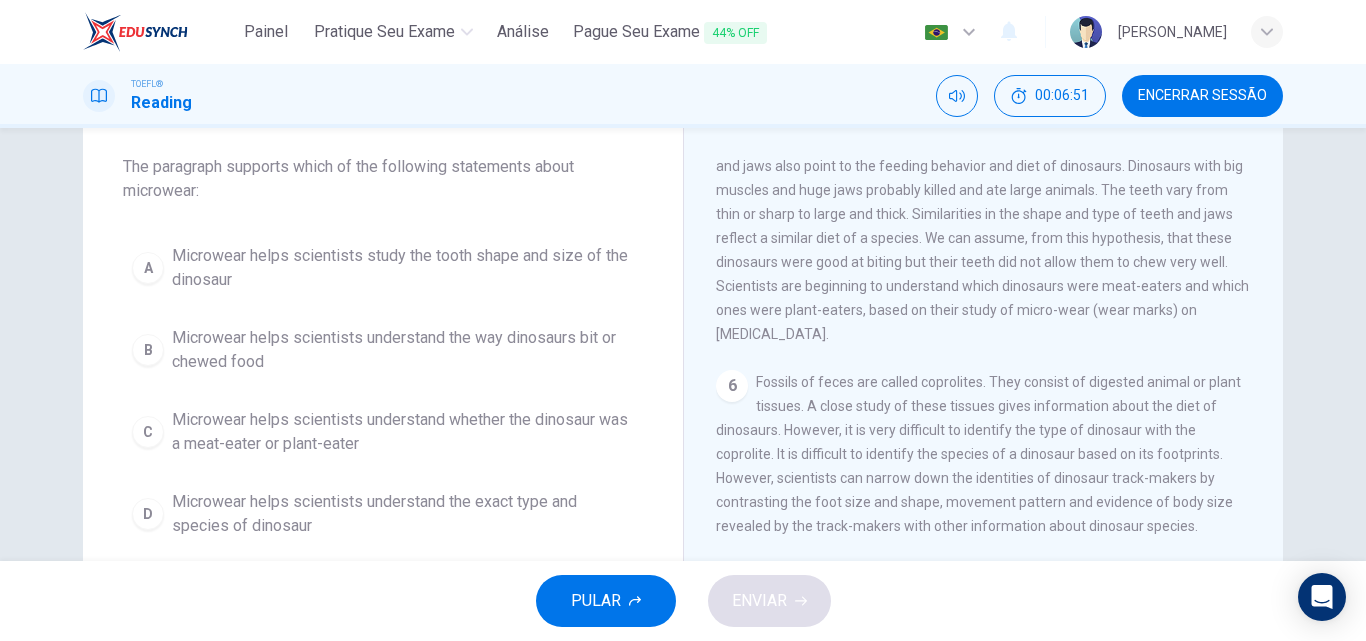 drag, startPoint x: 705, startPoint y: 341, endPoint x: 760, endPoint y: 392, distance: 75.00667 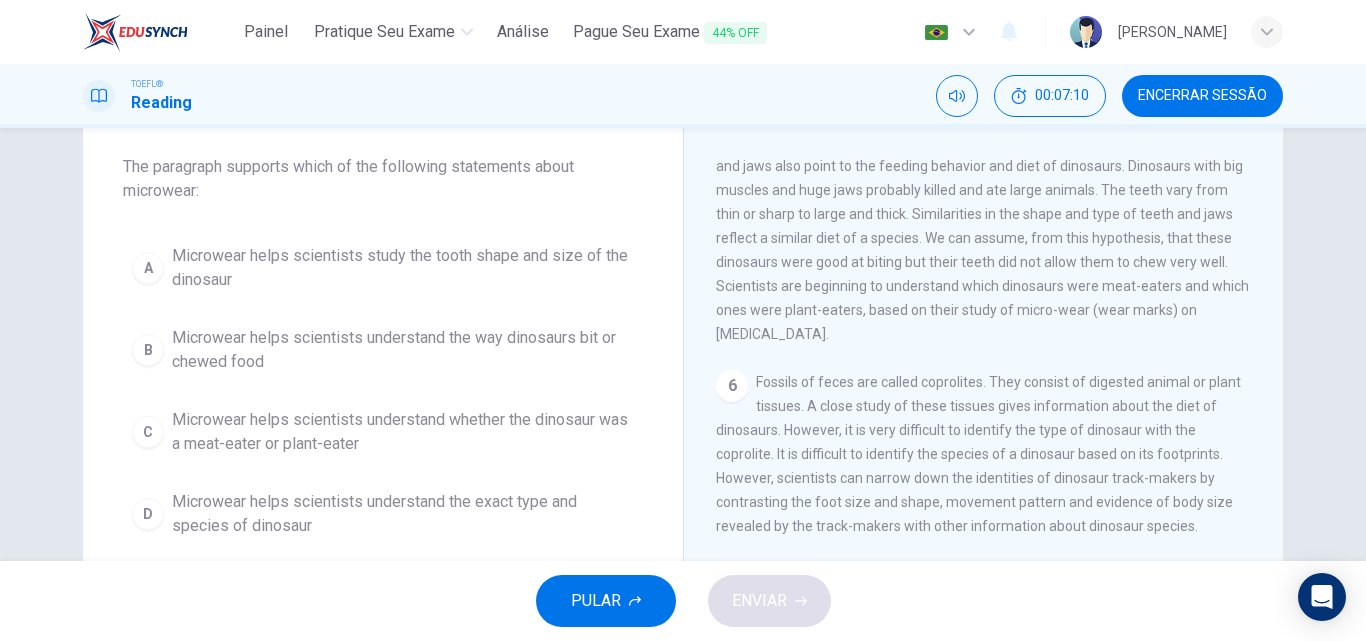 drag, startPoint x: 760, startPoint y: 392, endPoint x: 705, endPoint y: 356, distance: 65.734314 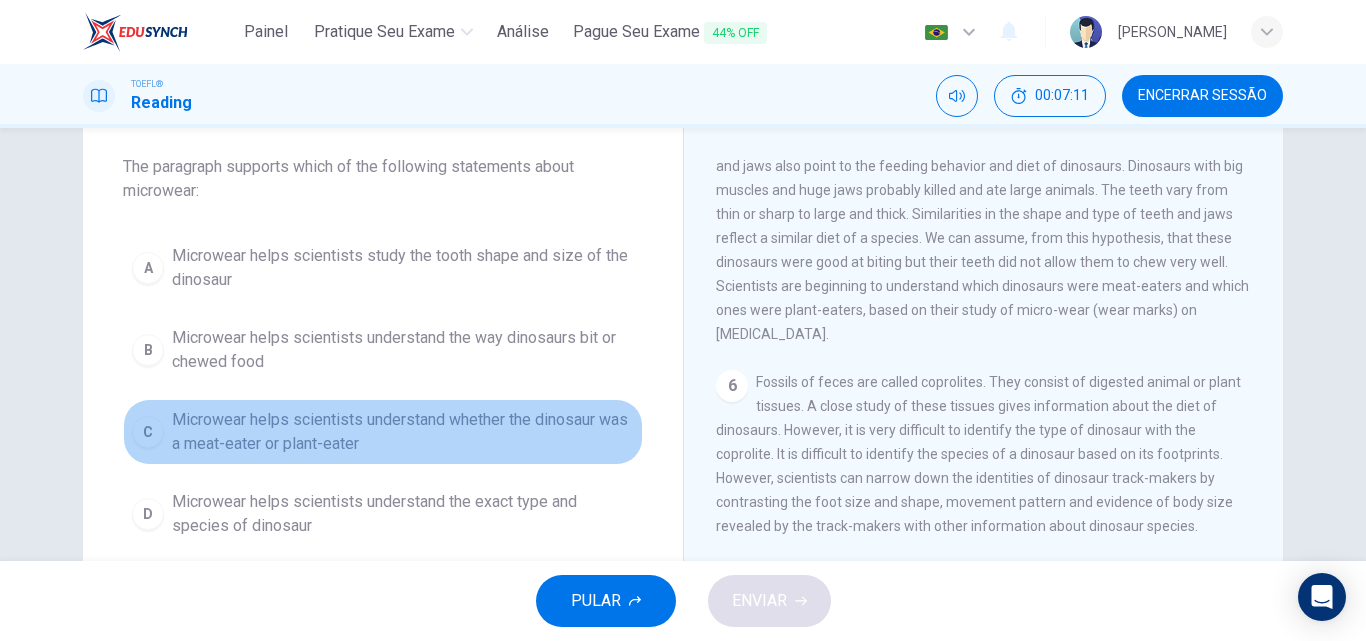 click on "Microwear helps scientists understand whether the dinosaur was a meat-eater or plant-eater" at bounding box center [403, 432] 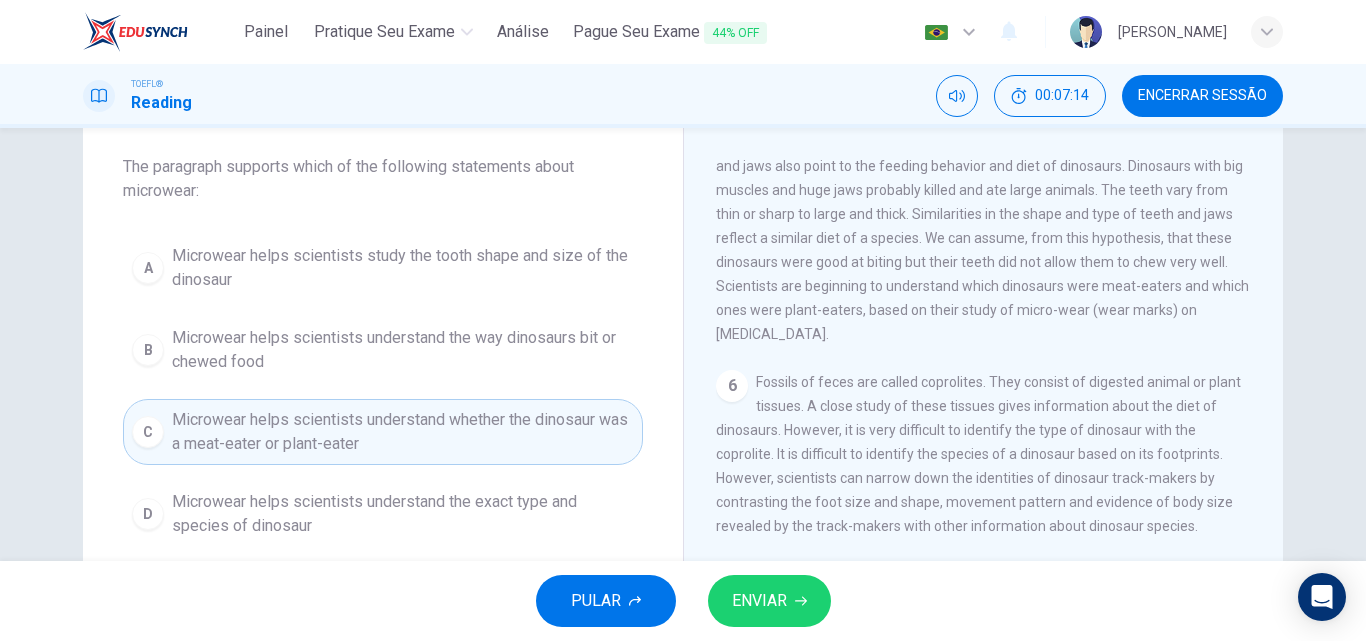 click on "ENVIAR" at bounding box center [759, 601] 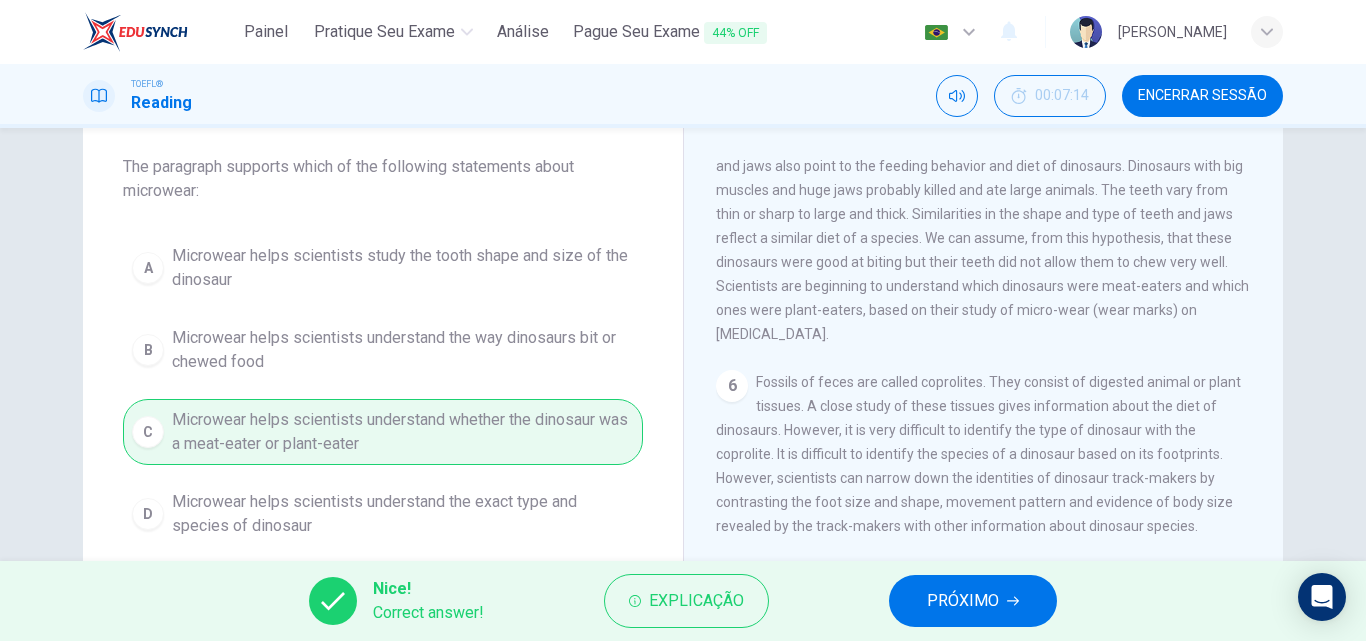 click on "PRÓXIMO" at bounding box center (963, 601) 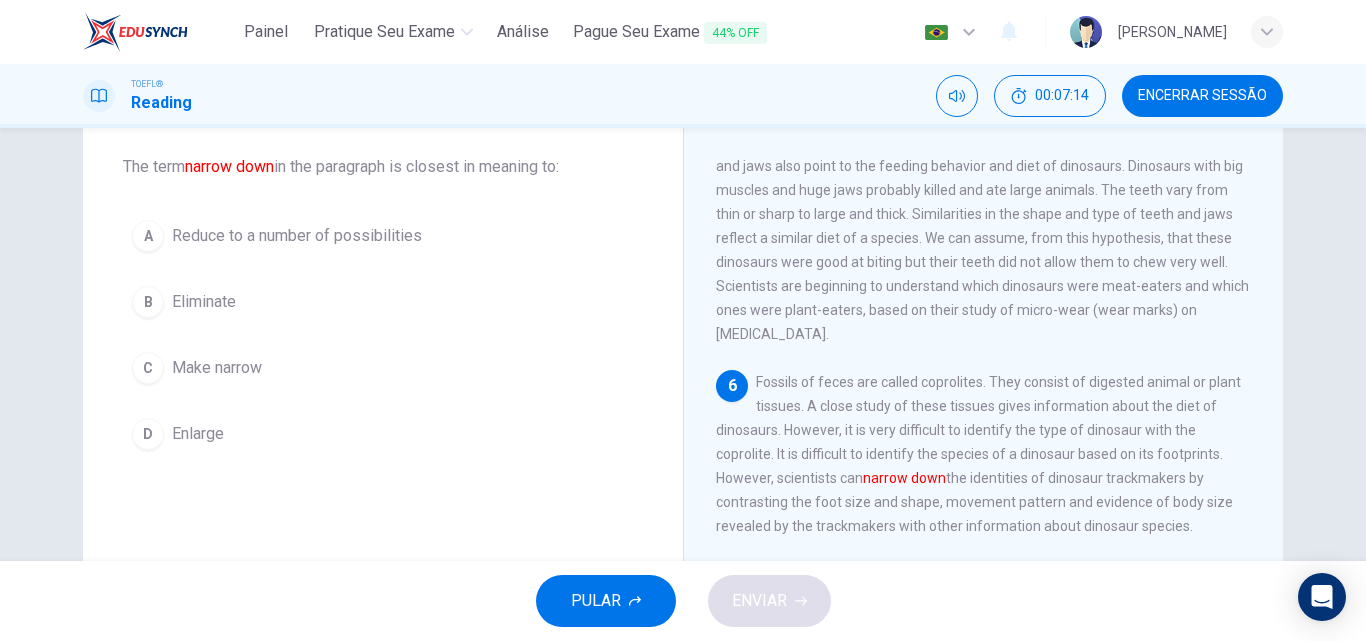 scroll, scrollTop: 818, scrollLeft: 0, axis: vertical 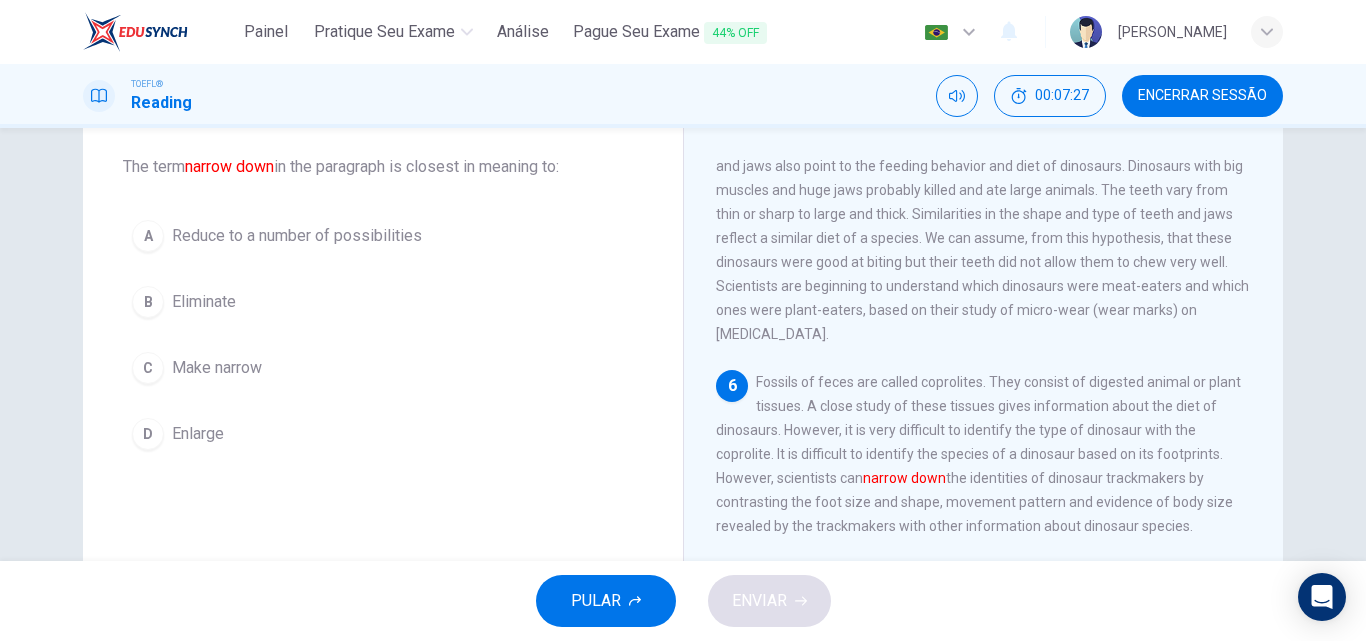 drag, startPoint x: 933, startPoint y: 502, endPoint x: 700, endPoint y: 467, distance: 235.61409 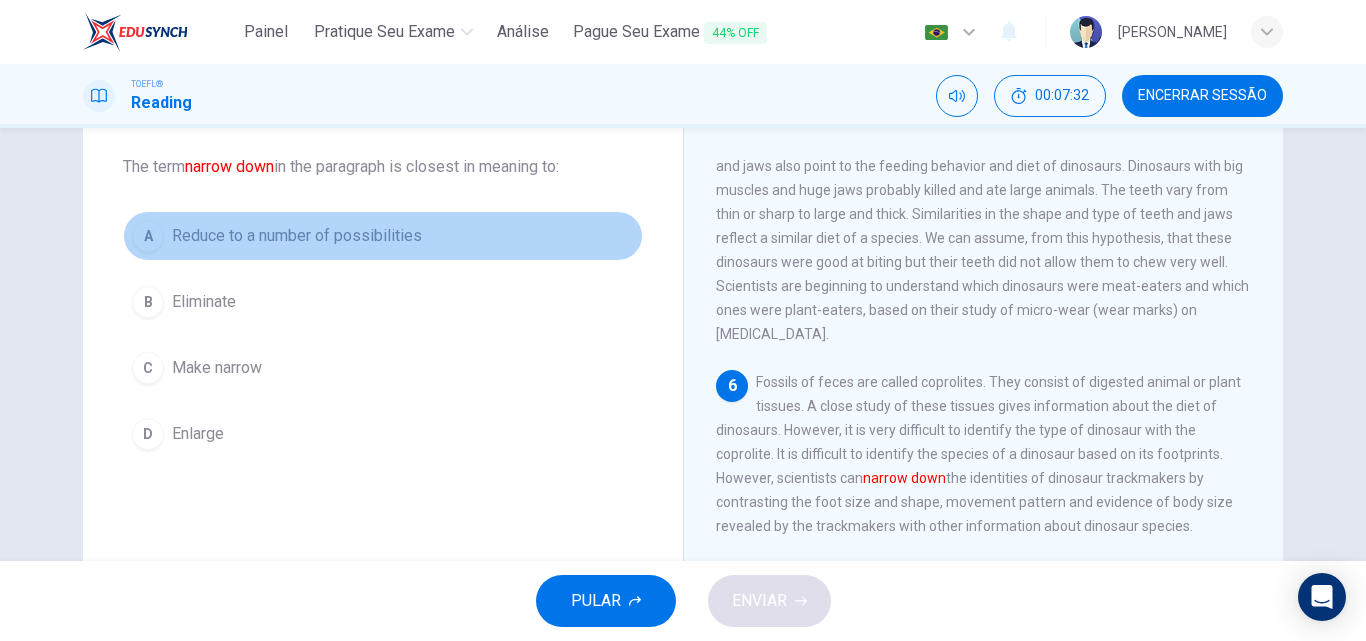 click on "Reduce to a number of possibilities" at bounding box center [297, 236] 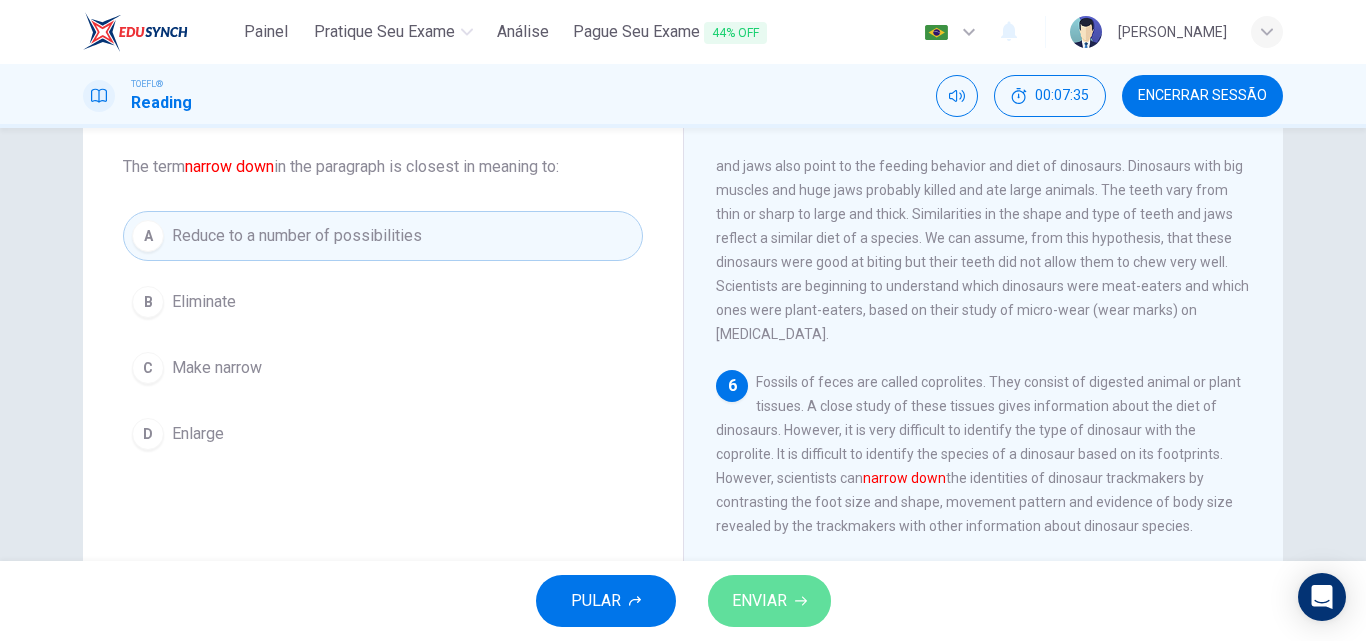 click on "ENVIAR" at bounding box center [769, 601] 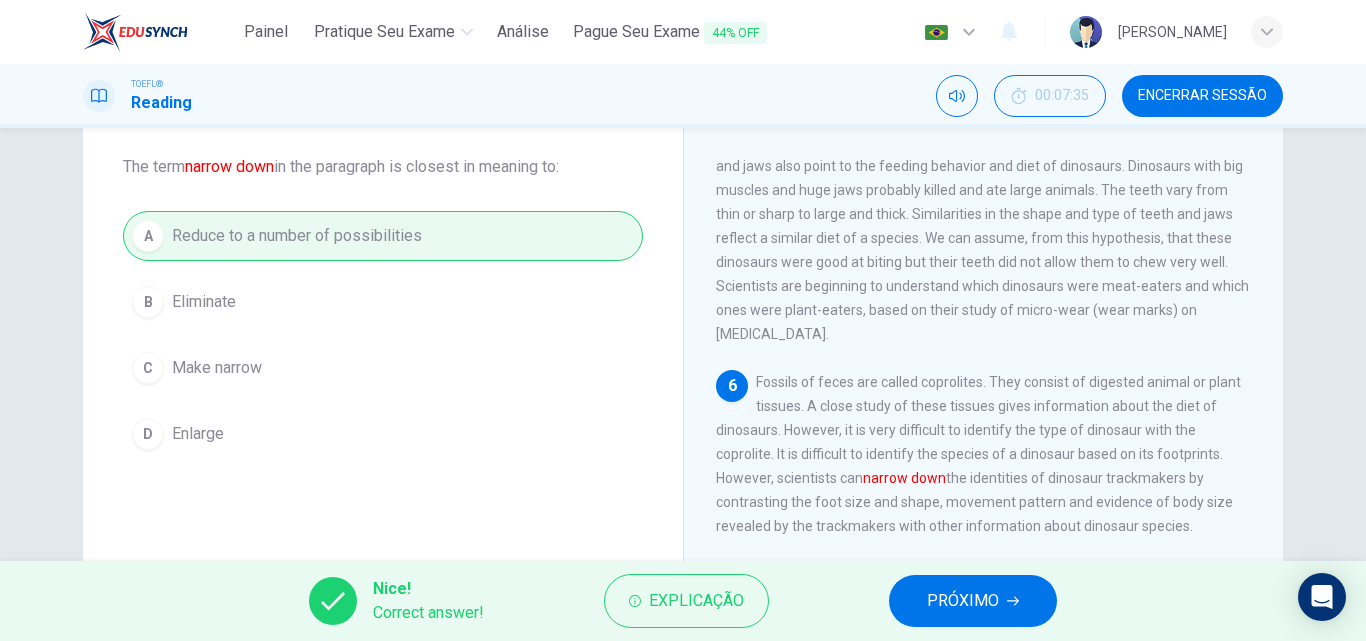 click on "PRÓXIMO" at bounding box center (963, 601) 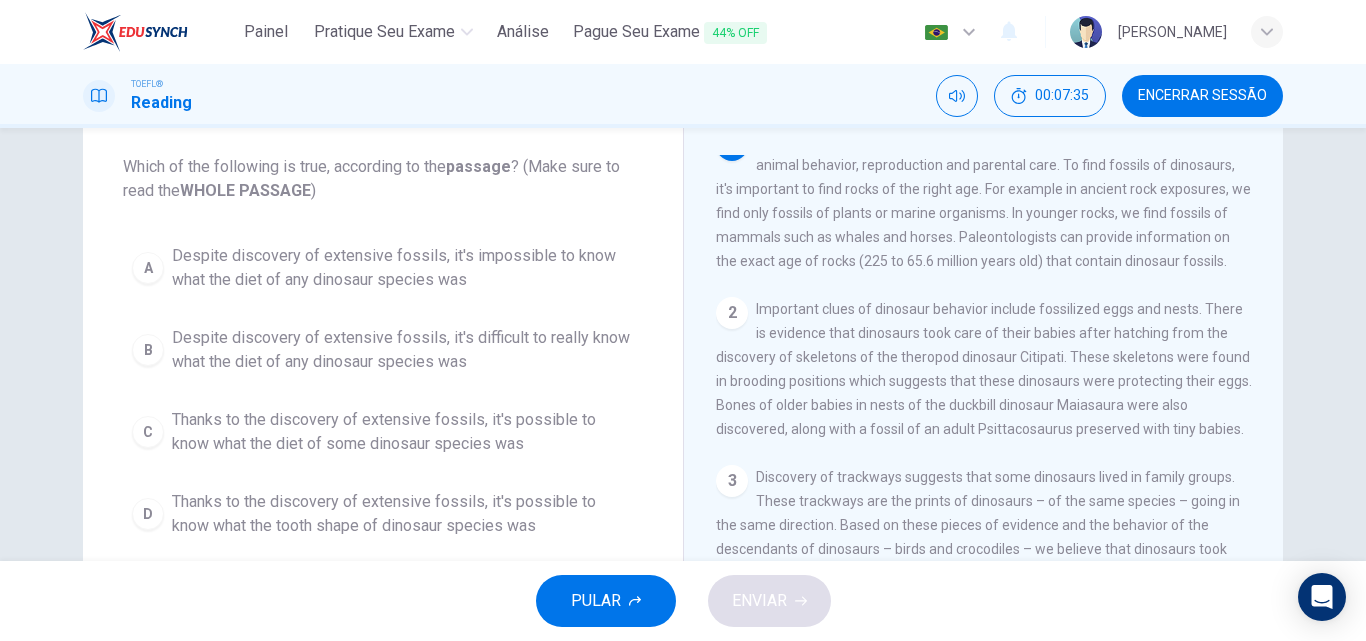 scroll, scrollTop: 0, scrollLeft: 0, axis: both 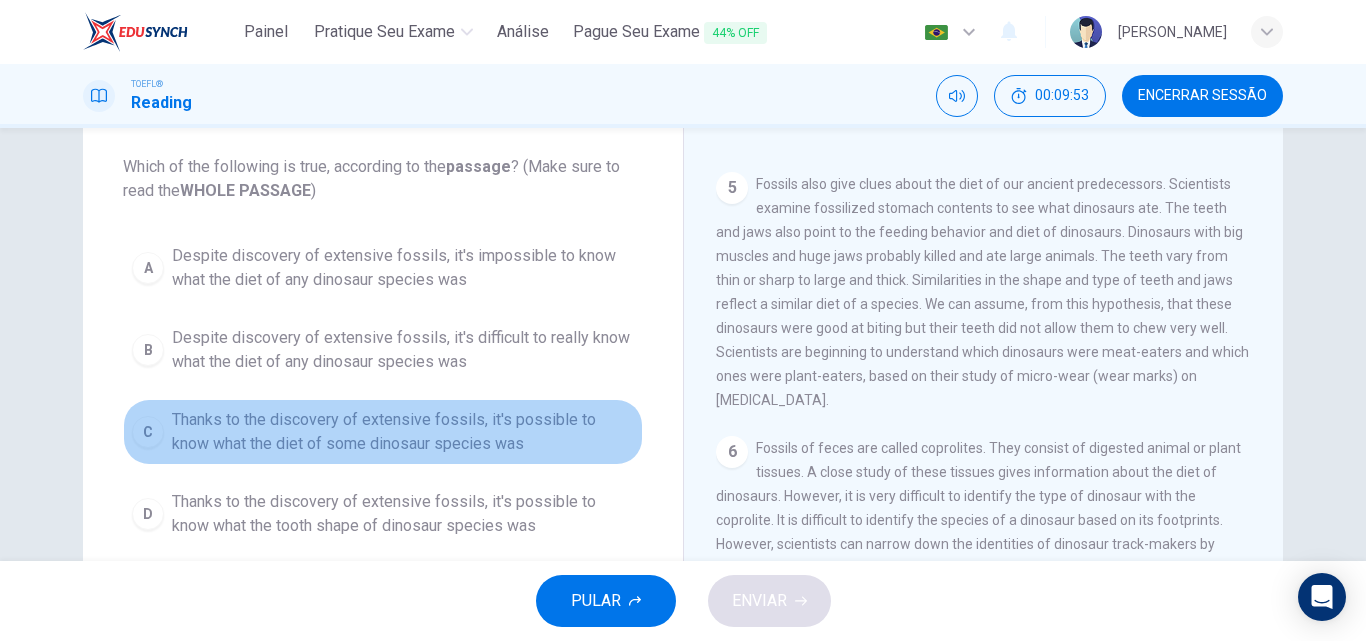 click on "Thanks to the discovery of extensive fossils, it's possible to know what the diet of some dinosaur species was" at bounding box center [403, 432] 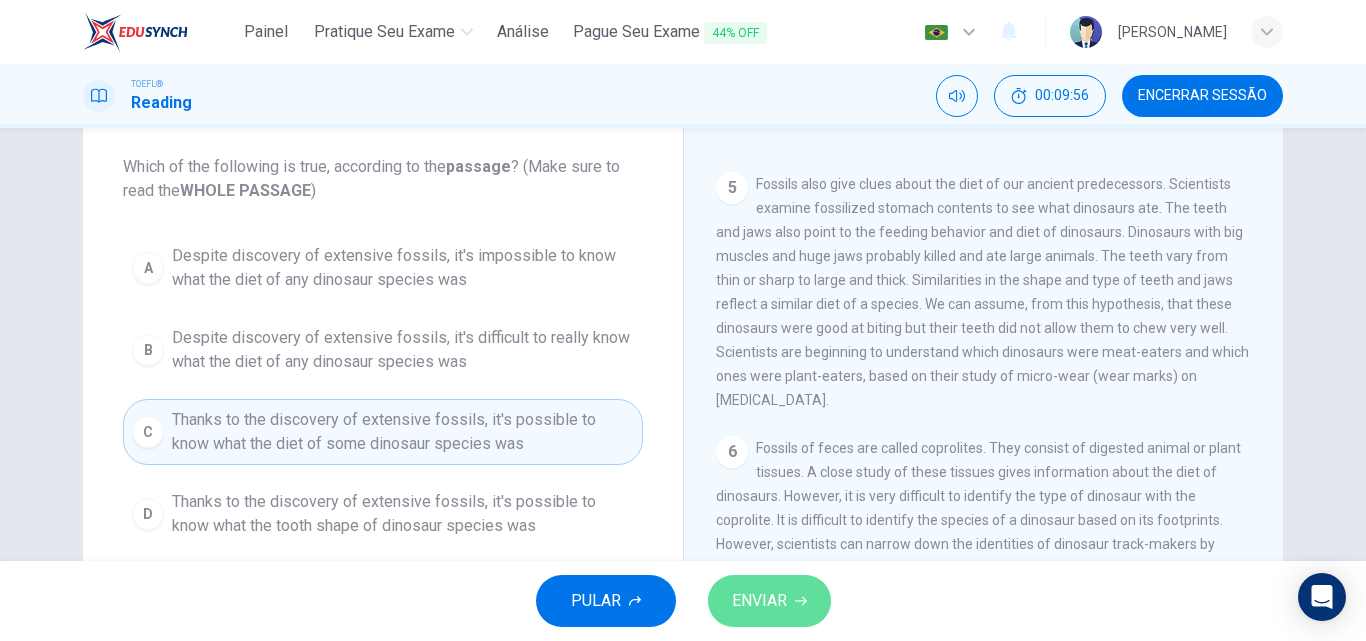 click on "ENVIAR" at bounding box center [769, 601] 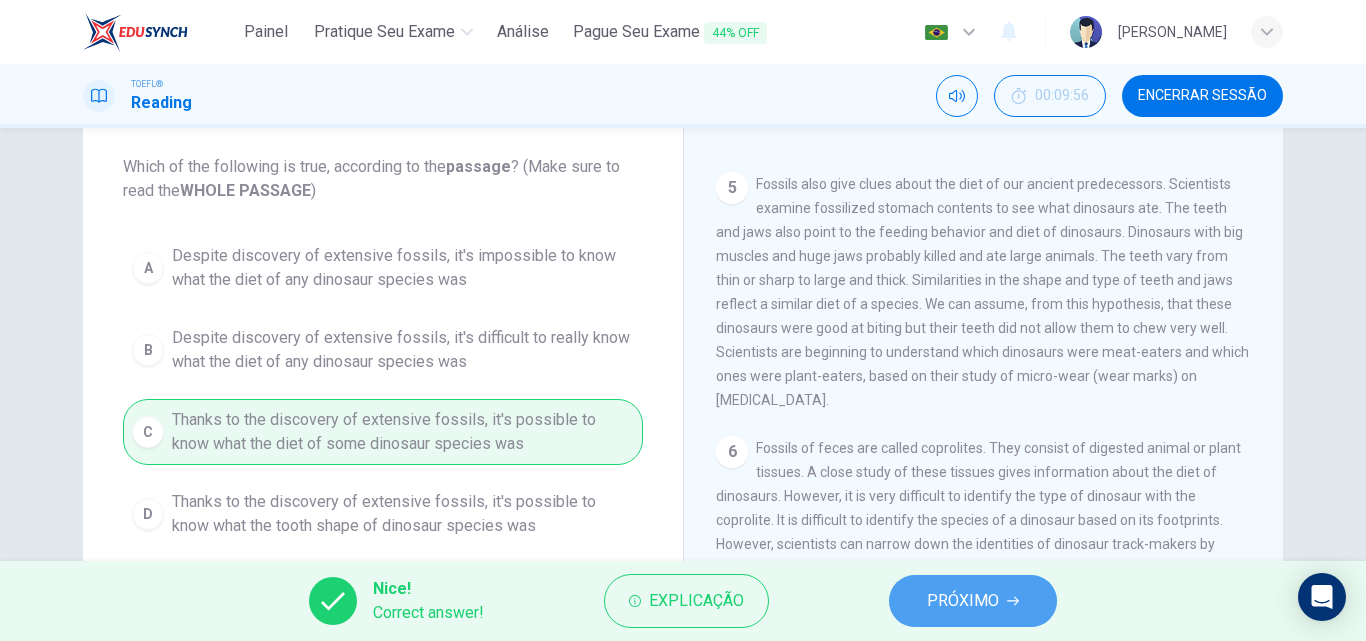 click on "PRÓXIMO" at bounding box center [963, 601] 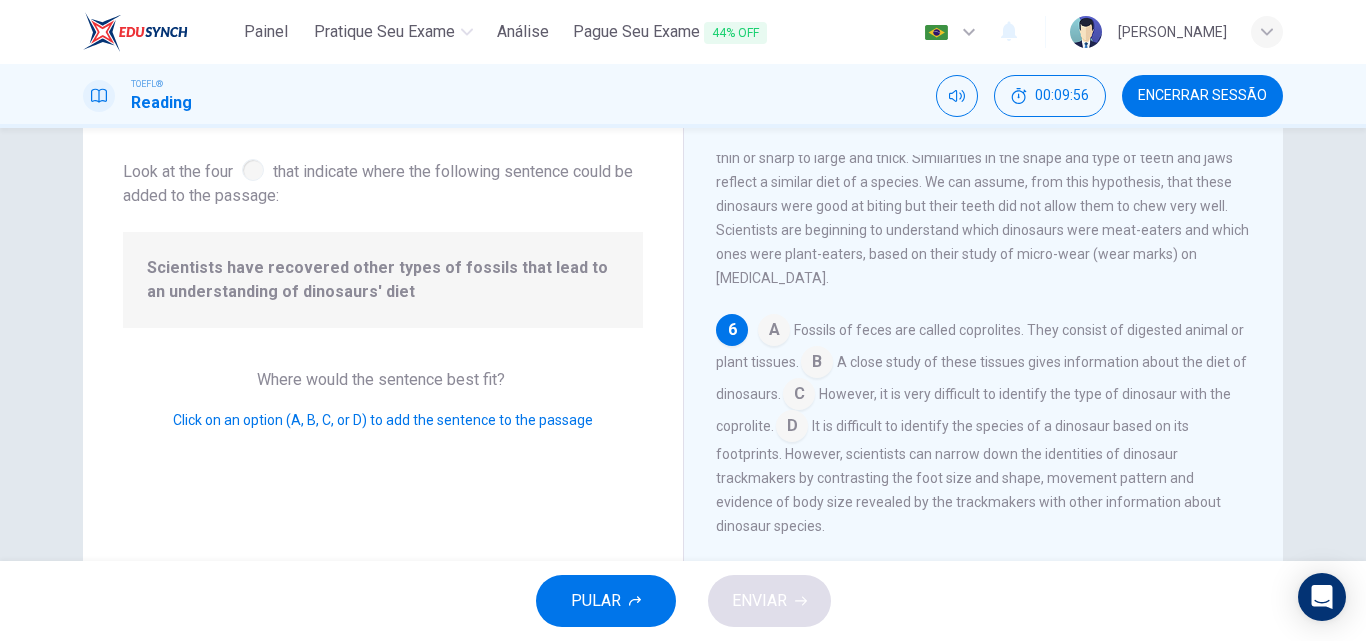 scroll, scrollTop: 867, scrollLeft: 0, axis: vertical 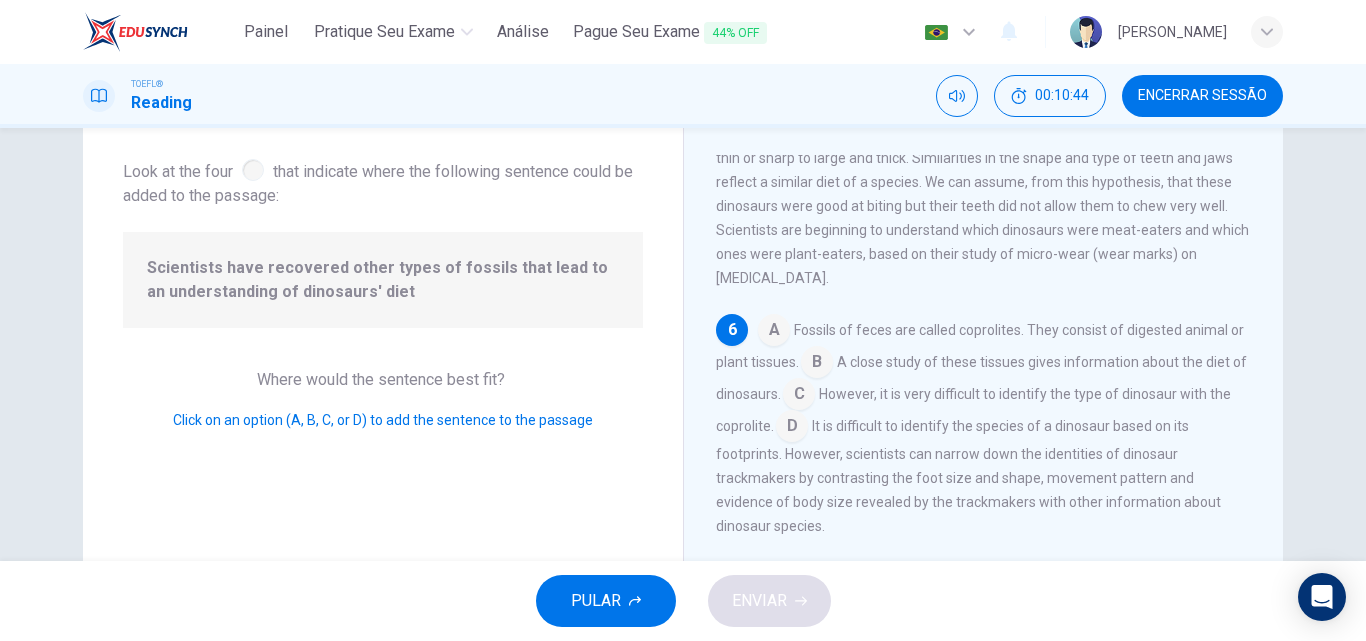 click at bounding box center [774, 332] 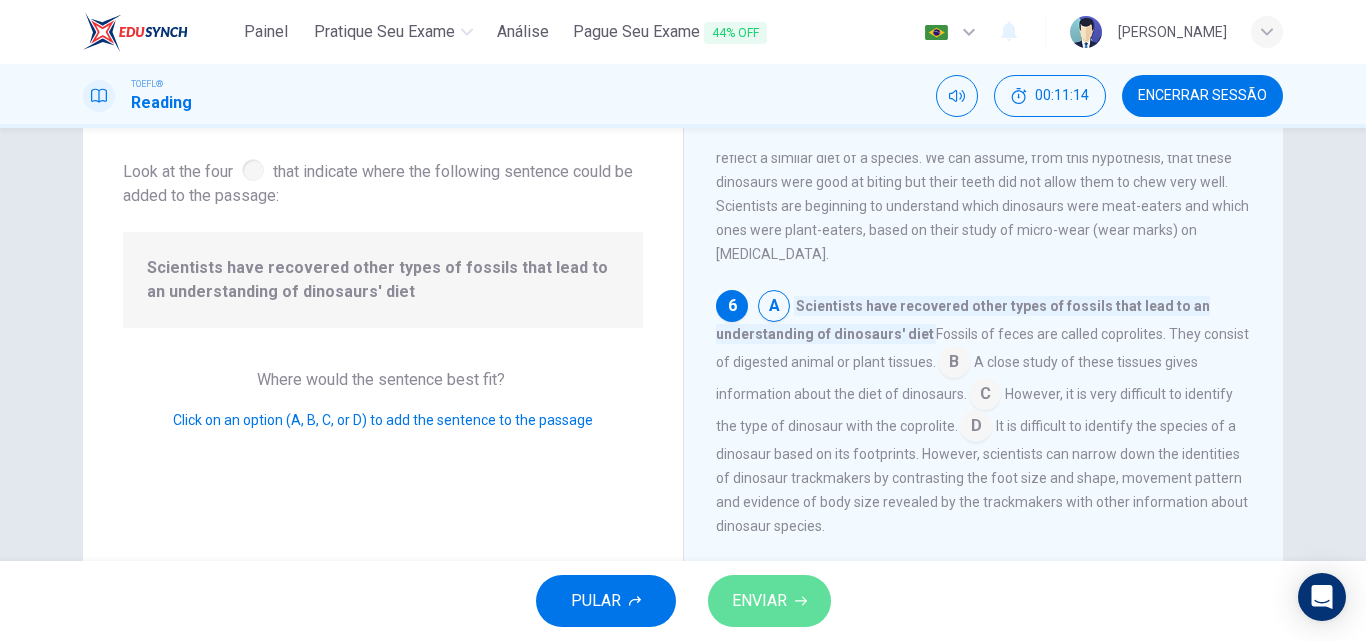 click on "ENVIAR" at bounding box center (759, 601) 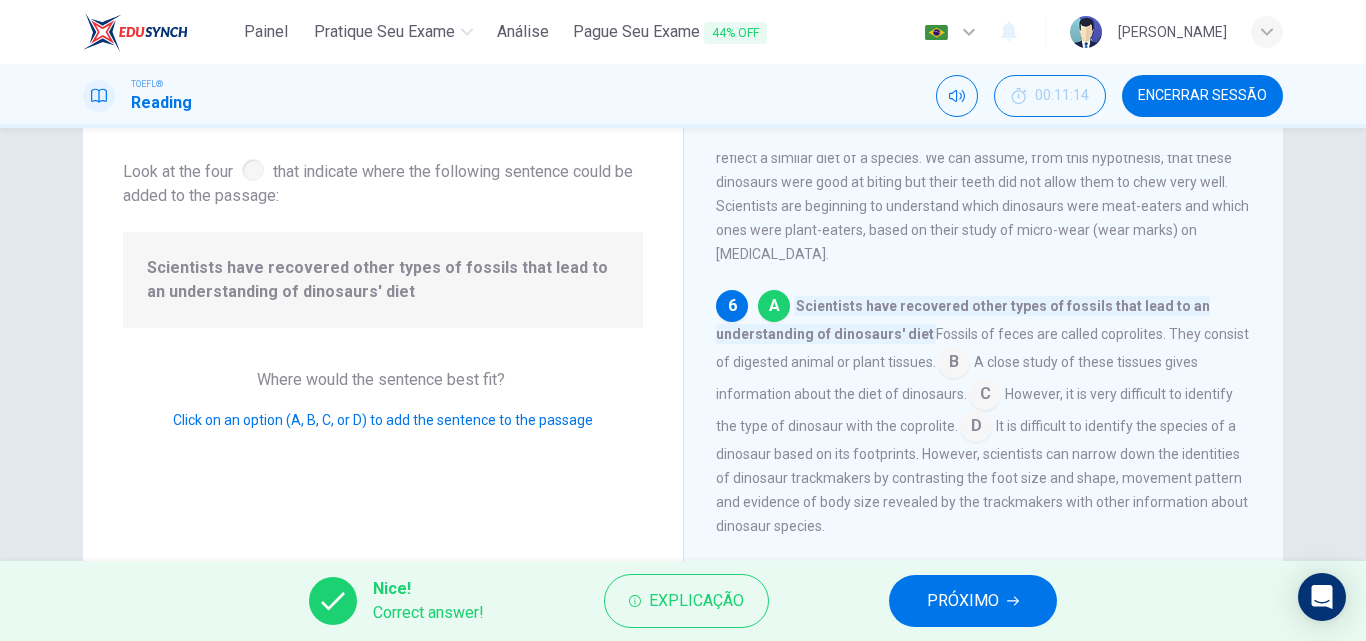 click on "Question 11 Look at the four     that indicate where the following sentence could be added to the passage: Scientists have recovered other types of fossils that lead to an understanding of dinosaurs' diet Where would the sentence best fit?   Click on an option (A, B, C, or D) to add the sentence to the passage" at bounding box center [383, 414] 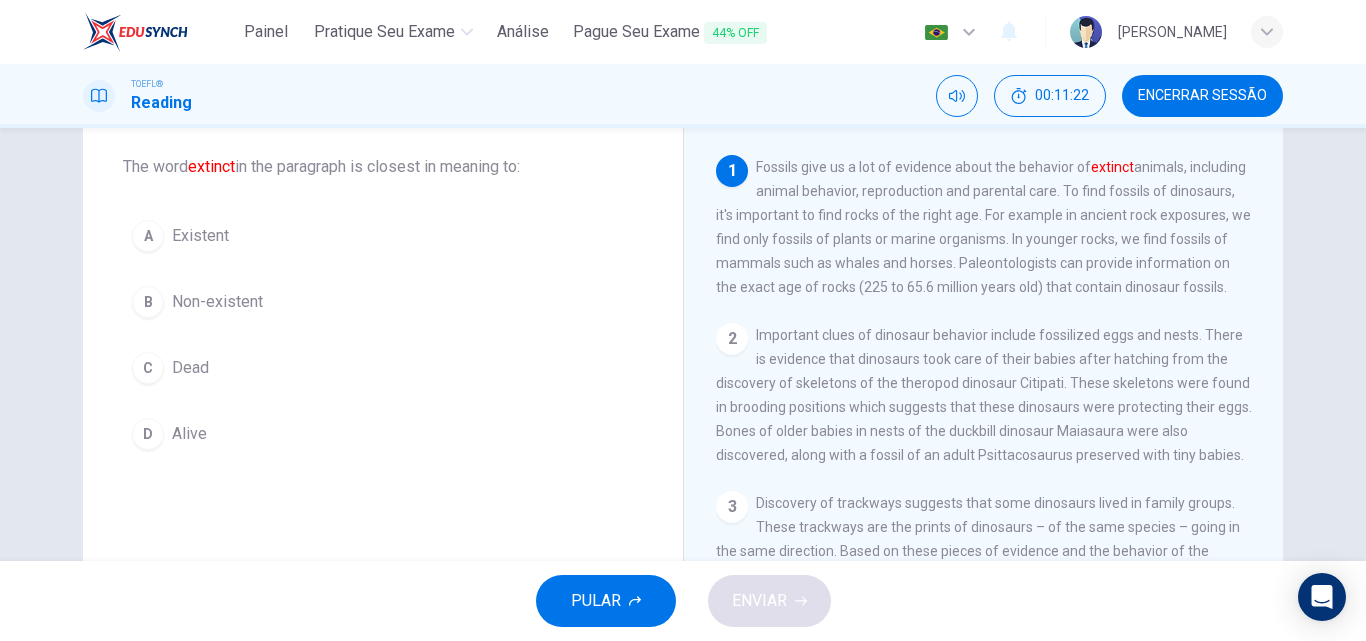 click on "Non-existent" at bounding box center [217, 302] 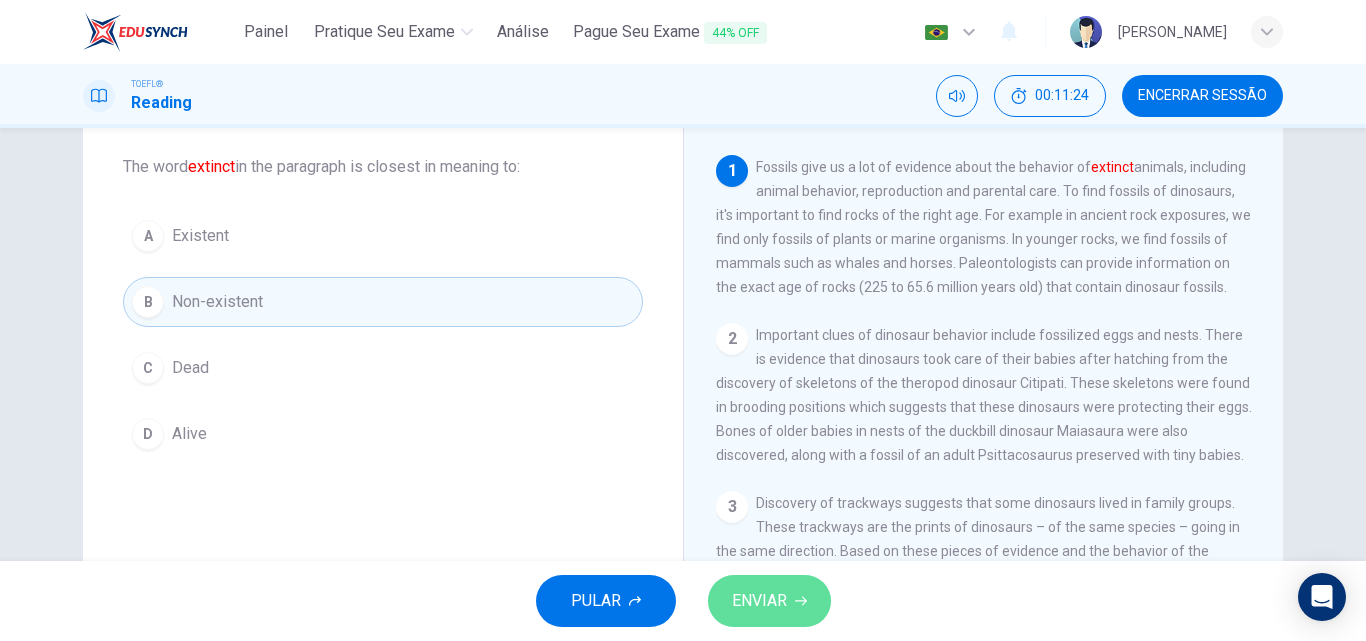 click on "ENVIAR" at bounding box center (759, 601) 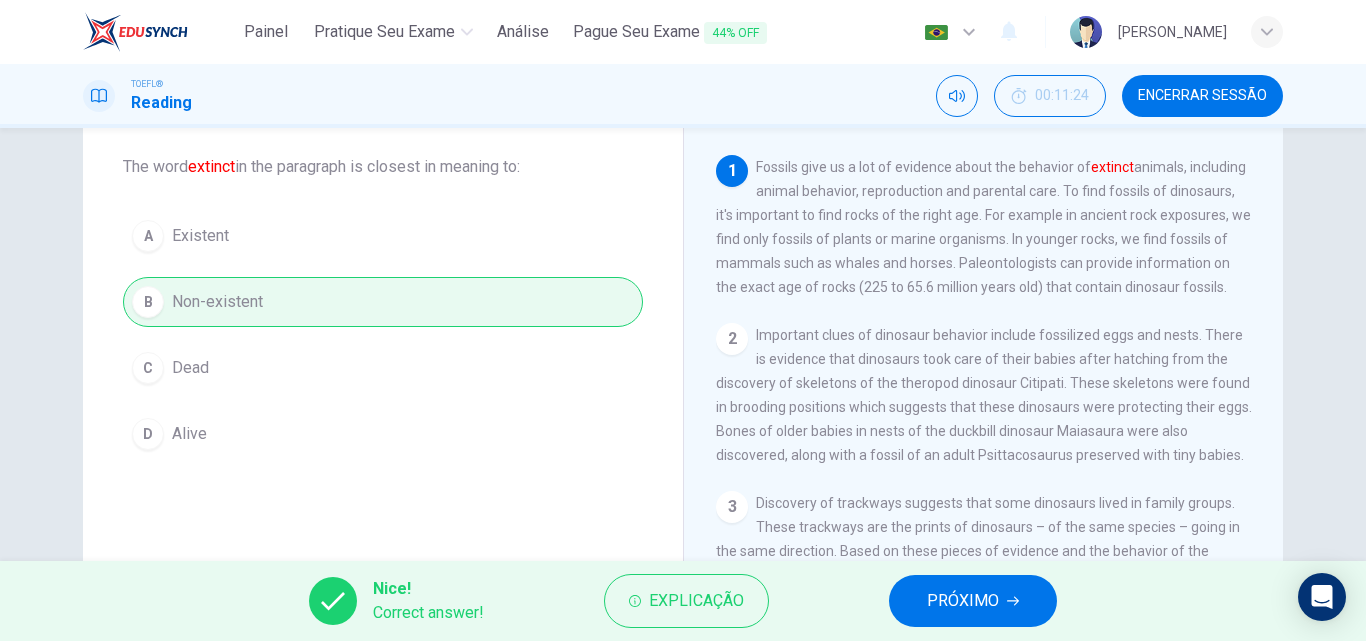 click on "PRÓXIMO" at bounding box center (963, 601) 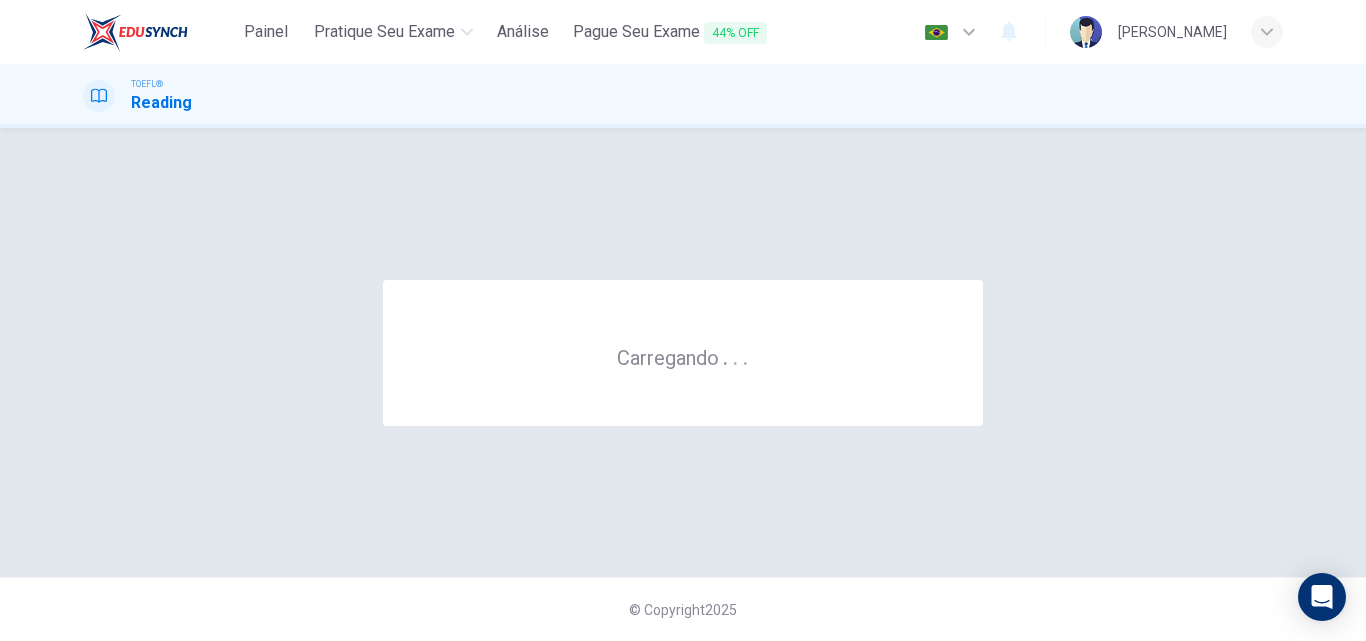 scroll, scrollTop: 0, scrollLeft: 0, axis: both 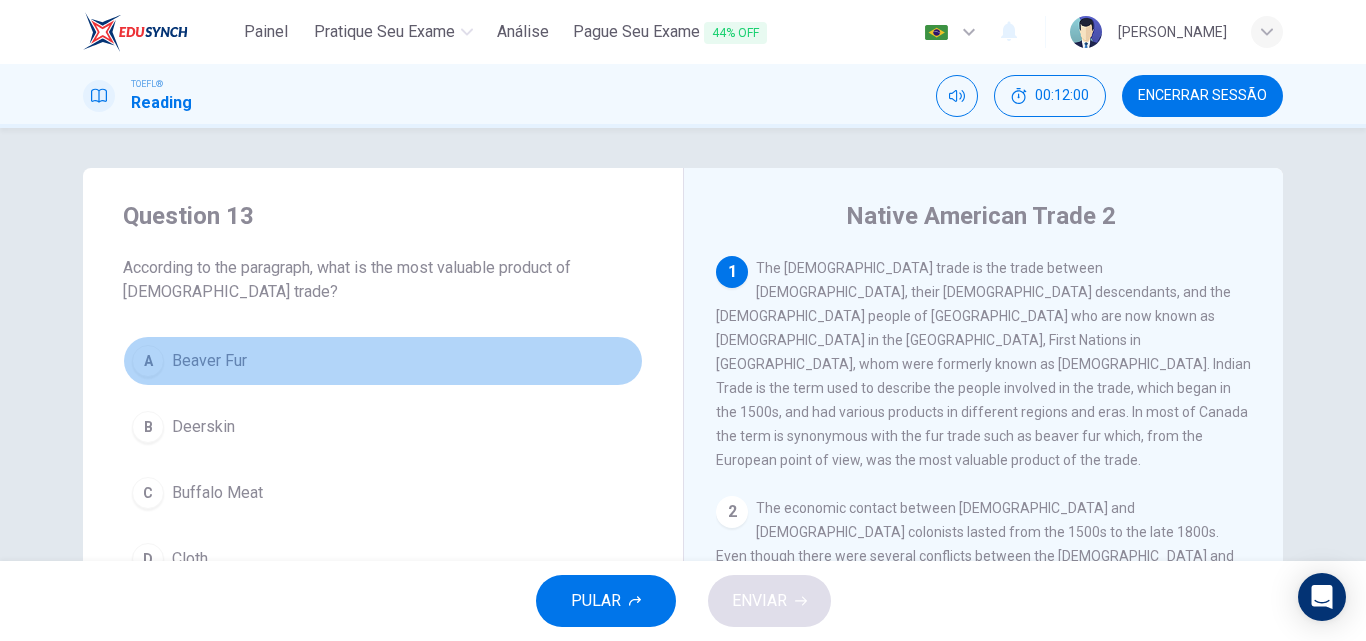 click on "Beaver Fur" at bounding box center [209, 361] 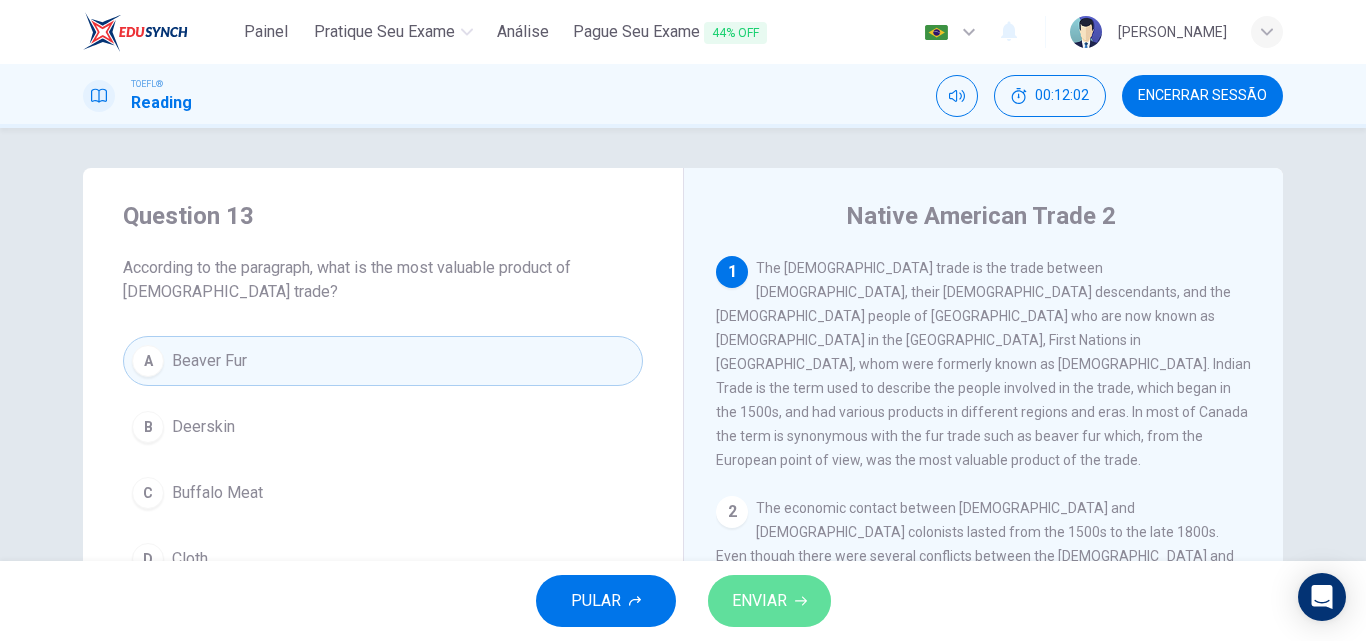 click on "ENVIAR" at bounding box center [769, 601] 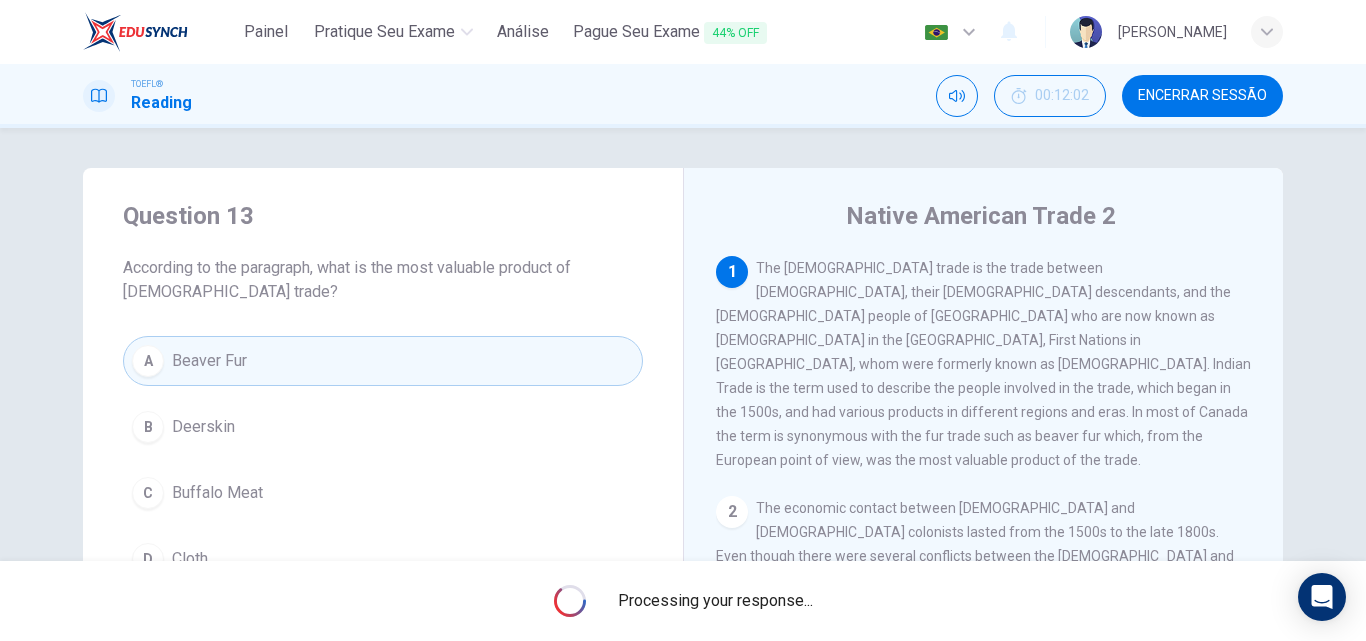 click on "Question 13 According to the paragraph, what is the most valuable product of [DEMOGRAPHIC_DATA] trade? A Beaver Fur B Deerskin C Buffalo Meat D Cloth [DEMOGRAPHIC_DATA] Trade 2 1 The [DEMOGRAPHIC_DATA] trade is the trade between [DEMOGRAPHIC_DATA], their [DEMOGRAPHIC_DATA] descendants, and the [DEMOGRAPHIC_DATA] people of [GEOGRAPHIC_DATA] who are now known as [DEMOGRAPHIC_DATA] in the [GEOGRAPHIC_DATA], First Nations in [GEOGRAPHIC_DATA], whom were formerly known as [DEMOGRAPHIC_DATA]. Indian Trade is the term used to describe the people involved in the trade, which began in the 1500s, and had various products in different regions and eras. In most of Canada the term is synonymous with the fur trade such as beaver fur which, from the European point of view, was the most valuable product of the trade. 2 3 4 5 6" at bounding box center (683, 344) 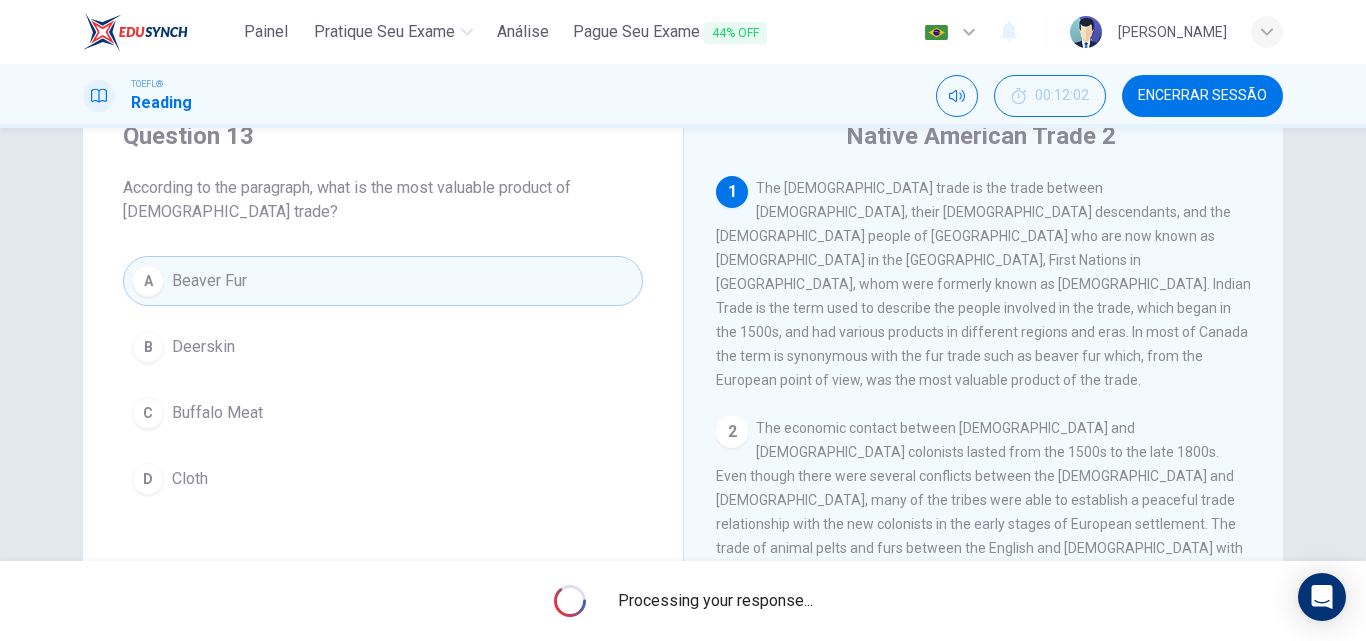 scroll, scrollTop: 40, scrollLeft: 0, axis: vertical 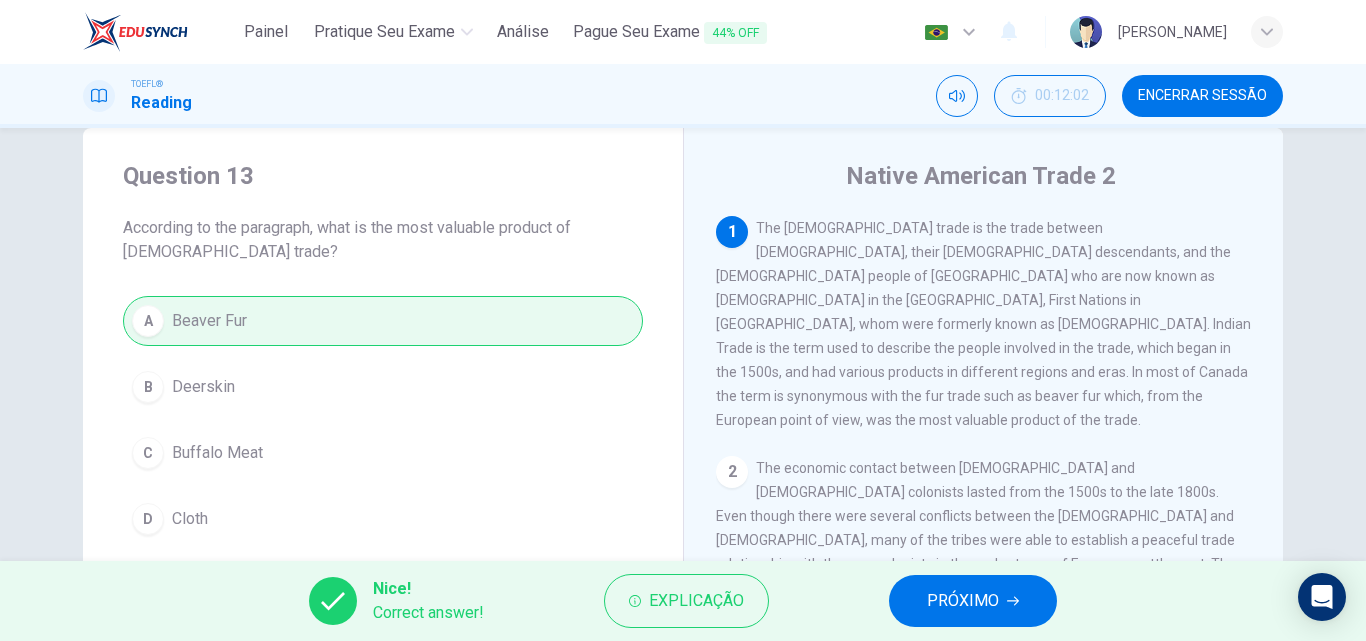 click on "PRÓXIMO" at bounding box center [963, 601] 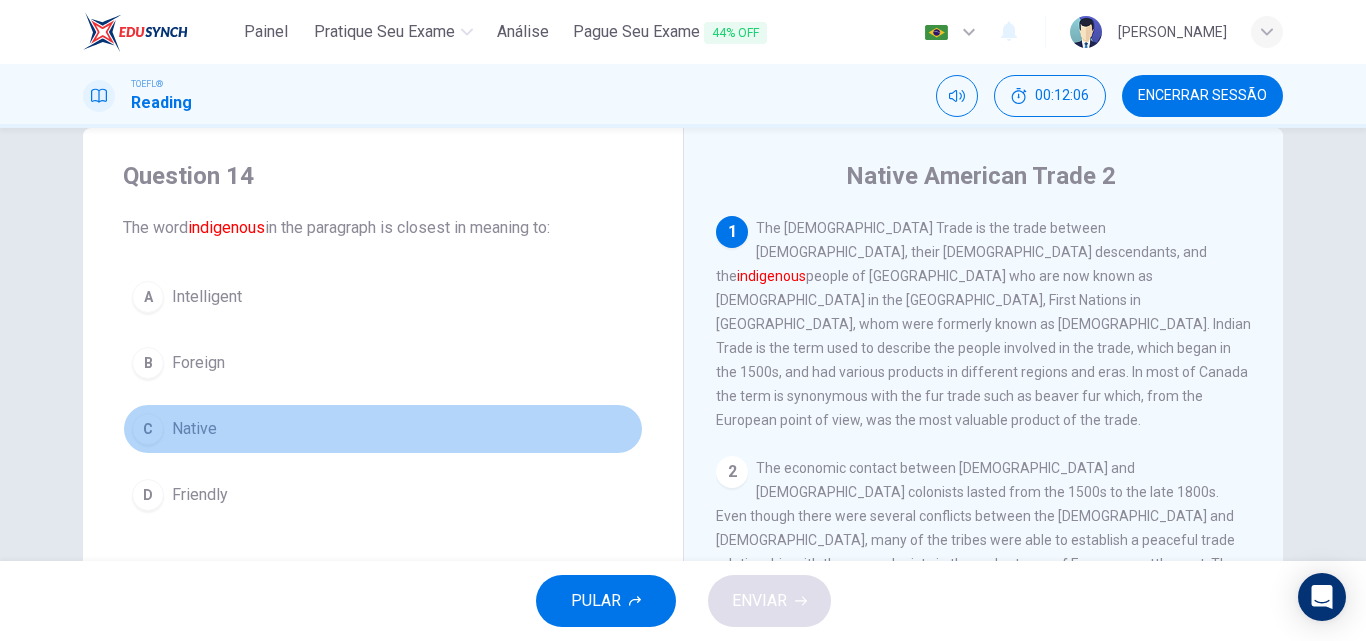 click on "C" at bounding box center [148, 429] 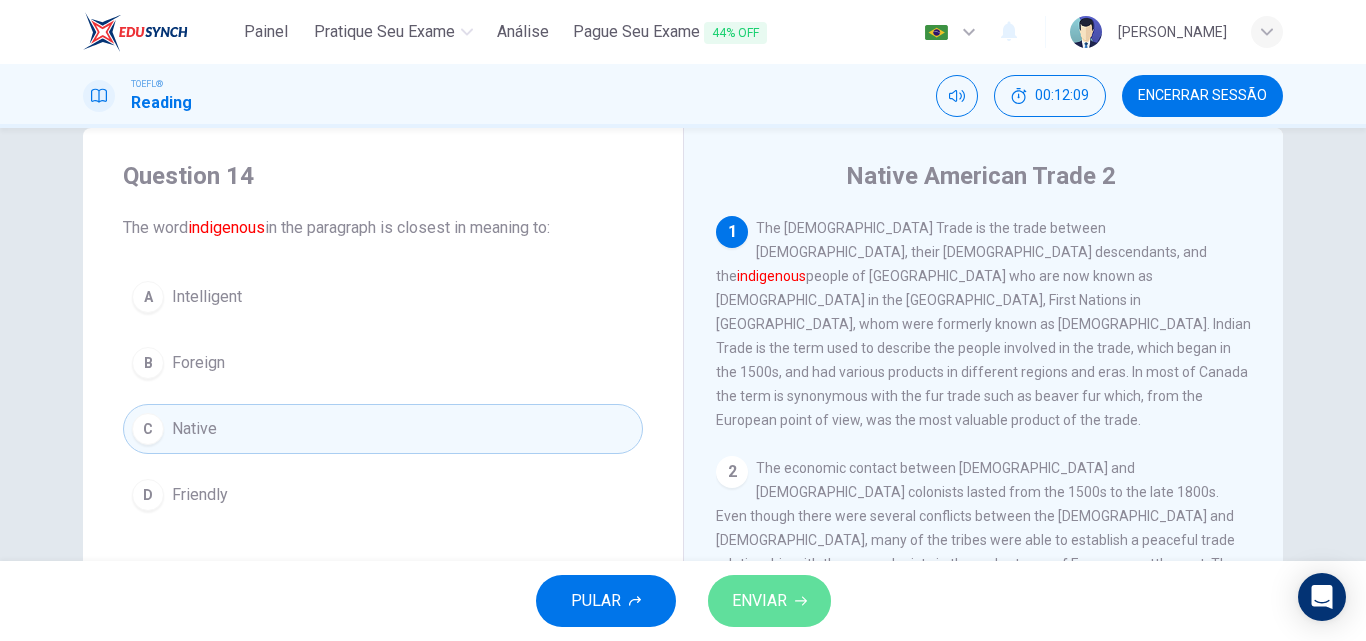 click on "ENVIAR" at bounding box center [769, 601] 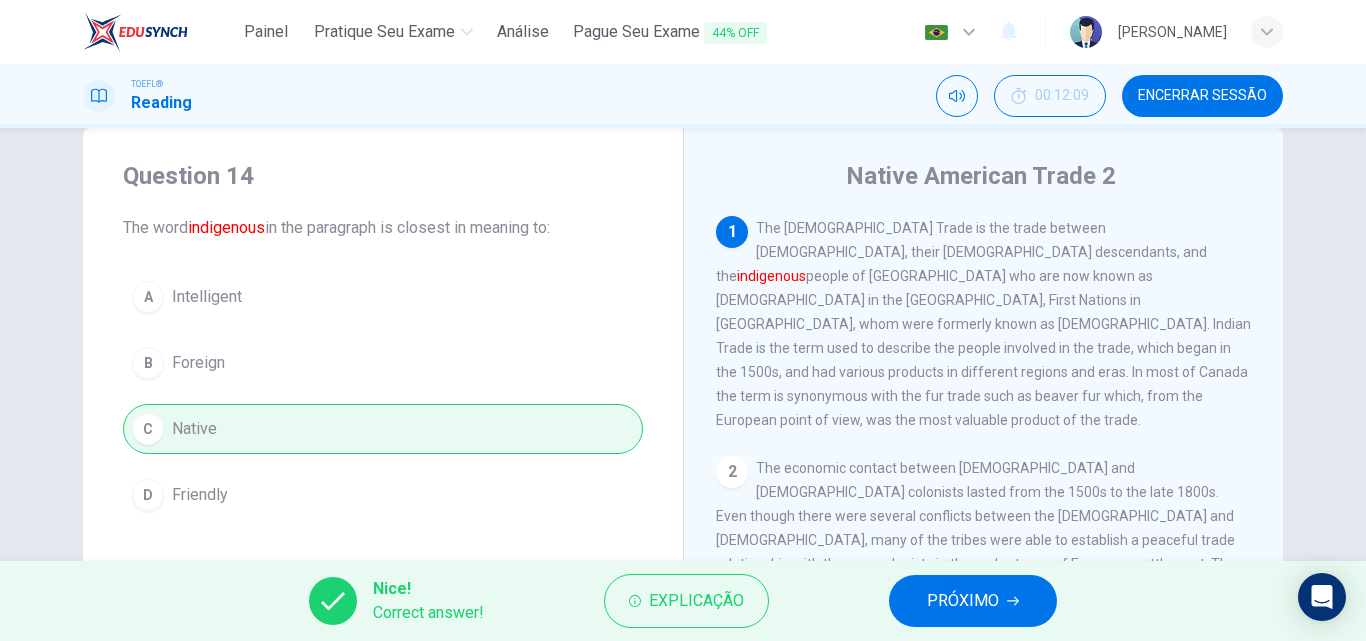 click on "PRÓXIMO" at bounding box center (963, 601) 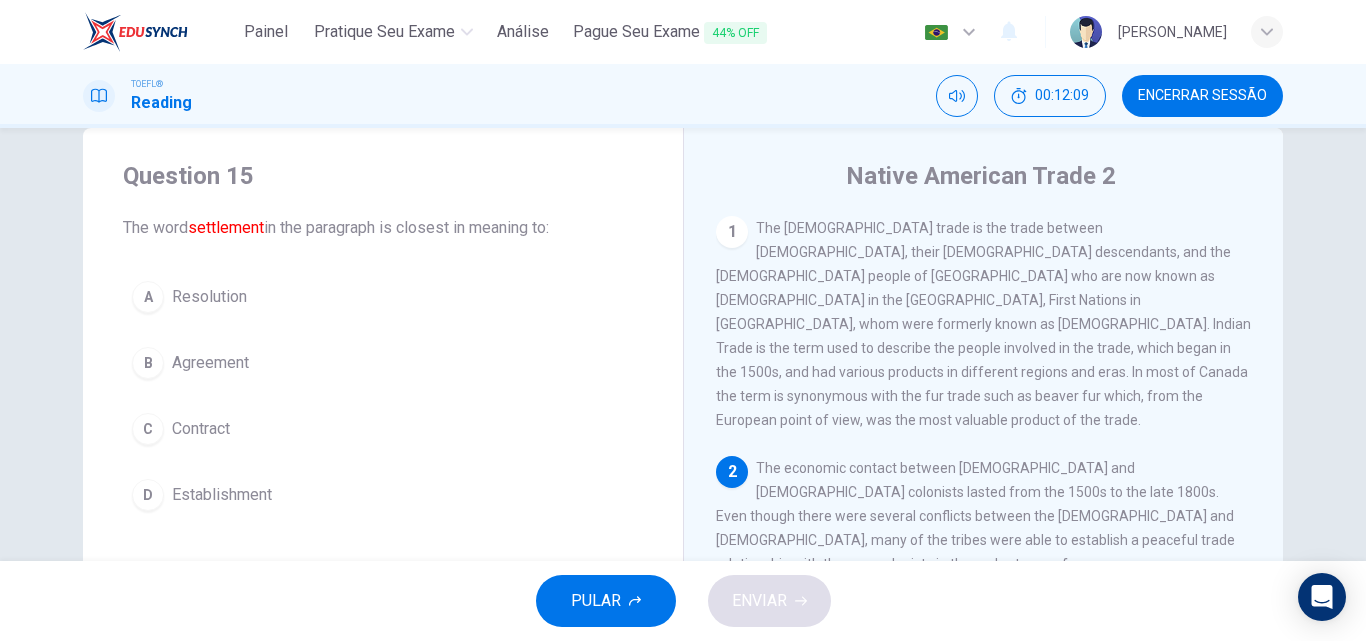 scroll, scrollTop: 24, scrollLeft: 0, axis: vertical 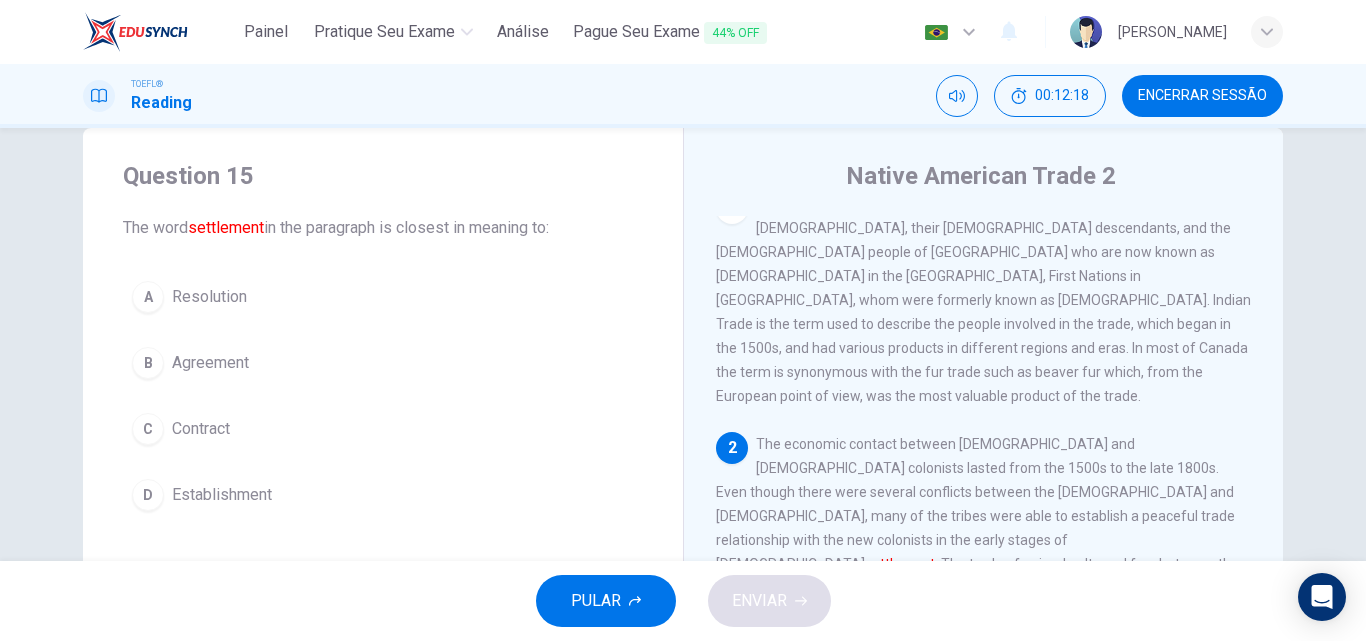 click on "The [DEMOGRAPHIC_DATA] trade is the trade between [DEMOGRAPHIC_DATA], their [DEMOGRAPHIC_DATA] descendants, and the [DEMOGRAPHIC_DATA] people of [GEOGRAPHIC_DATA] who are now known as [DEMOGRAPHIC_DATA] in the [GEOGRAPHIC_DATA], First Nations in [GEOGRAPHIC_DATA], whom were formerly known as [DEMOGRAPHIC_DATA]. Indian Trade is the term used to describe the people involved in the trade, which began in the 1500s, and had various products in different regions and eras. In most of Canada the term is synonymous with the fur trade such as beaver fur which, from the European point of view, was the most valuable product of the trade." at bounding box center (983, 300) 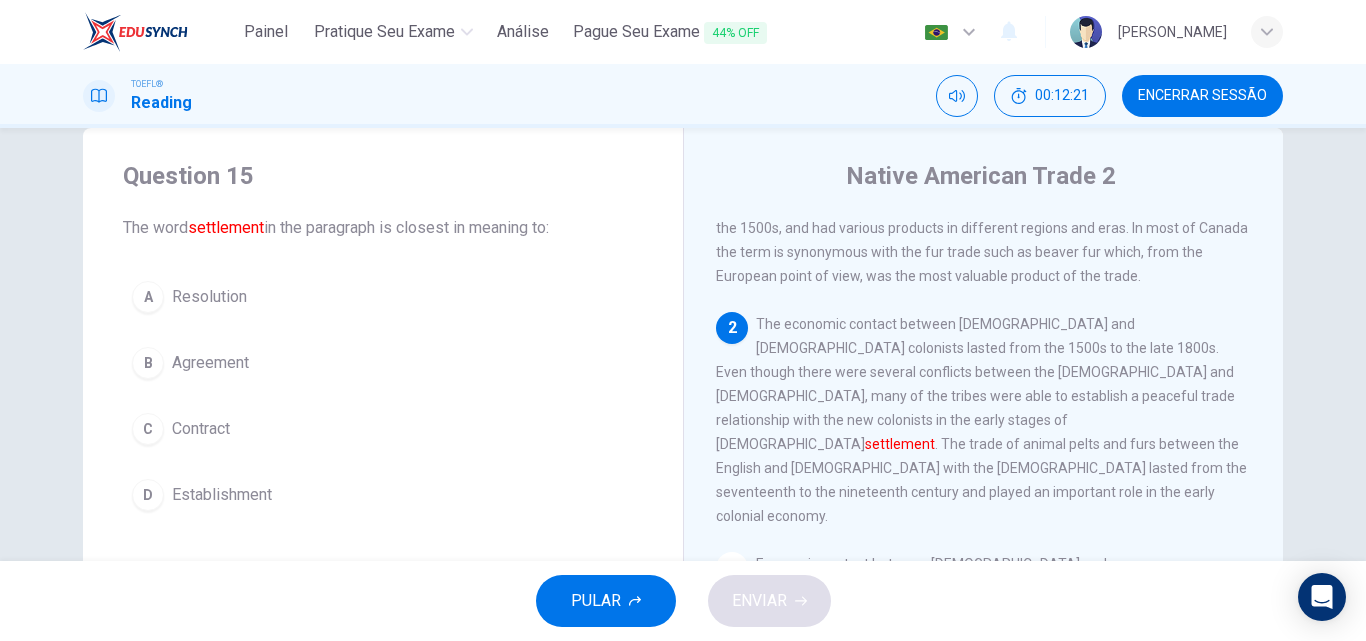 scroll, scrollTop: 184, scrollLeft: 0, axis: vertical 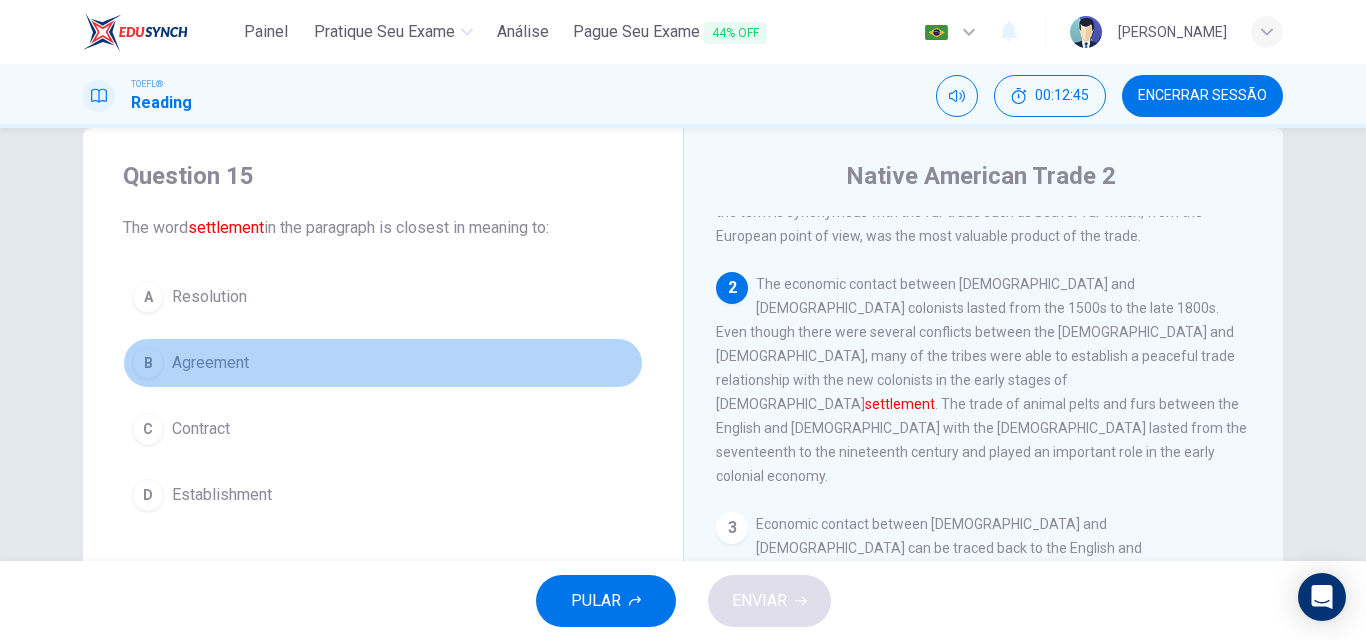 click on "B" at bounding box center (148, 363) 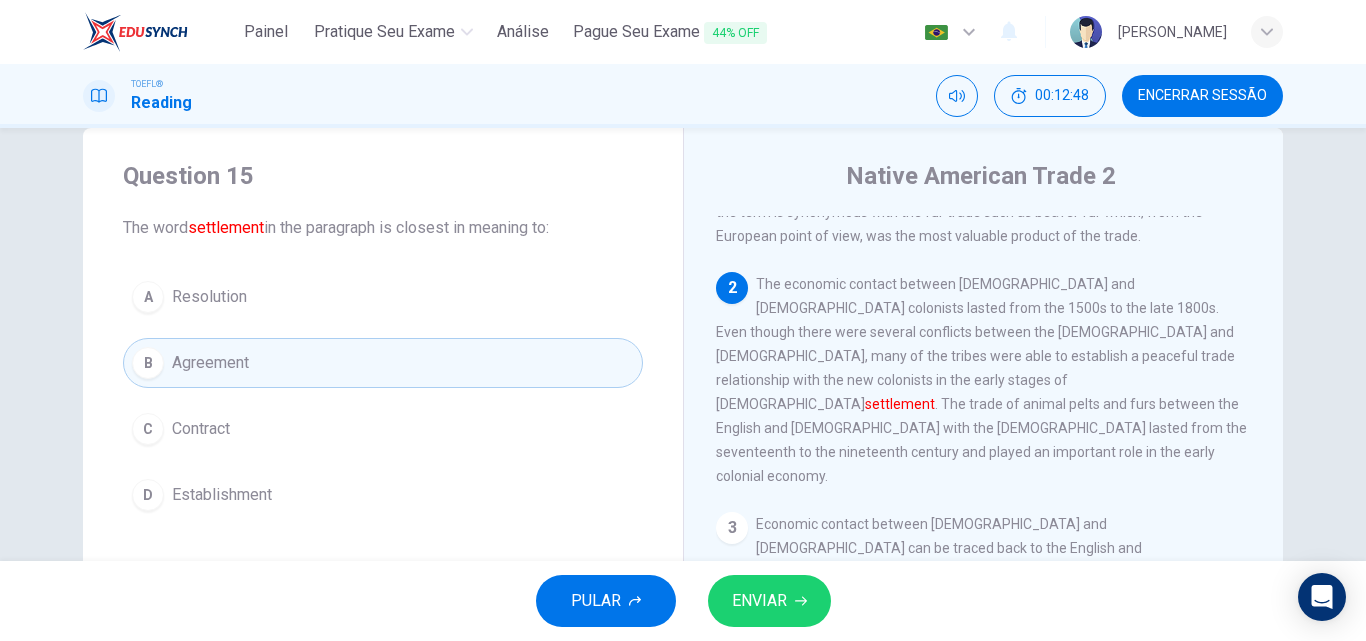 click on "ENVIAR" at bounding box center [769, 601] 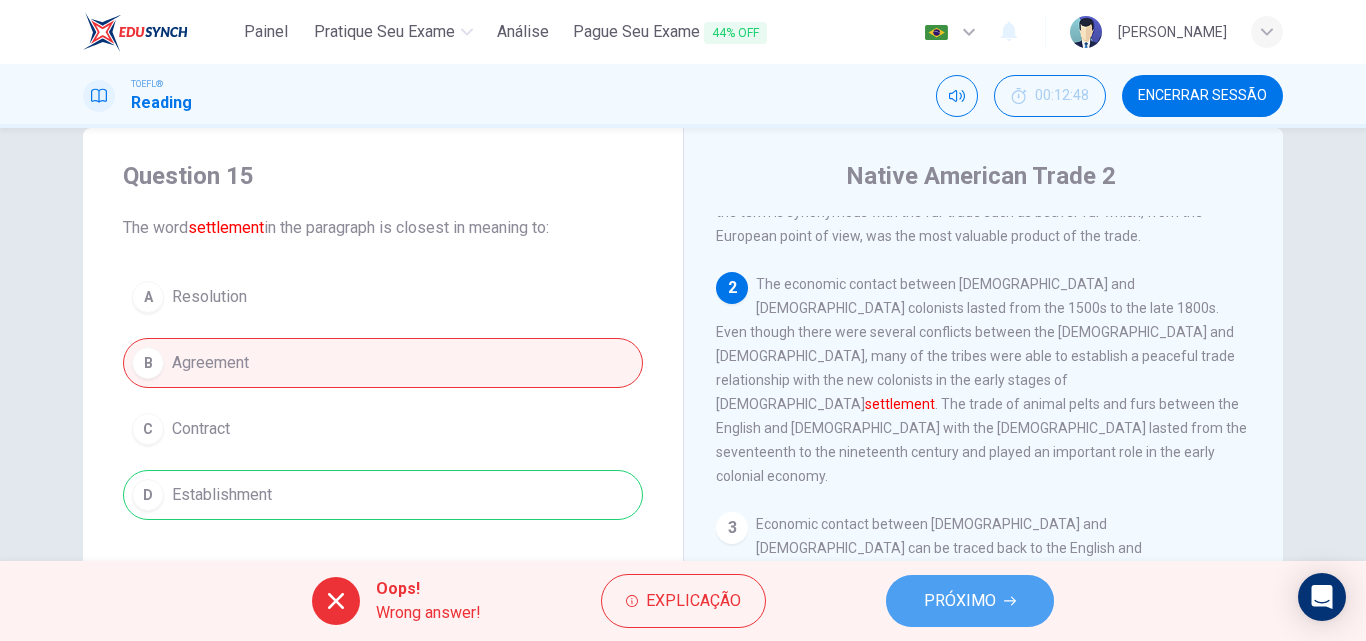click on "PRÓXIMO" at bounding box center [960, 601] 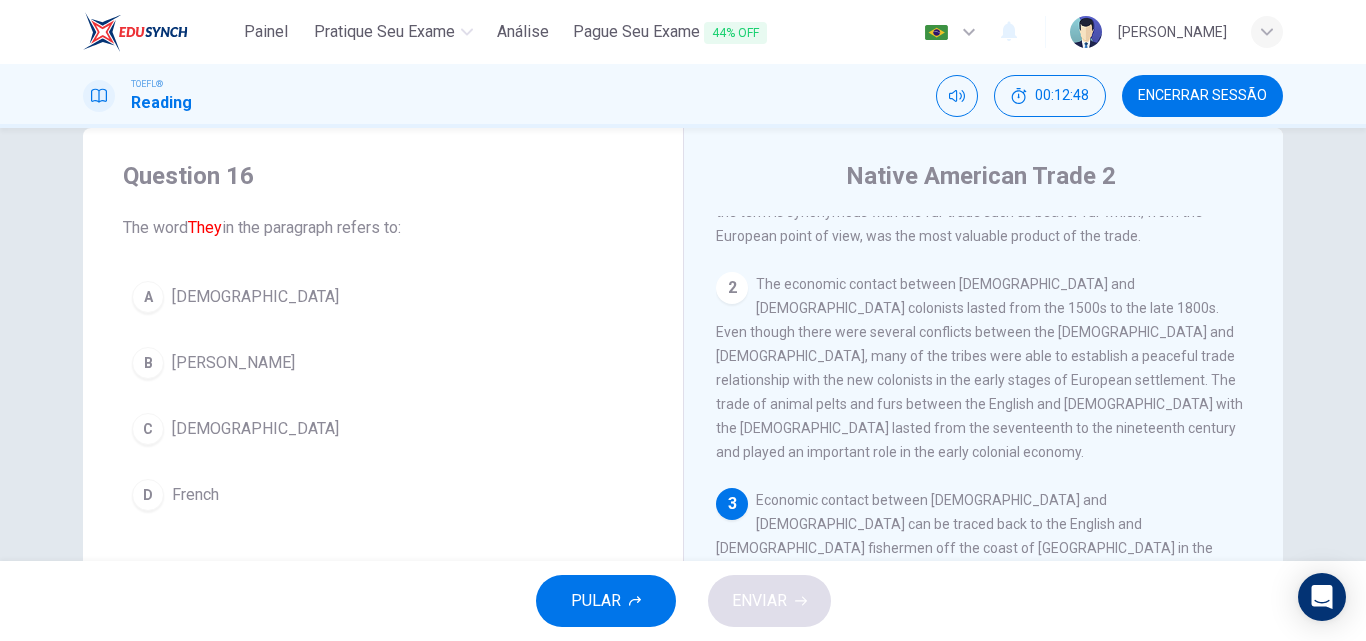 scroll, scrollTop: 273, scrollLeft: 0, axis: vertical 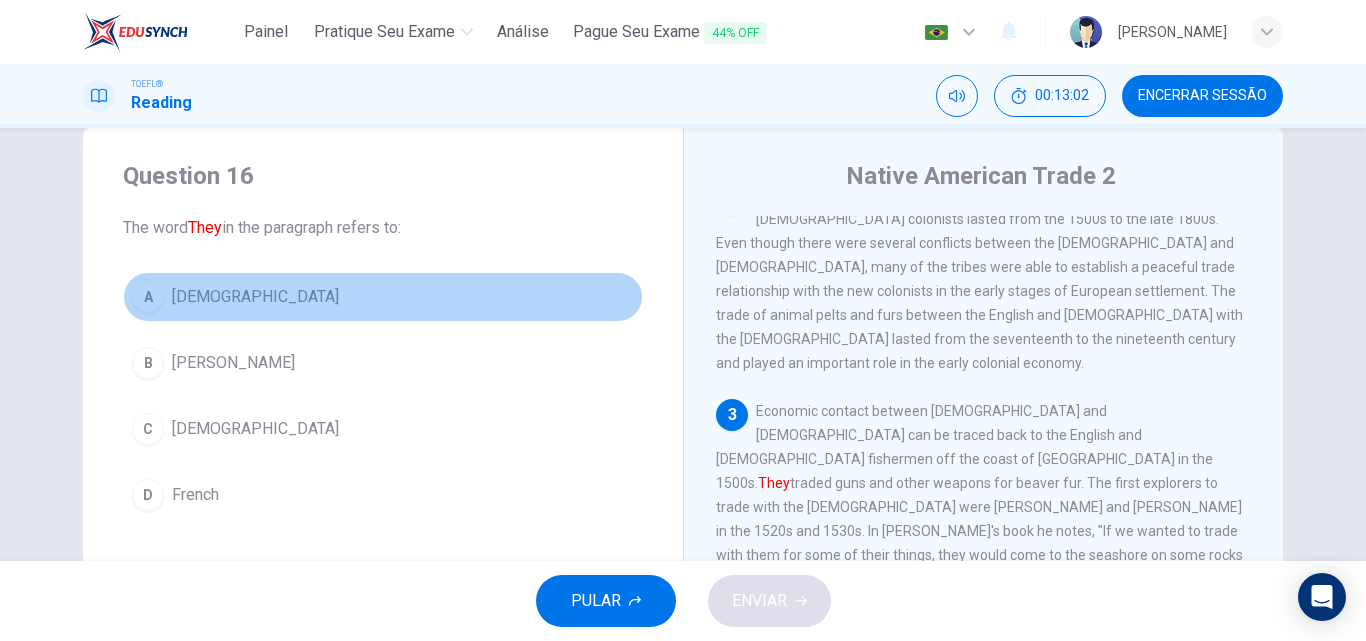 click on "[DEMOGRAPHIC_DATA]" at bounding box center (255, 297) 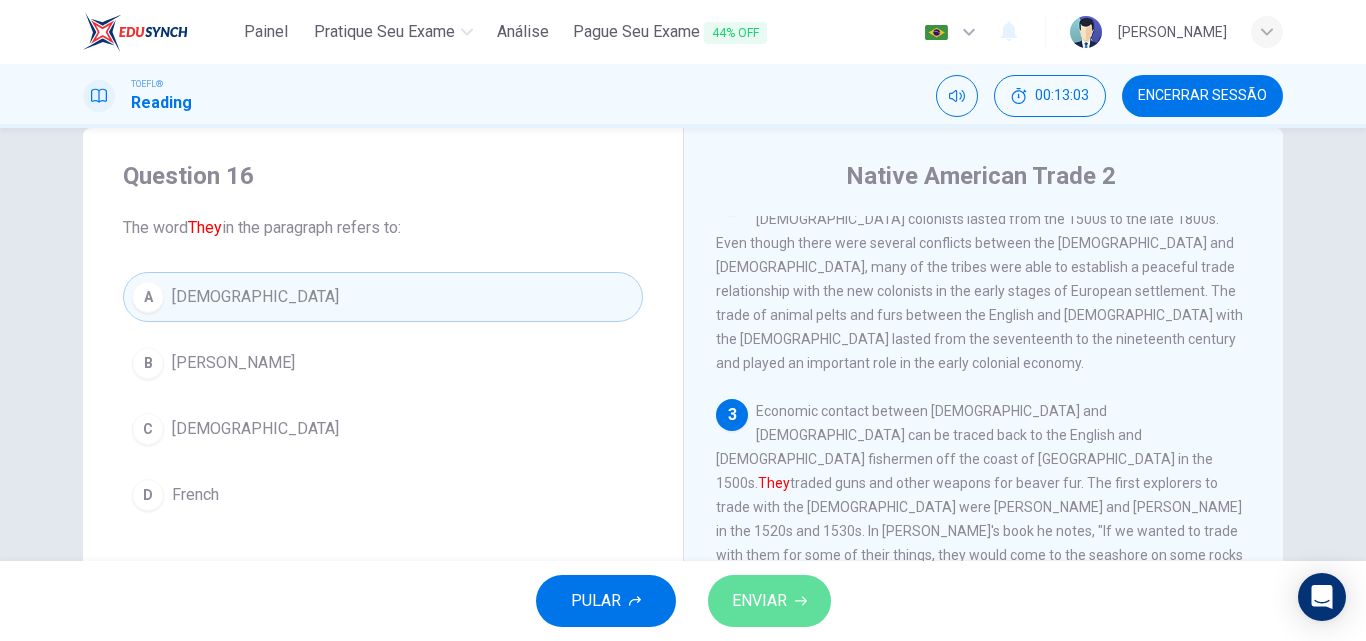 click on "ENVIAR" at bounding box center [759, 601] 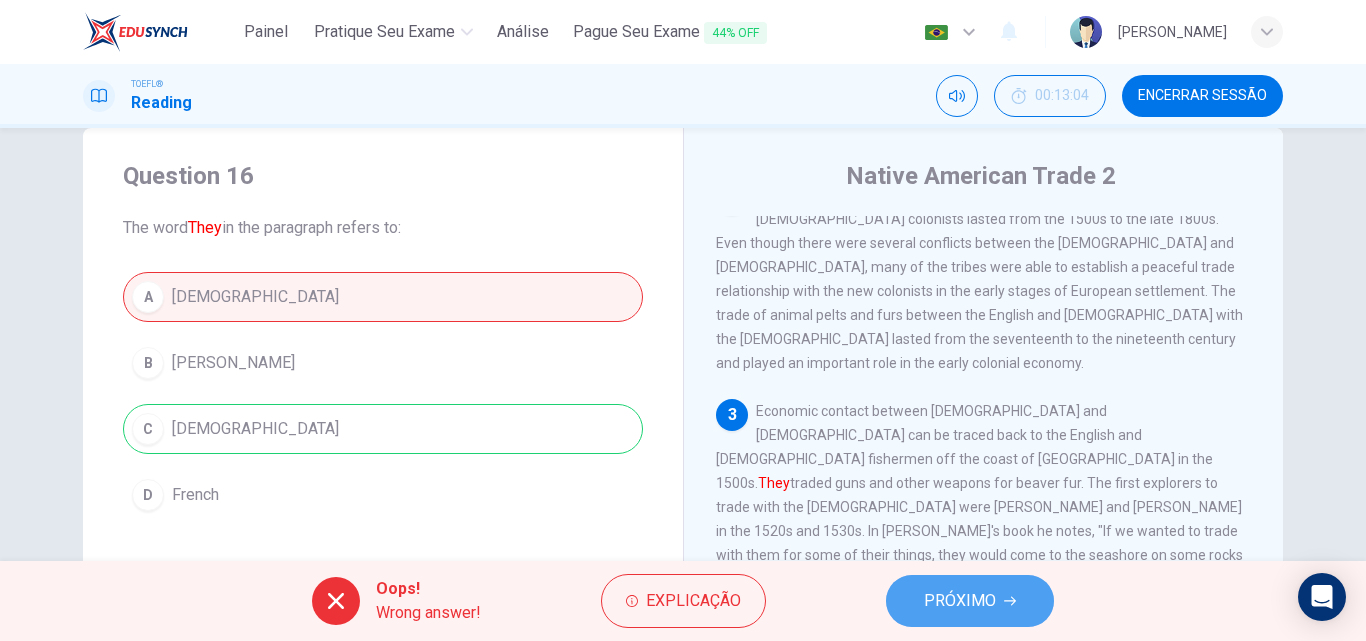 click on "PRÓXIMO" at bounding box center (960, 601) 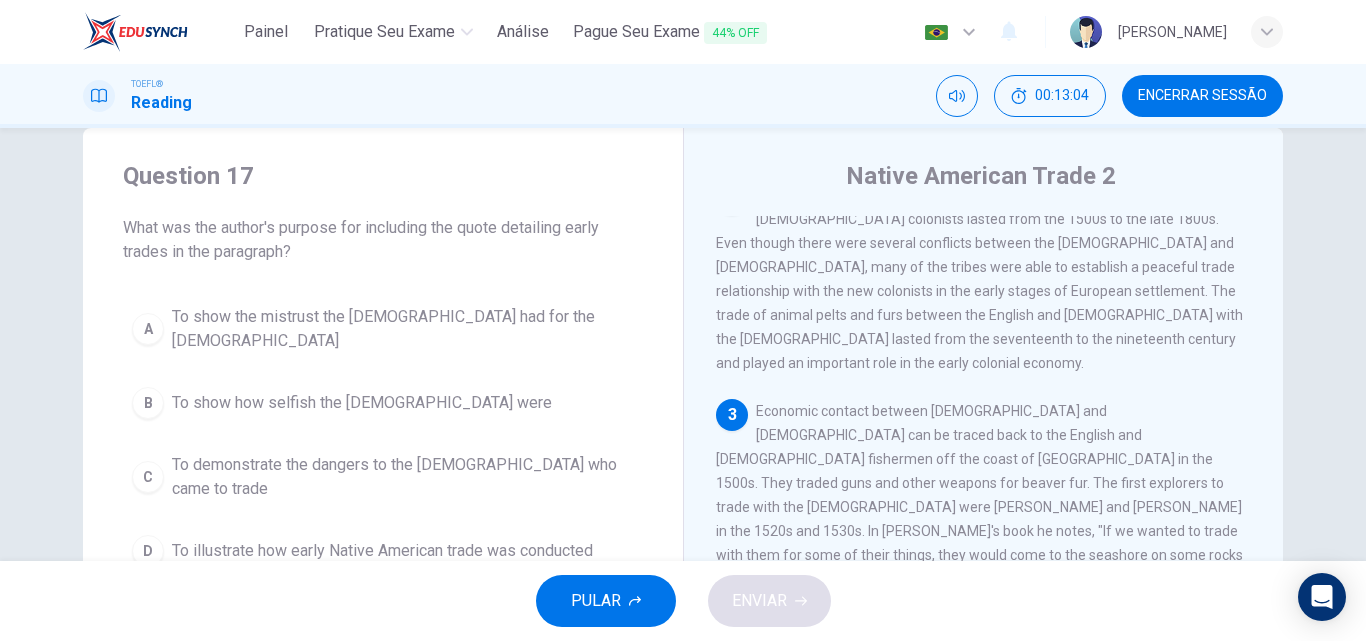 scroll, scrollTop: 423, scrollLeft: 0, axis: vertical 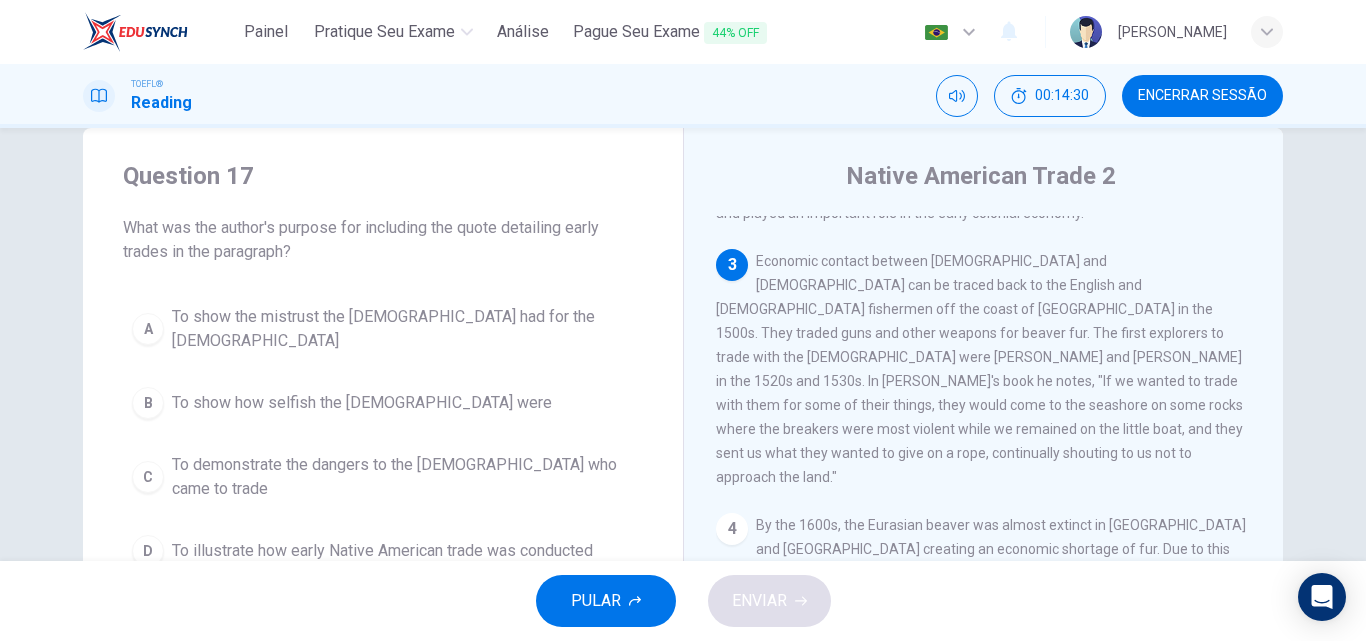 click on "To demonstrate the dangers to the [DEMOGRAPHIC_DATA] who came to trade" at bounding box center (403, 477) 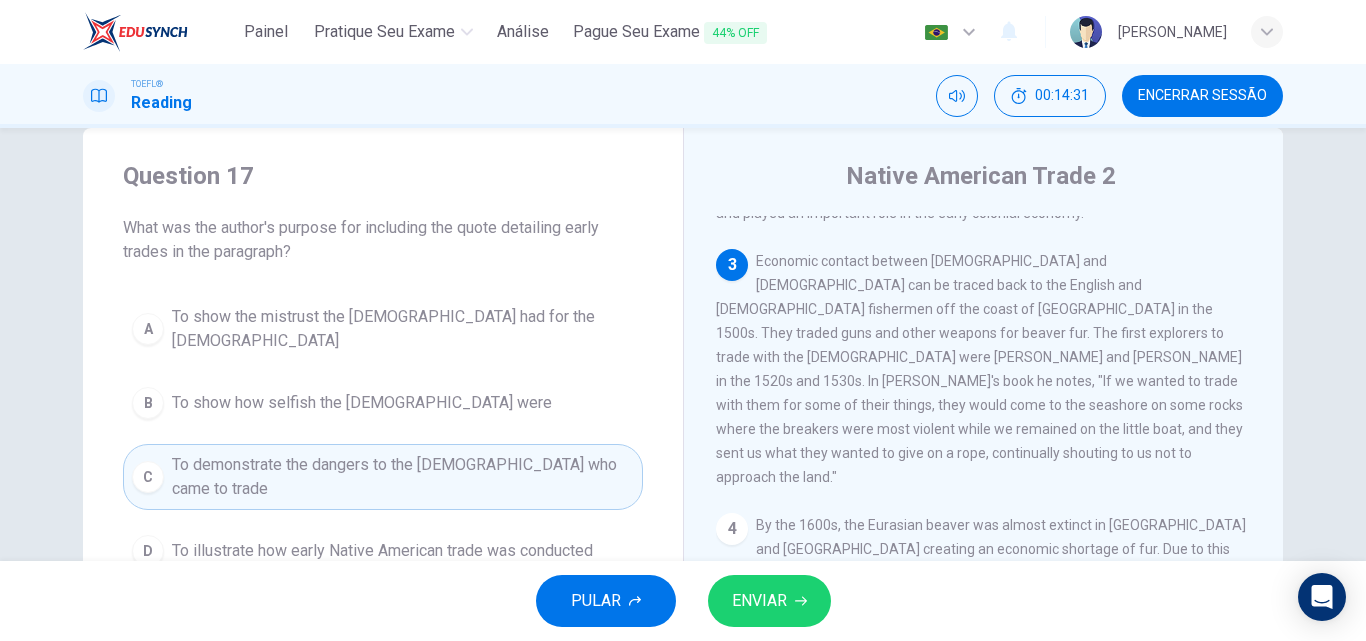 click on "ENVIAR" at bounding box center (759, 601) 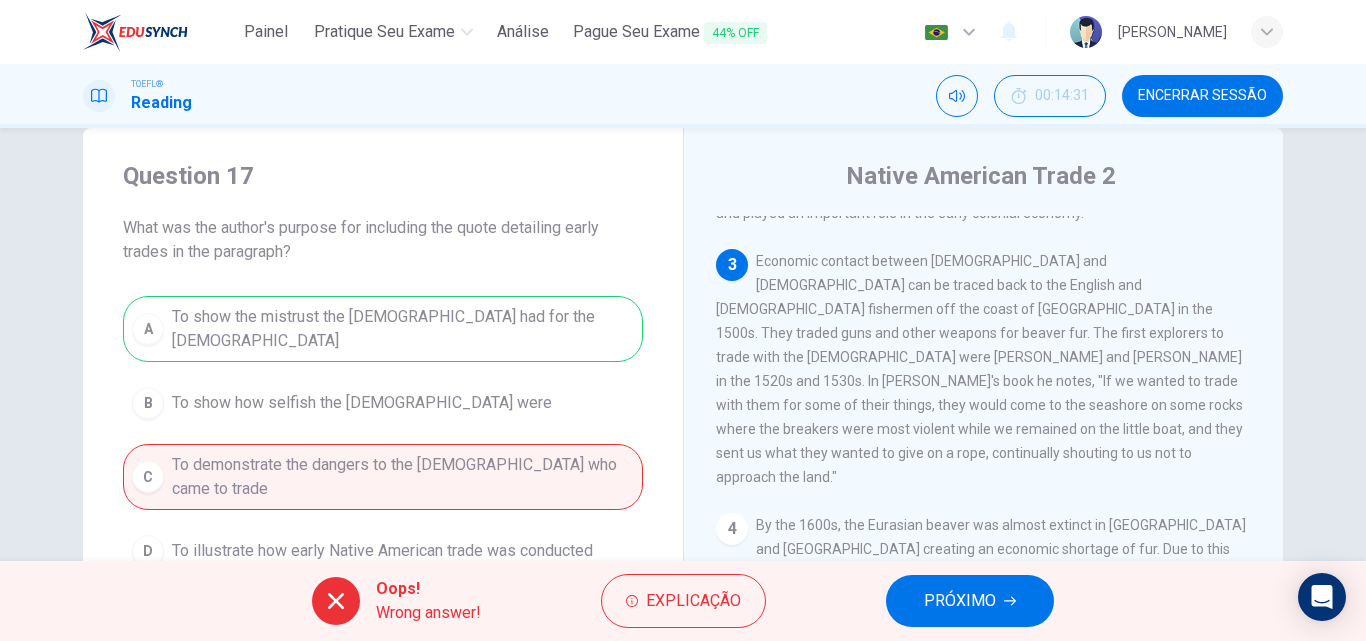 click on "PRÓXIMO" at bounding box center [960, 601] 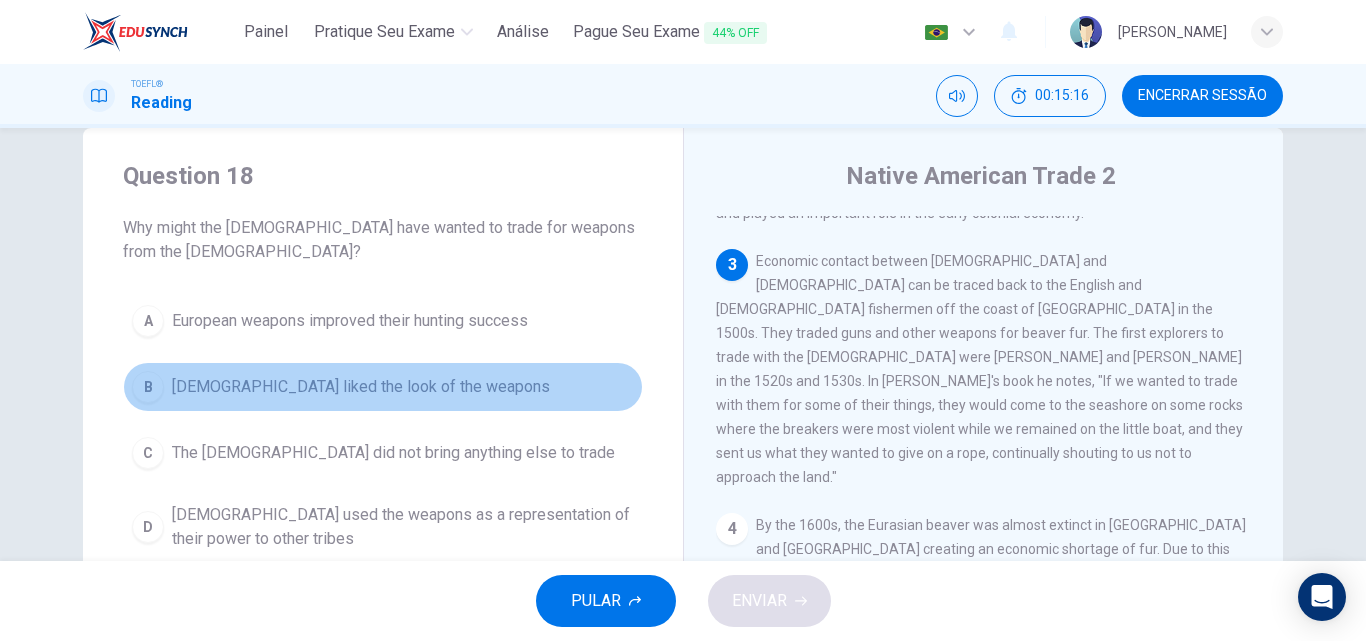 click on "[DEMOGRAPHIC_DATA] liked the look of the weapons" at bounding box center [361, 387] 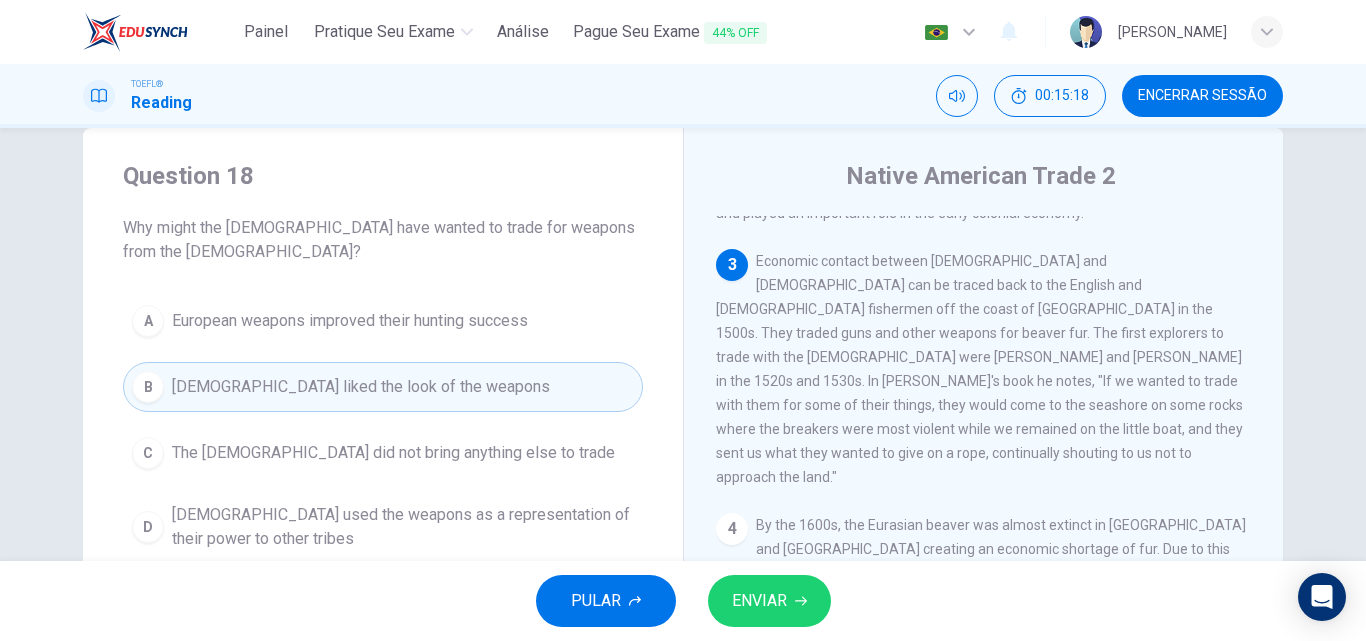 click on "ENVIAR" at bounding box center (759, 601) 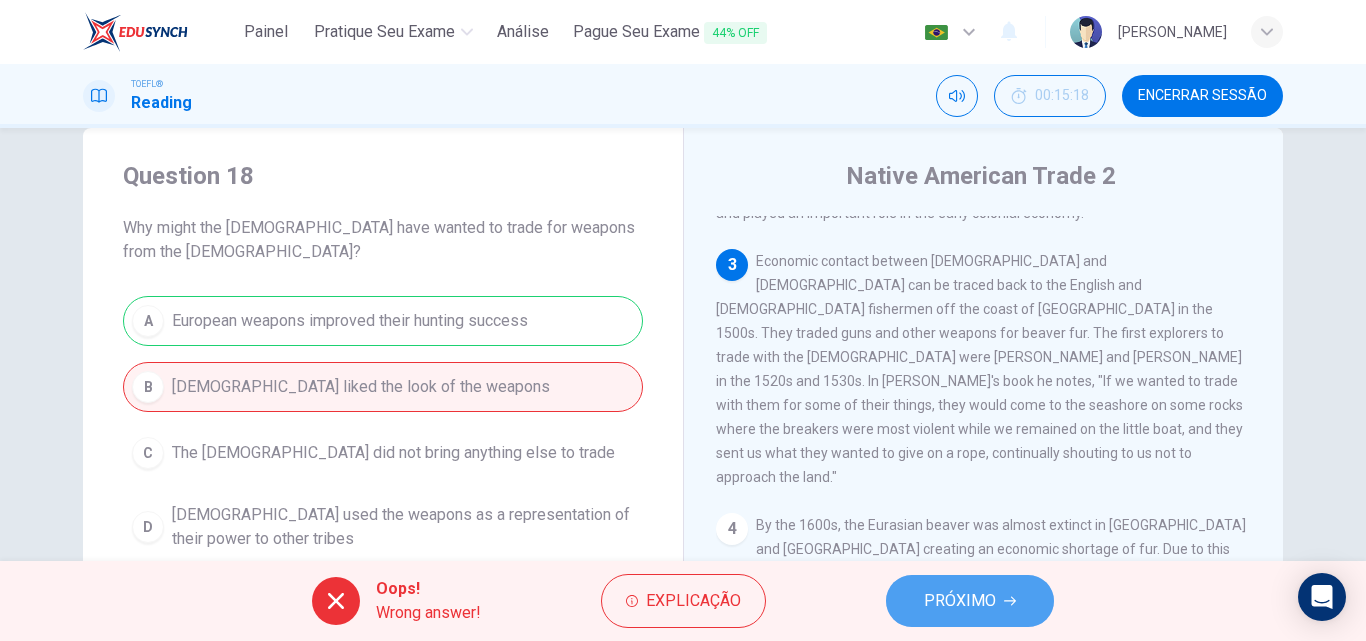 click on "PRÓXIMO" at bounding box center (970, 601) 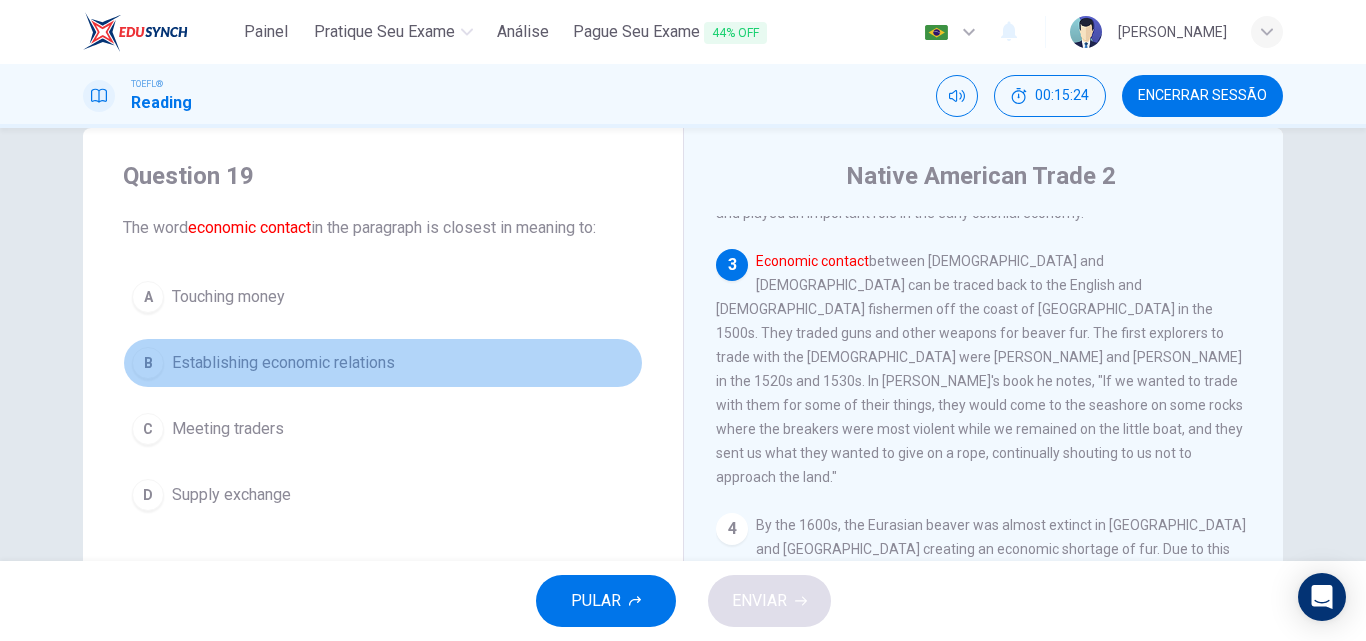 click on "Establishing economic relations" at bounding box center [283, 363] 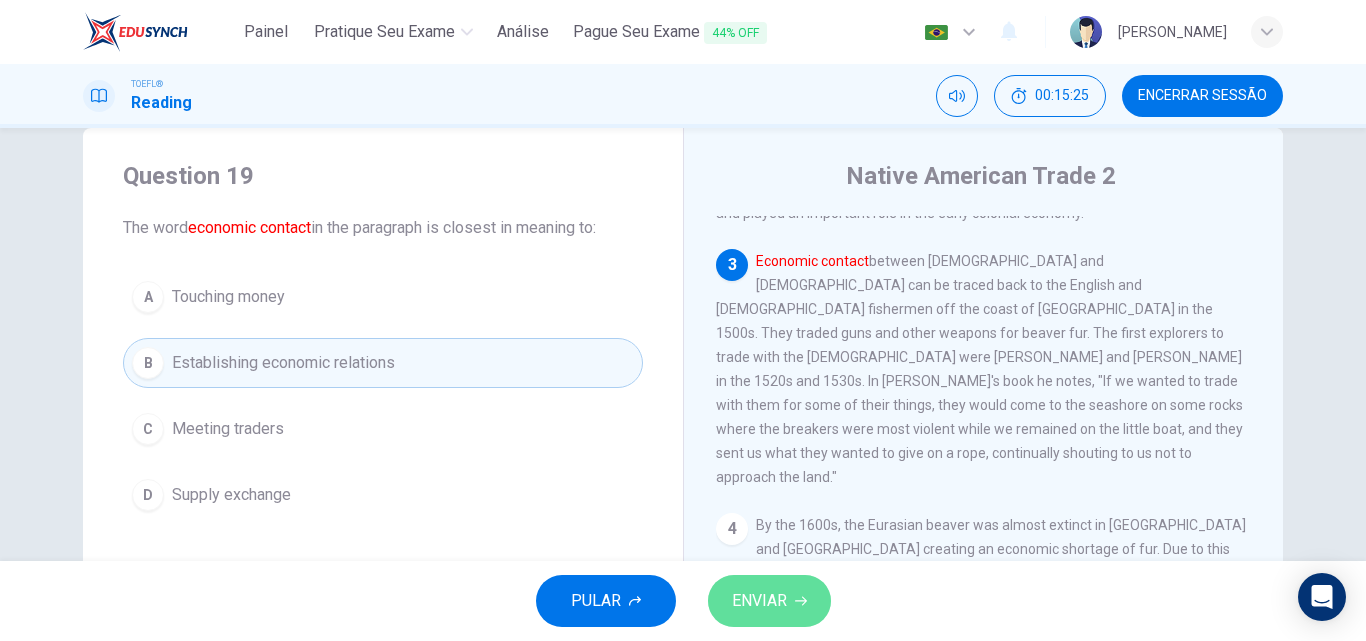 click on "ENVIAR" at bounding box center [759, 601] 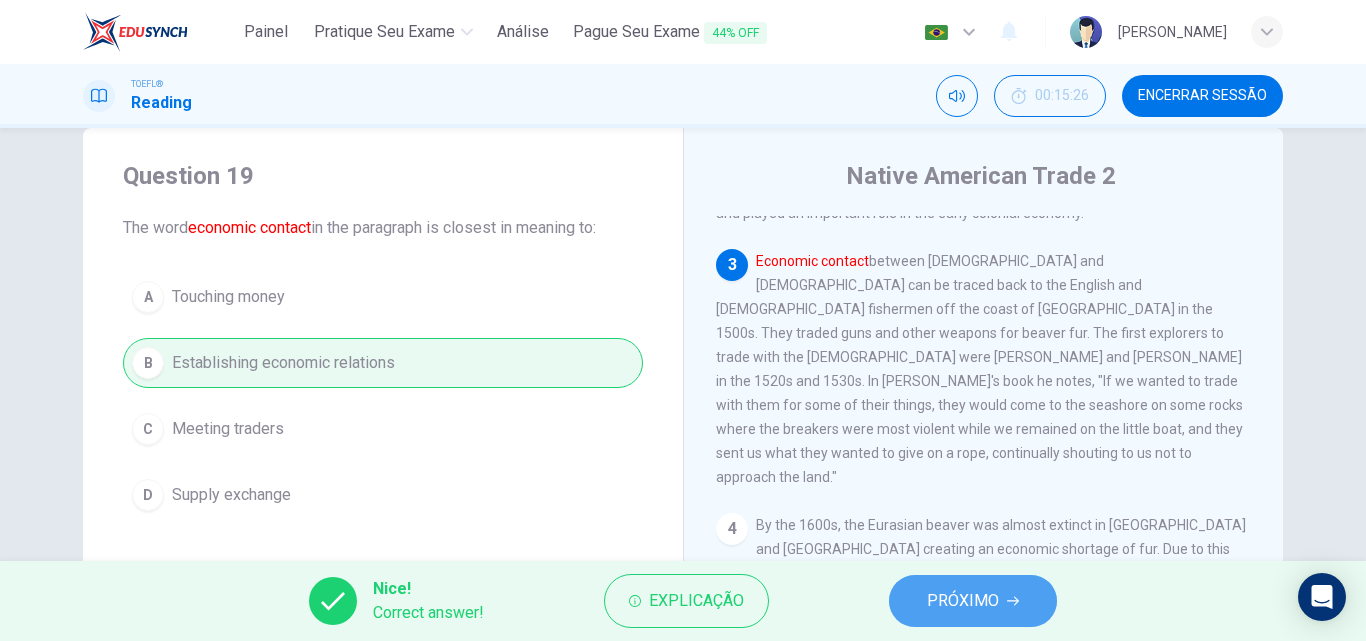 click on "PRÓXIMO" at bounding box center (963, 601) 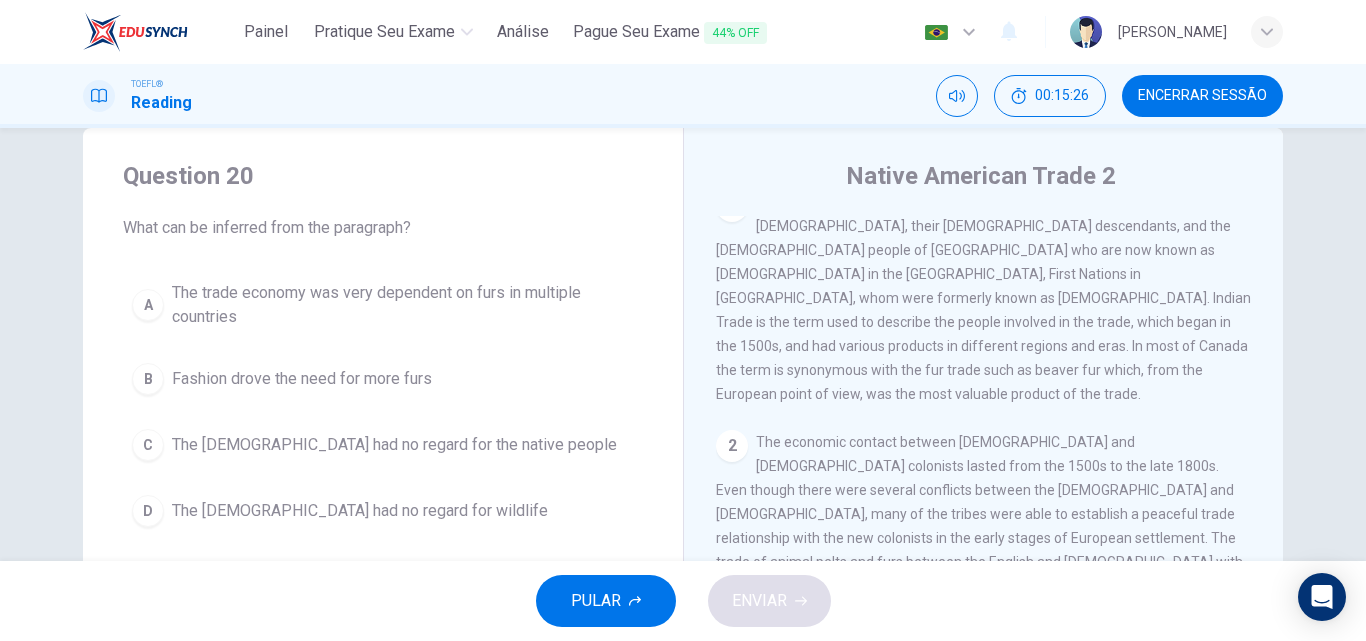 scroll, scrollTop: 0, scrollLeft: 0, axis: both 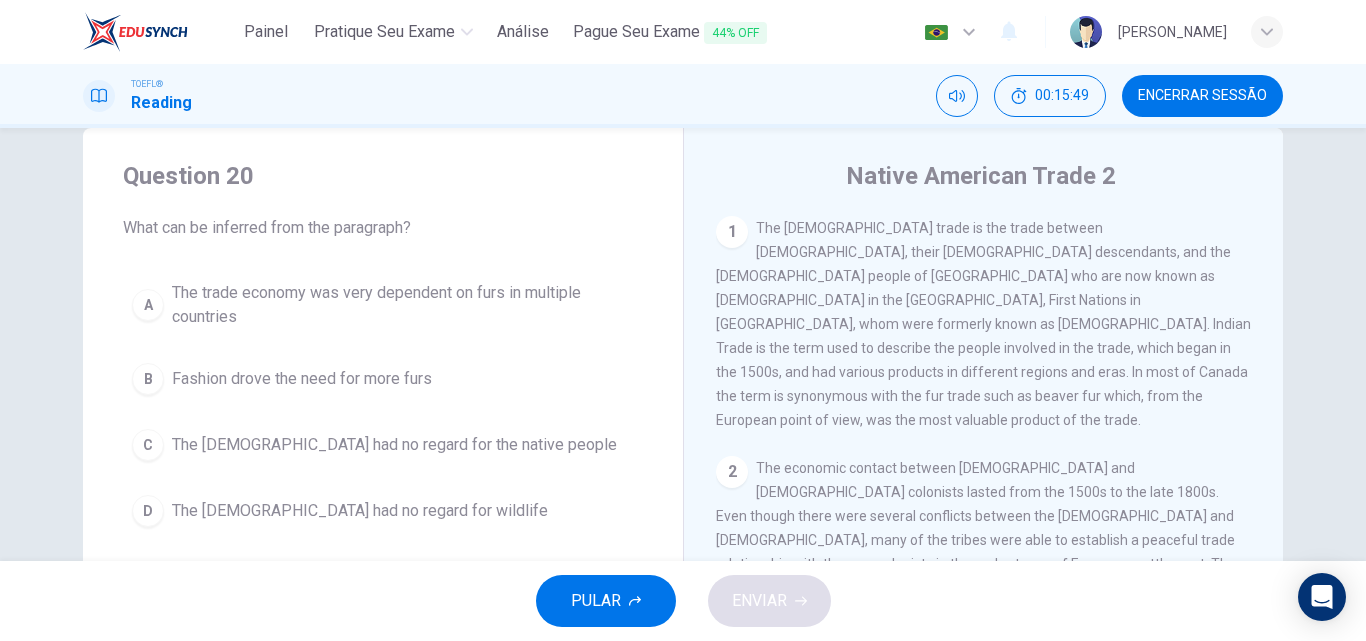 click on "1 The [DEMOGRAPHIC_DATA] trade is the trade between [DEMOGRAPHIC_DATA], their [DEMOGRAPHIC_DATA] descendants, and the [DEMOGRAPHIC_DATA] people of [GEOGRAPHIC_DATA] who are now known as [DEMOGRAPHIC_DATA] in the [GEOGRAPHIC_DATA], First Nations in [GEOGRAPHIC_DATA], whom were formerly known as [DEMOGRAPHIC_DATA]. Indian Trade is the term used to describe the people involved in the trade, which began in the 1500s, and had various products in different regions and eras. In most of Canada the term is synonymous with the fur trade such as beaver fur which, from the European point of view, was the most valuable product of the trade." at bounding box center (984, 324) 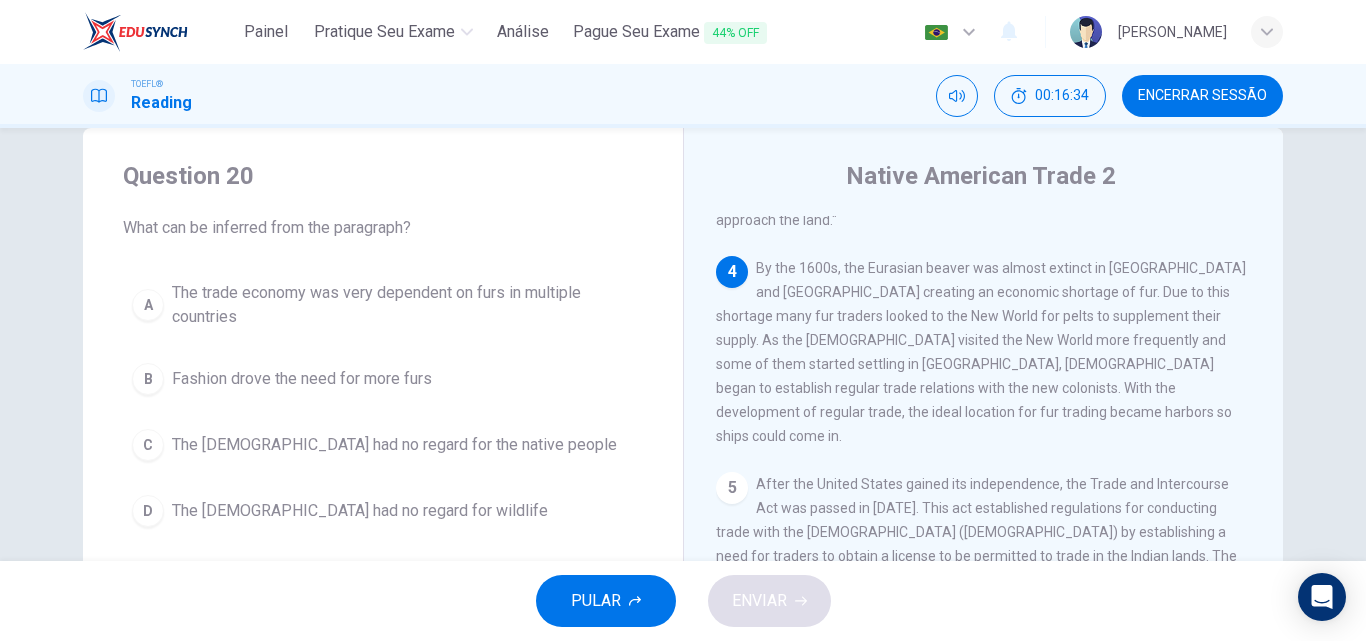 scroll, scrollTop: 640, scrollLeft: 0, axis: vertical 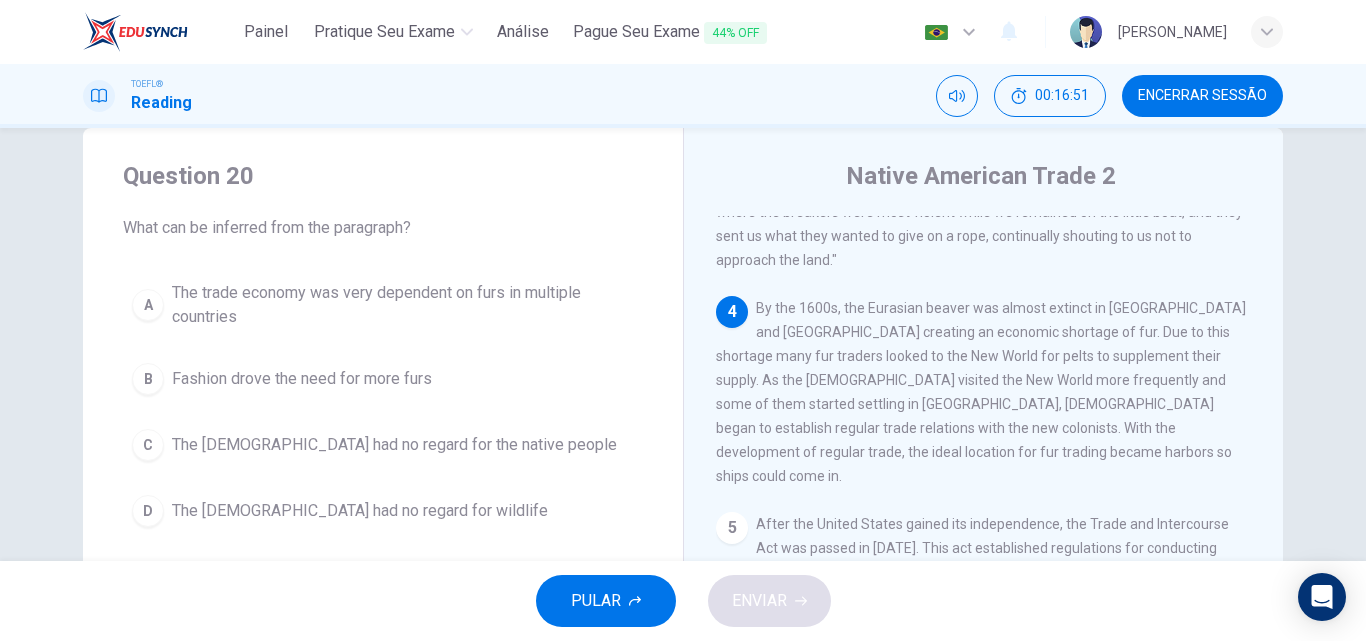 drag, startPoint x: 844, startPoint y: 307, endPoint x: 870, endPoint y: 338, distance: 40.459858 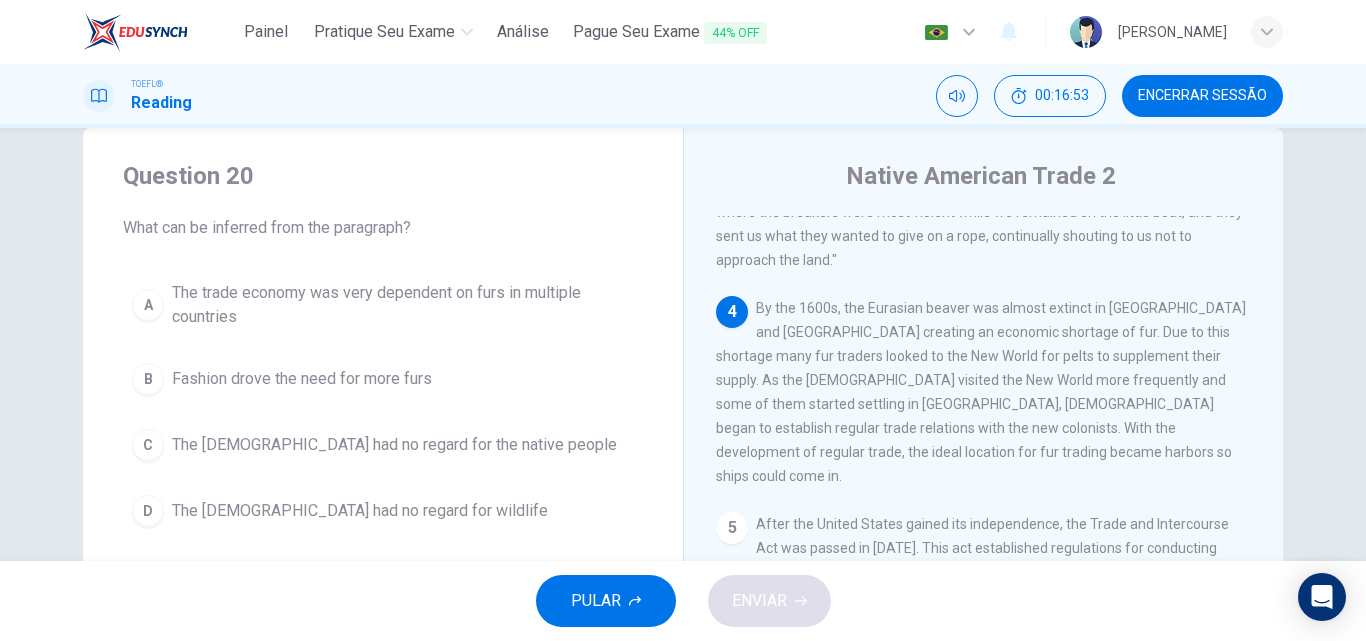 drag, startPoint x: 870, startPoint y: 338, endPoint x: 1206, endPoint y: 335, distance: 336.0134 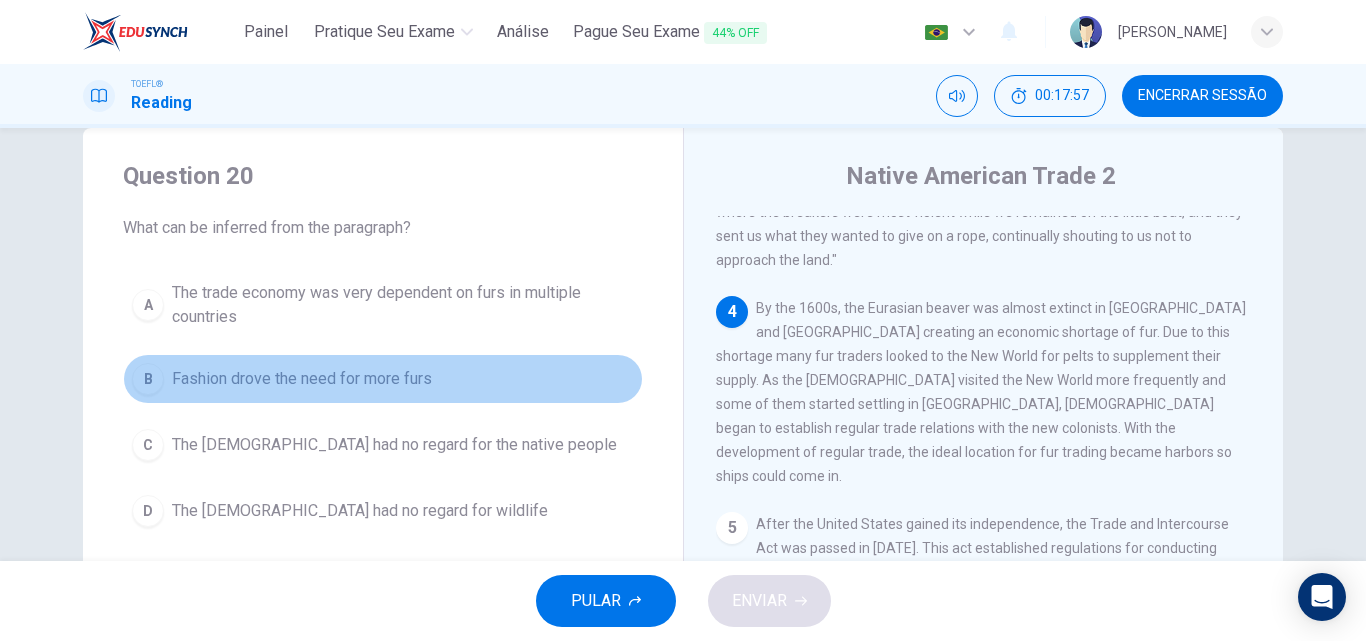 click on "Fashion drove the need for more furs" at bounding box center (302, 379) 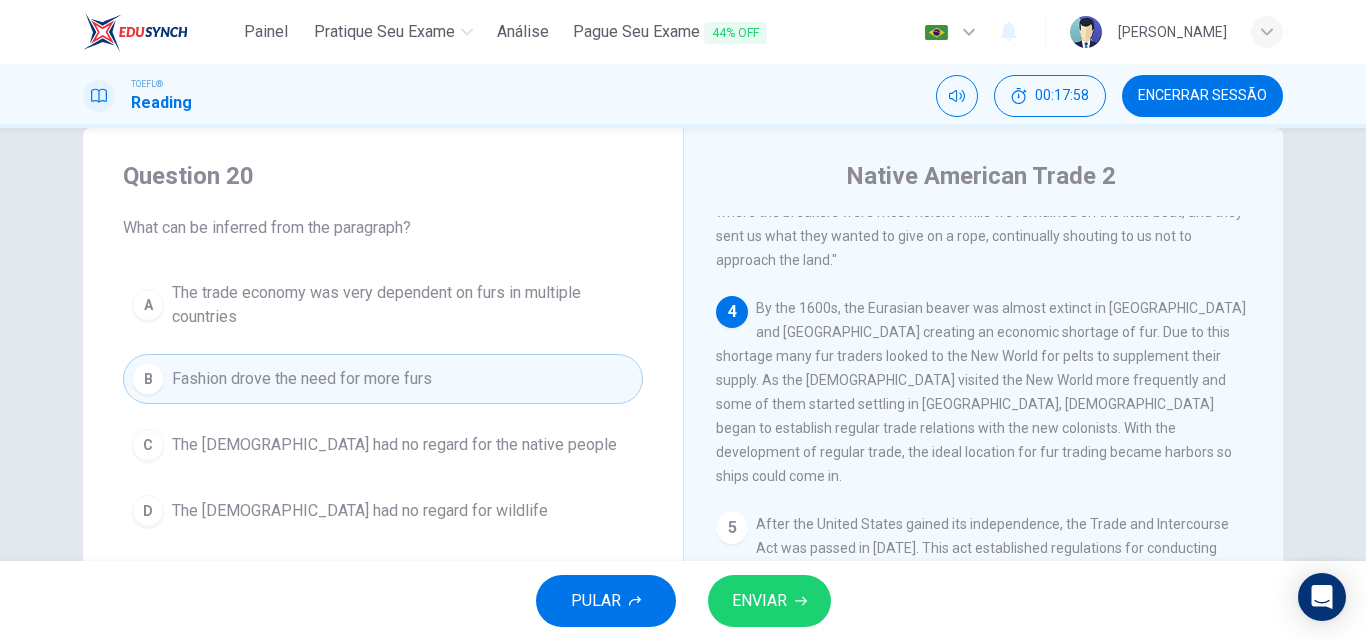 click on "ENVIAR" at bounding box center (769, 601) 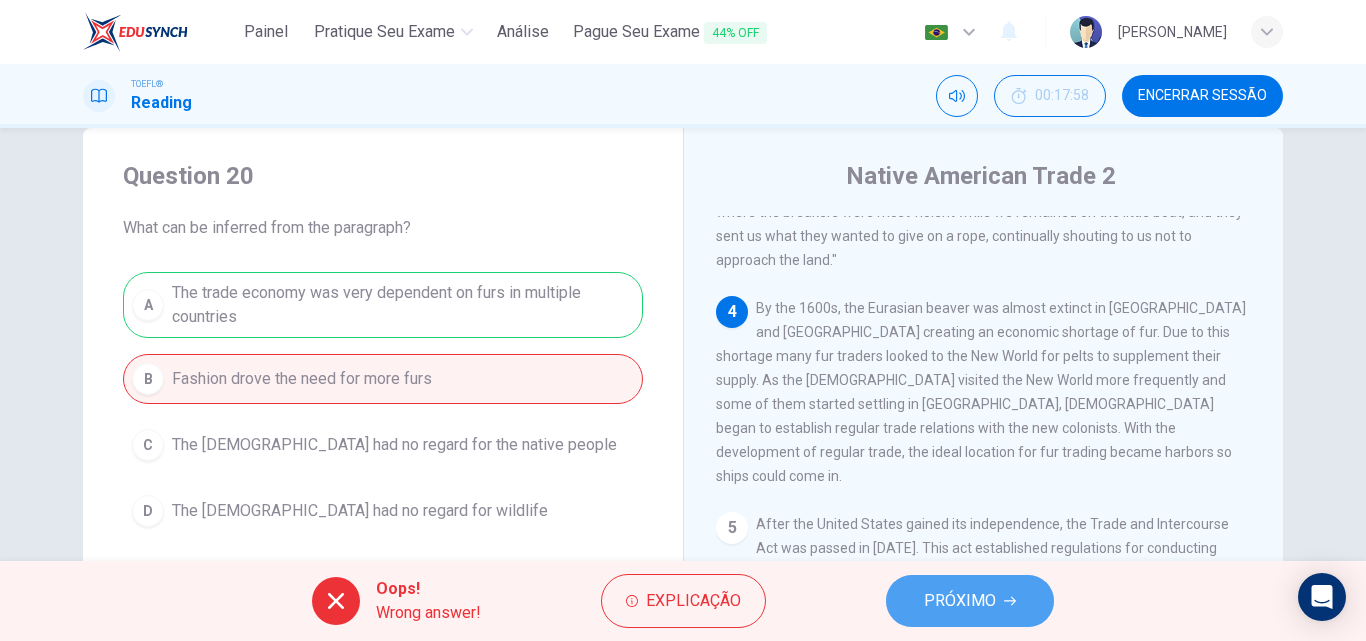 click on "PRÓXIMO" at bounding box center [970, 601] 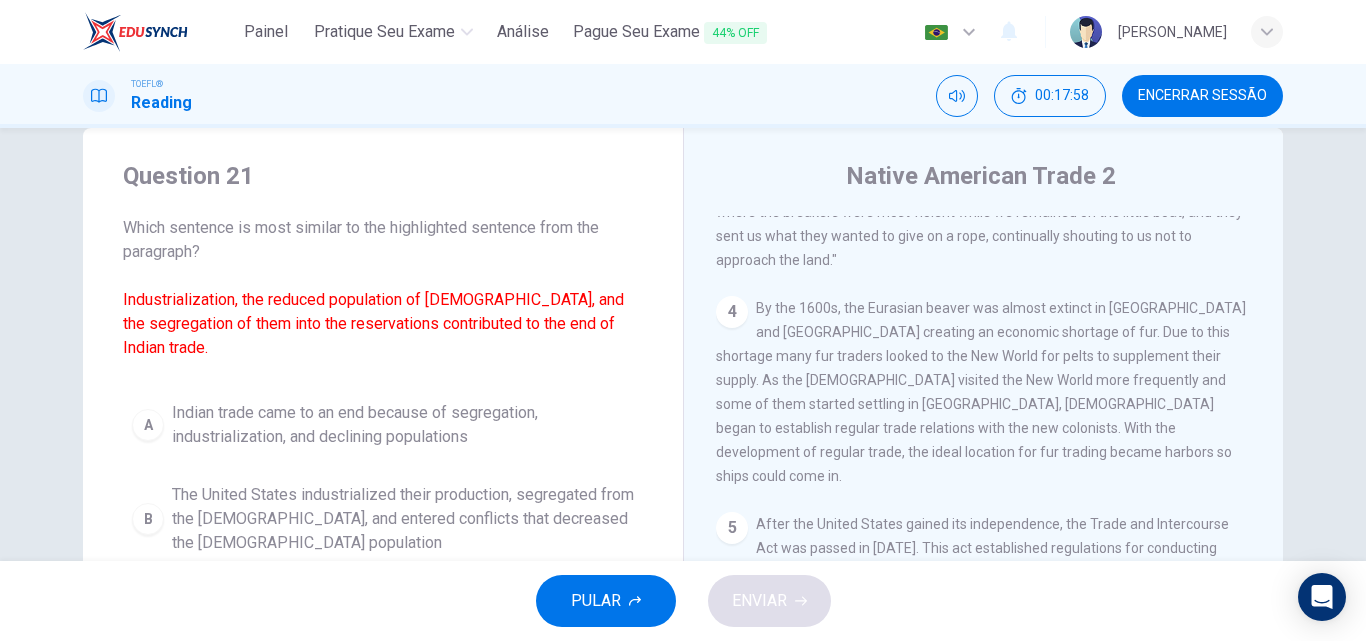 scroll, scrollTop: 769, scrollLeft: 0, axis: vertical 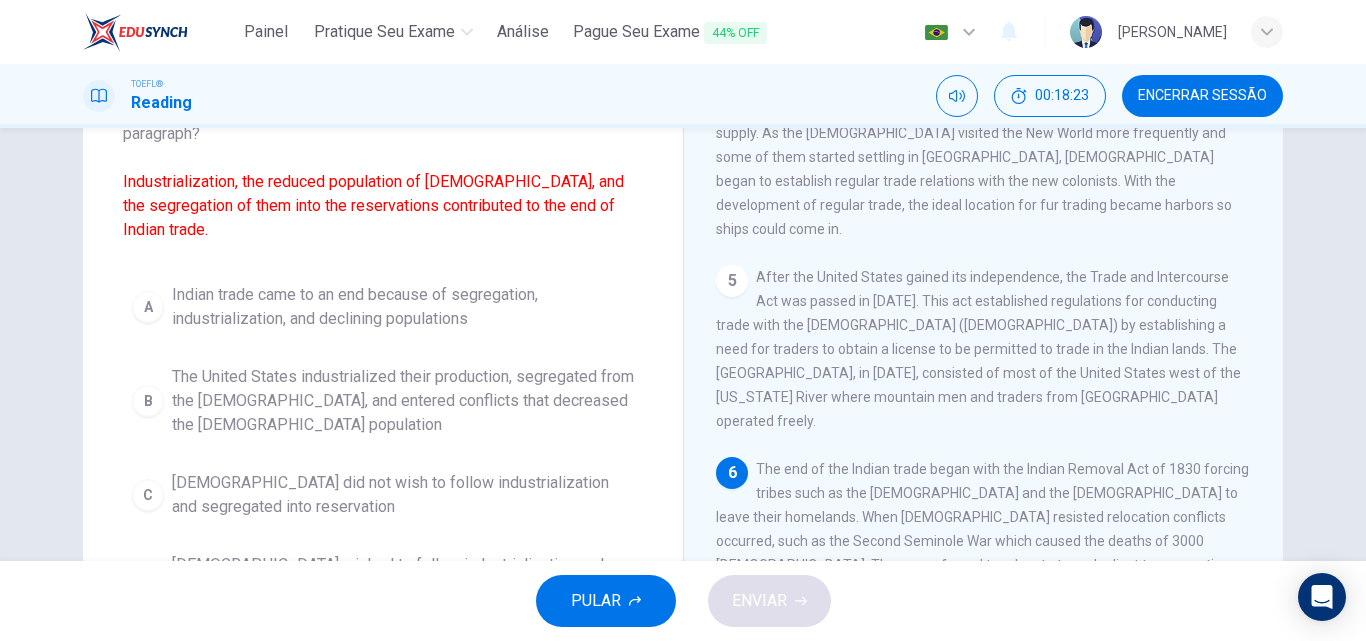 click on "Question 21 Which sentence is most similar to the highlighted sentence from the paragraph?
Industrialization, the reduced population of [DEMOGRAPHIC_DATA], and the segregation of them into the reservations contributed to the end of Indian trade. A Indian trade came to an end because of segregation, industrialization, and declining populations B The United States industrialized their production, segregated from the [DEMOGRAPHIC_DATA], and entered conflicts that decreased the [DEMOGRAPHIC_DATA] population C [DEMOGRAPHIC_DATA] did not wish to follow industrialization and segregated into reservation D [DEMOGRAPHIC_DATA] wished to follow industrialization and segregated into reservation [DEMOGRAPHIC_DATA] Trade 2 1 2 3 4 5 6 Industrialization, the reduced population of [DEMOGRAPHIC_DATA], and the segregation of them into the reservations contributed to the end of Indian trade." at bounding box center (683, 357) 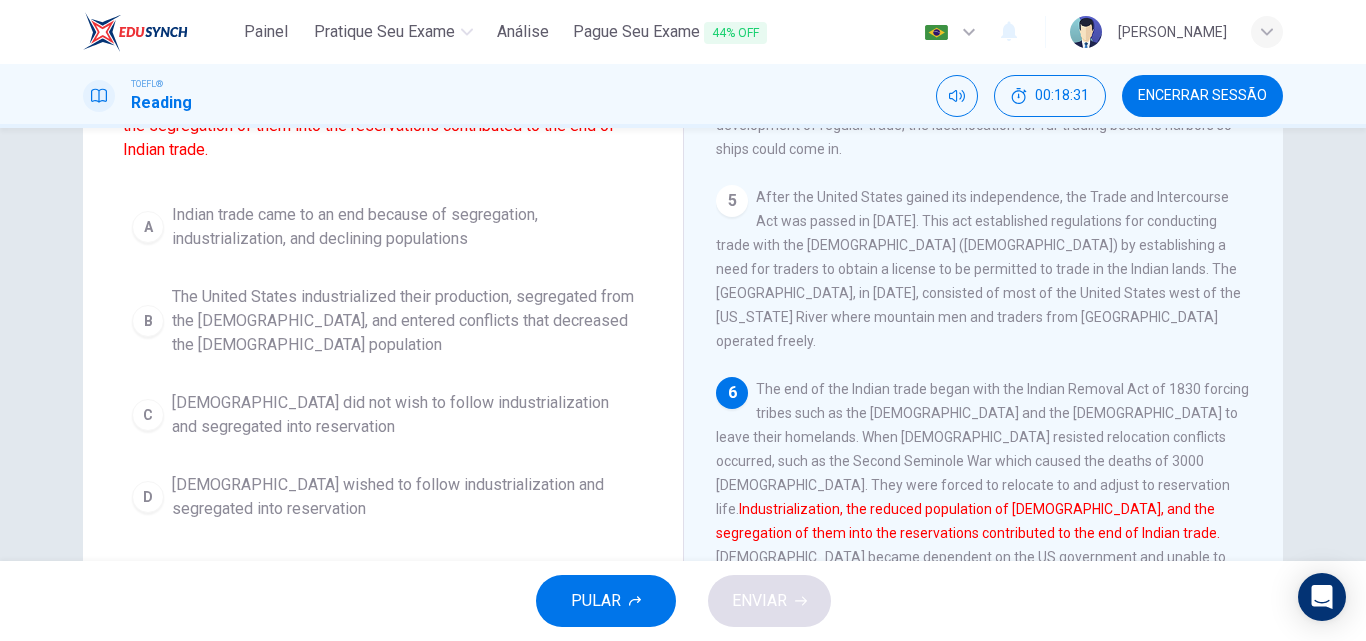 scroll, scrollTop: 198, scrollLeft: 0, axis: vertical 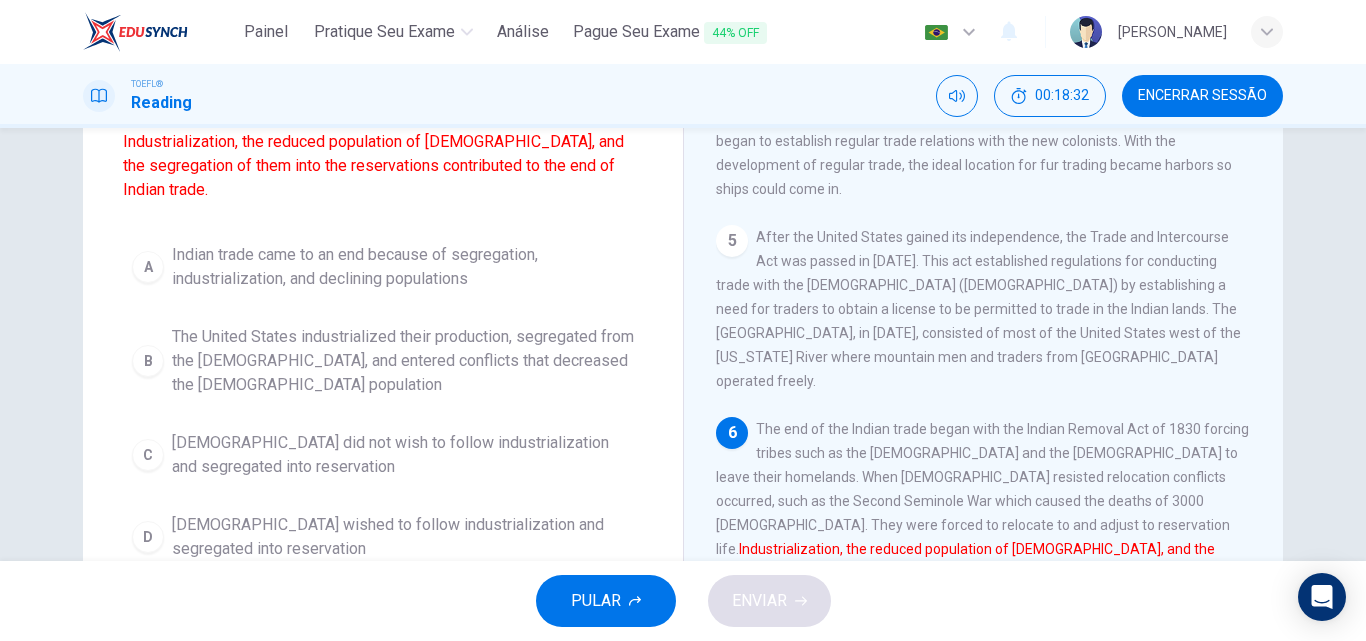 click on "Indian trade came to an end because of segregation, industrialization, and declining populations" at bounding box center [403, 267] 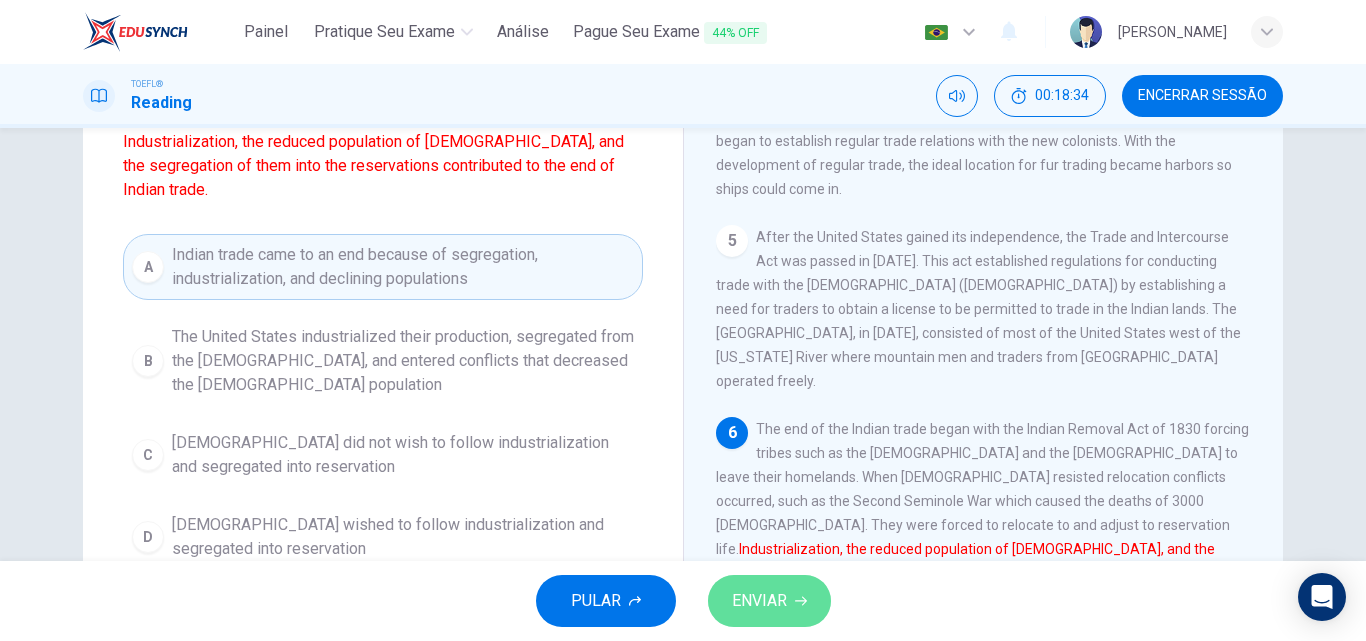 click on "ENVIAR" at bounding box center (759, 601) 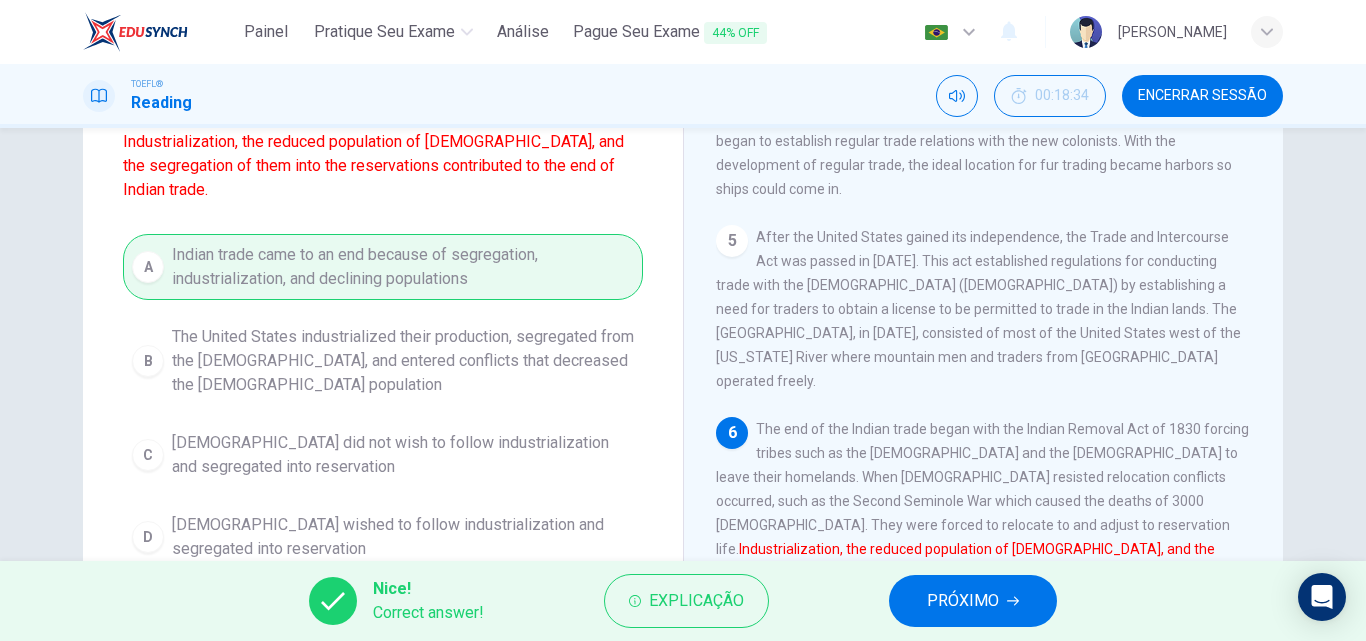 click 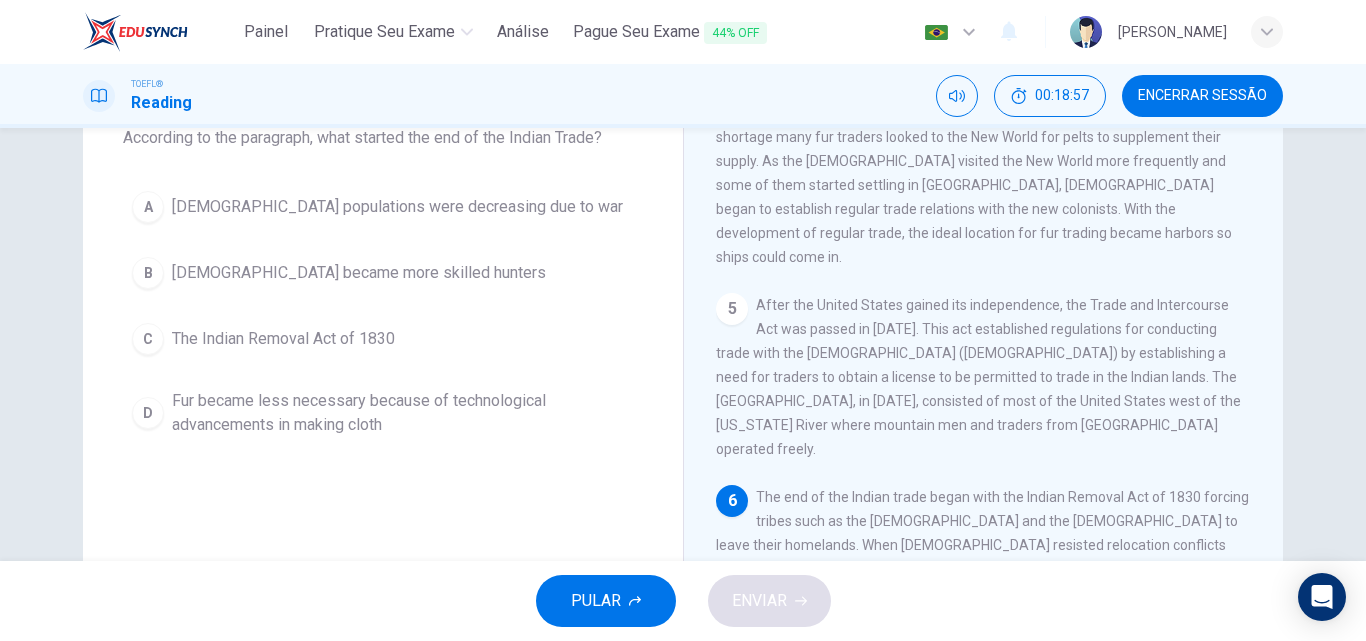 scroll, scrollTop: 135, scrollLeft: 0, axis: vertical 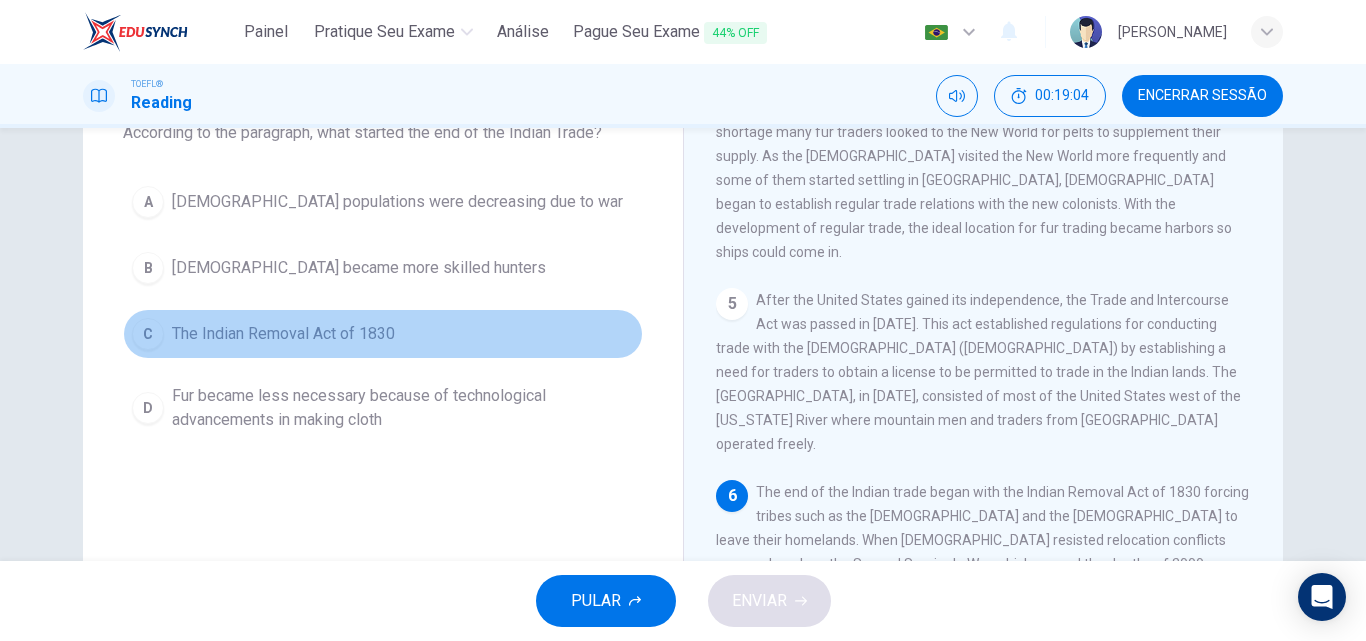 click on "C The Indian Removal Act of 1830" at bounding box center [383, 334] 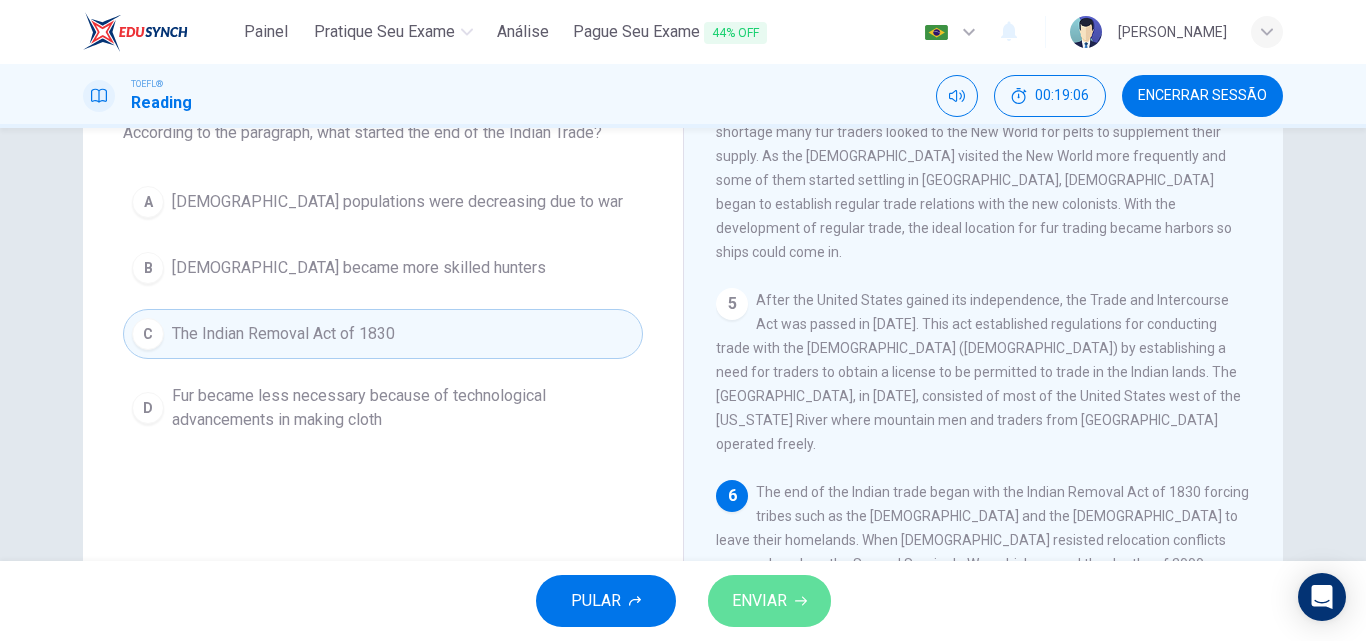 click on "ENVIAR" at bounding box center (769, 601) 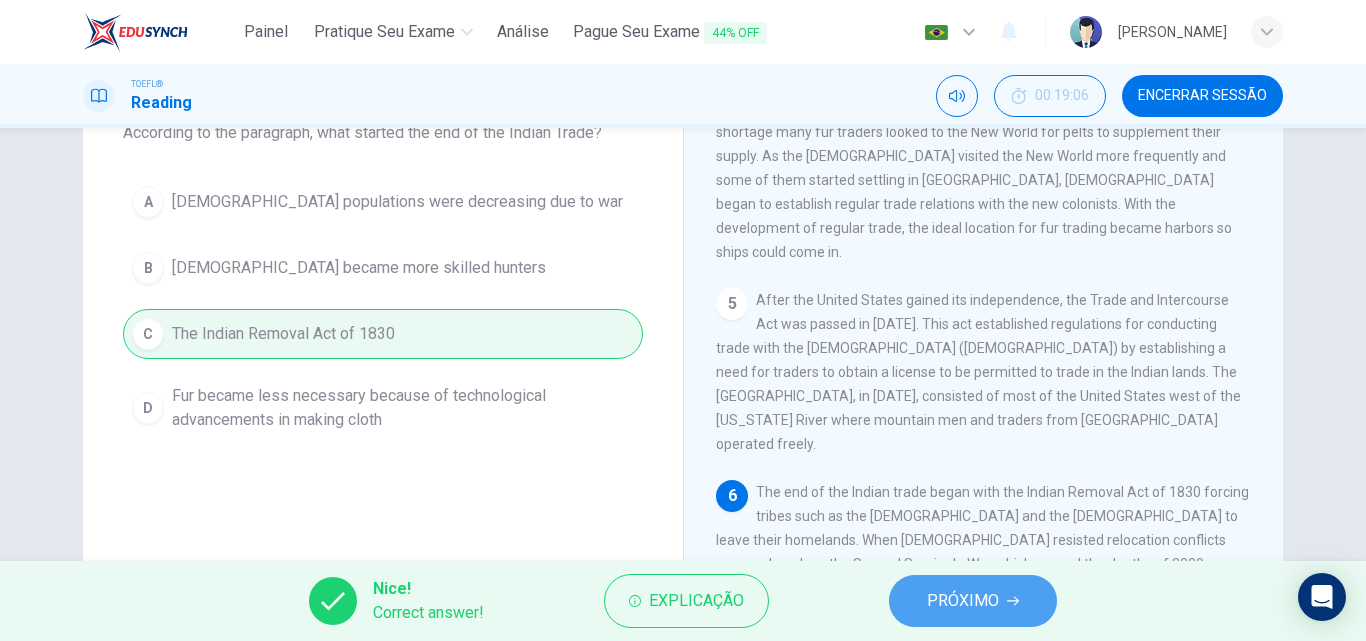 click on "PRÓXIMO" at bounding box center (963, 601) 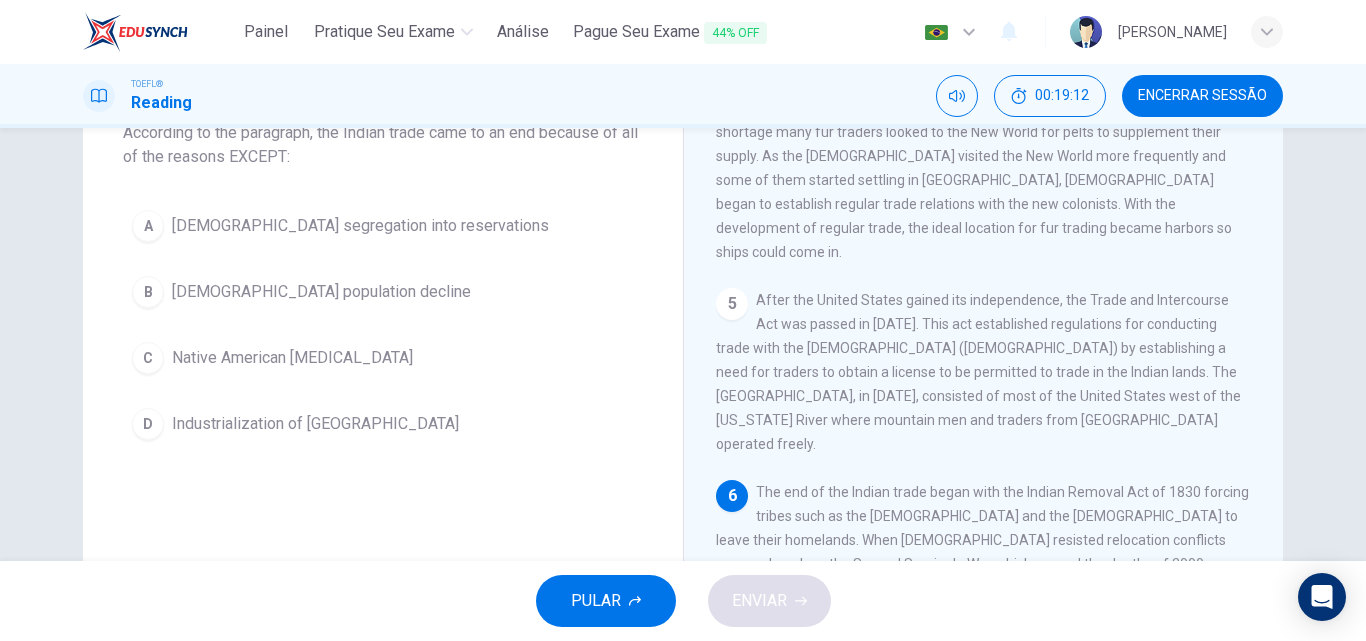 click on "Question 23 According to the paragraph, the Indian trade came to an end because of all of the reasons EXCEPT: A [DEMOGRAPHIC_DATA] segregation into reservations B [DEMOGRAPHIC_DATA] population decline C [DEMOGRAPHIC_DATA] [MEDICAL_DATA] D Industrialization of the United States [DEMOGRAPHIC_DATA] Trade 2 1 The [DEMOGRAPHIC_DATA] trade is the trade between [DEMOGRAPHIC_DATA], their [DEMOGRAPHIC_DATA] descendants, and the [DEMOGRAPHIC_DATA] people of [GEOGRAPHIC_DATA] who are now known as [DEMOGRAPHIC_DATA] in the [GEOGRAPHIC_DATA], First Nations in [GEOGRAPHIC_DATA], whom were formerly known as [DEMOGRAPHIC_DATA]. Indian Trade is the term used to describe the people involved in the trade, which began in the 1500s, and had various products in different regions and eras. In most of Canada the term is synonymous with the fur trade such as beaver fur which, from the European point of view, was the most valuable product of the trade. 2 3 4 5 6" at bounding box center (683, 344) 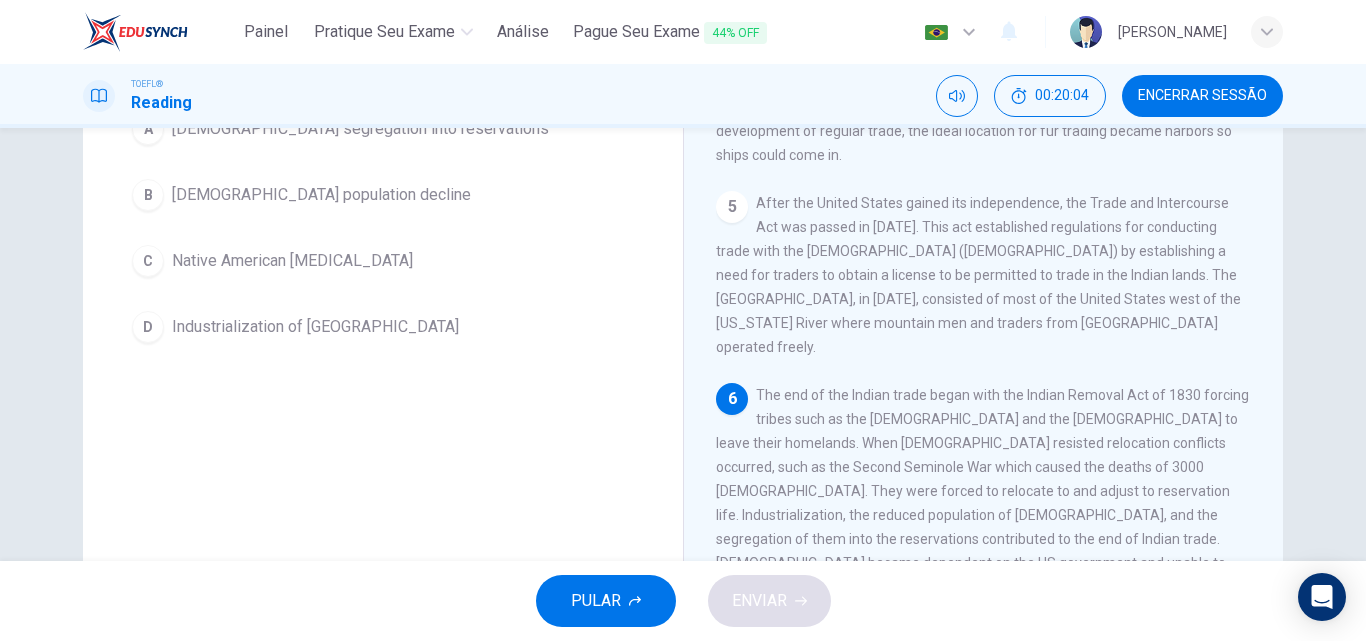 scroll, scrollTop: 244, scrollLeft: 0, axis: vertical 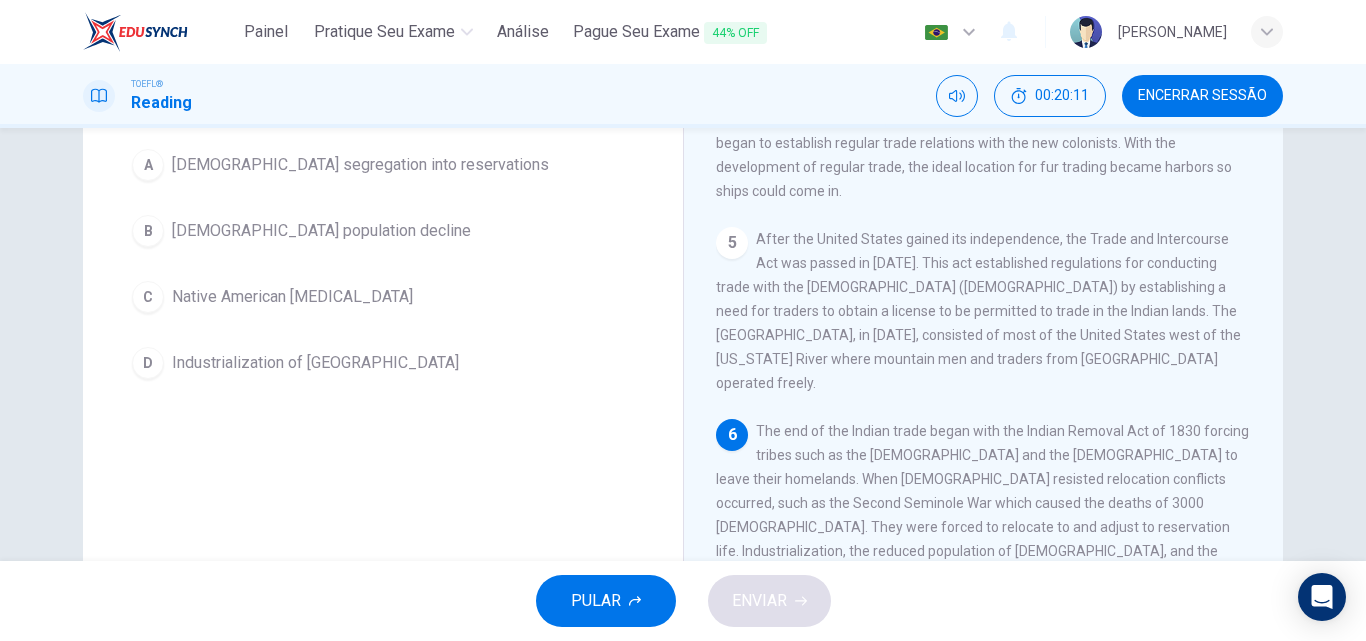click on "Native American [MEDICAL_DATA]" at bounding box center (292, 297) 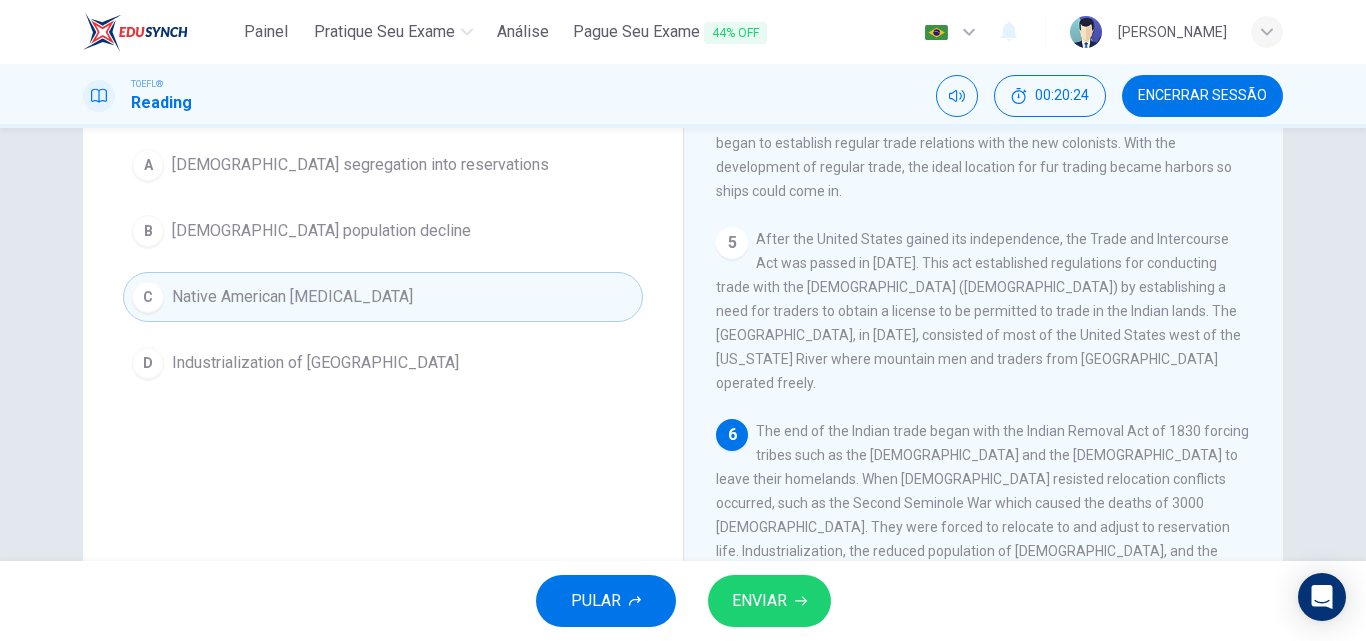 click on "Industrialization of [GEOGRAPHIC_DATA]" at bounding box center (315, 363) 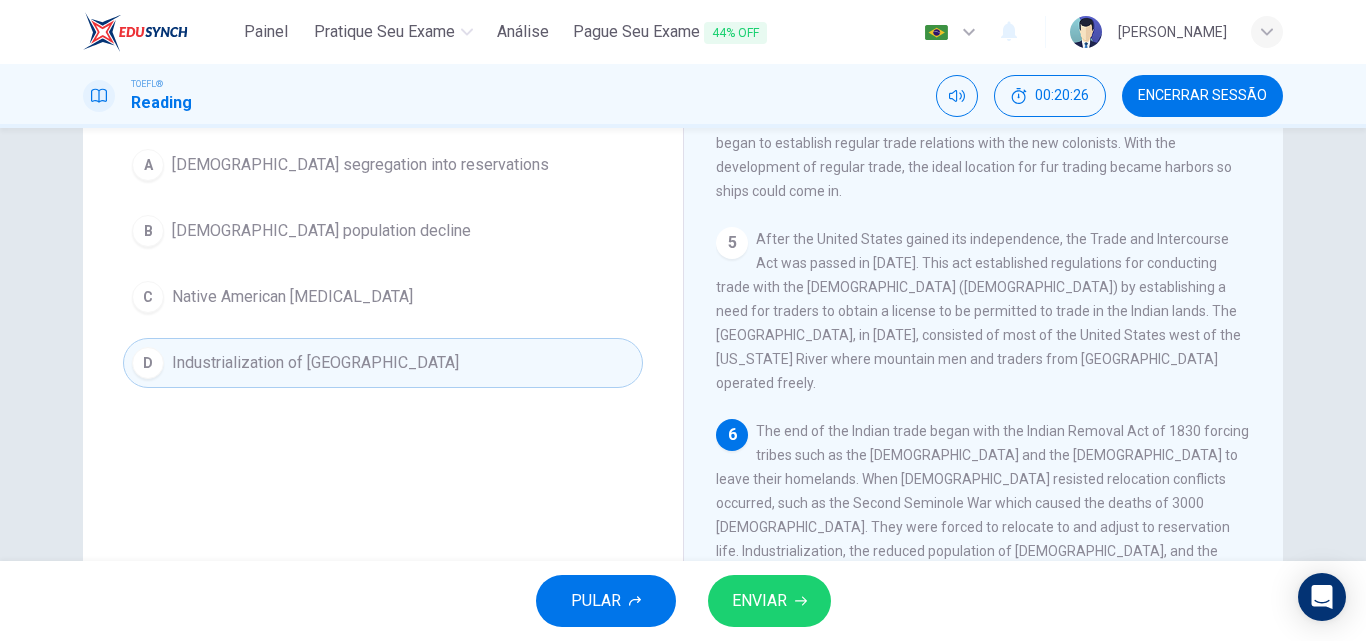 click on "ENVIAR" at bounding box center [769, 601] 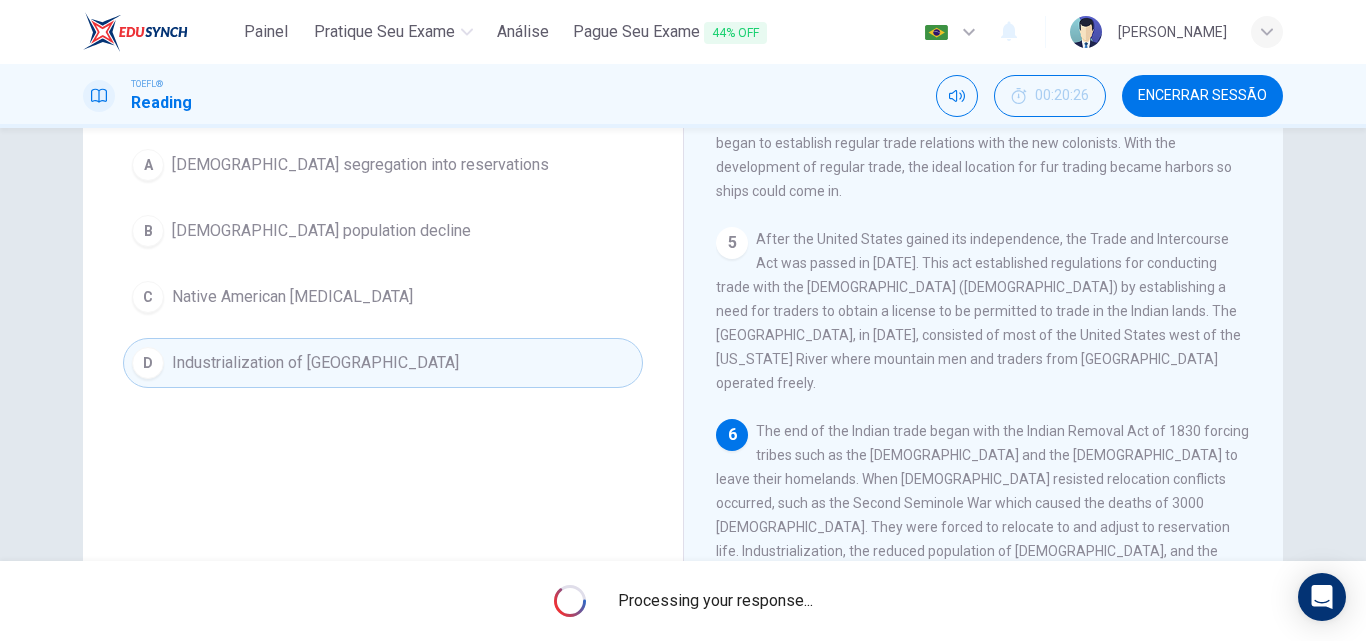 click on "Question 23 According to the paragraph, the Indian trade came to an end because of all of the reasons EXCEPT: A [DEMOGRAPHIC_DATA] segregation into reservations B [DEMOGRAPHIC_DATA] population decline C [DEMOGRAPHIC_DATA] [MEDICAL_DATA] D Industrialization of the United States [DEMOGRAPHIC_DATA] Trade 2 1 The [DEMOGRAPHIC_DATA] trade is the trade between [DEMOGRAPHIC_DATA], their [DEMOGRAPHIC_DATA] descendants, and the [DEMOGRAPHIC_DATA] people of [GEOGRAPHIC_DATA] who are now known as [DEMOGRAPHIC_DATA] in the [GEOGRAPHIC_DATA], First Nations in [GEOGRAPHIC_DATA], whom were formerly known as [DEMOGRAPHIC_DATA]. Indian Trade is the term used to describe the people involved in the trade, which began in the 1500s, and had various products in different regions and eras. In most of Canada the term is synonymous with the fur trade such as beaver fur which, from the European point of view, was the most valuable product of the trade. 2 3 4 5 6" at bounding box center [683, 344] 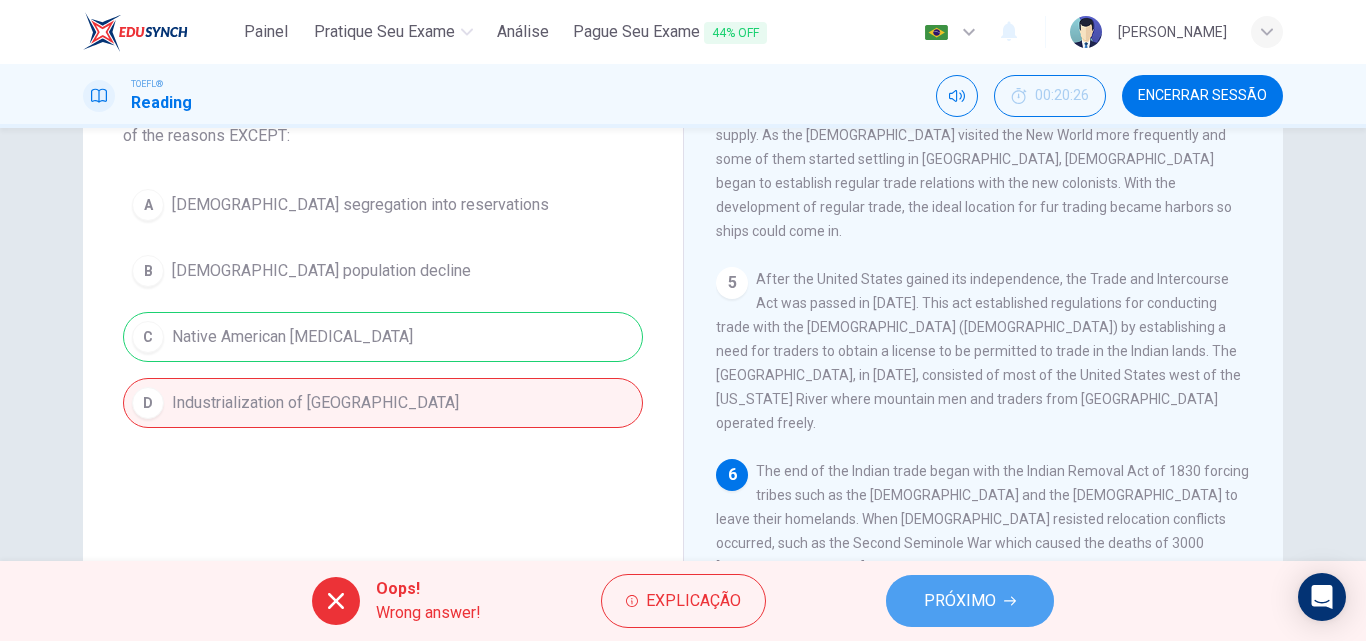 click on "PRÓXIMO" at bounding box center [960, 601] 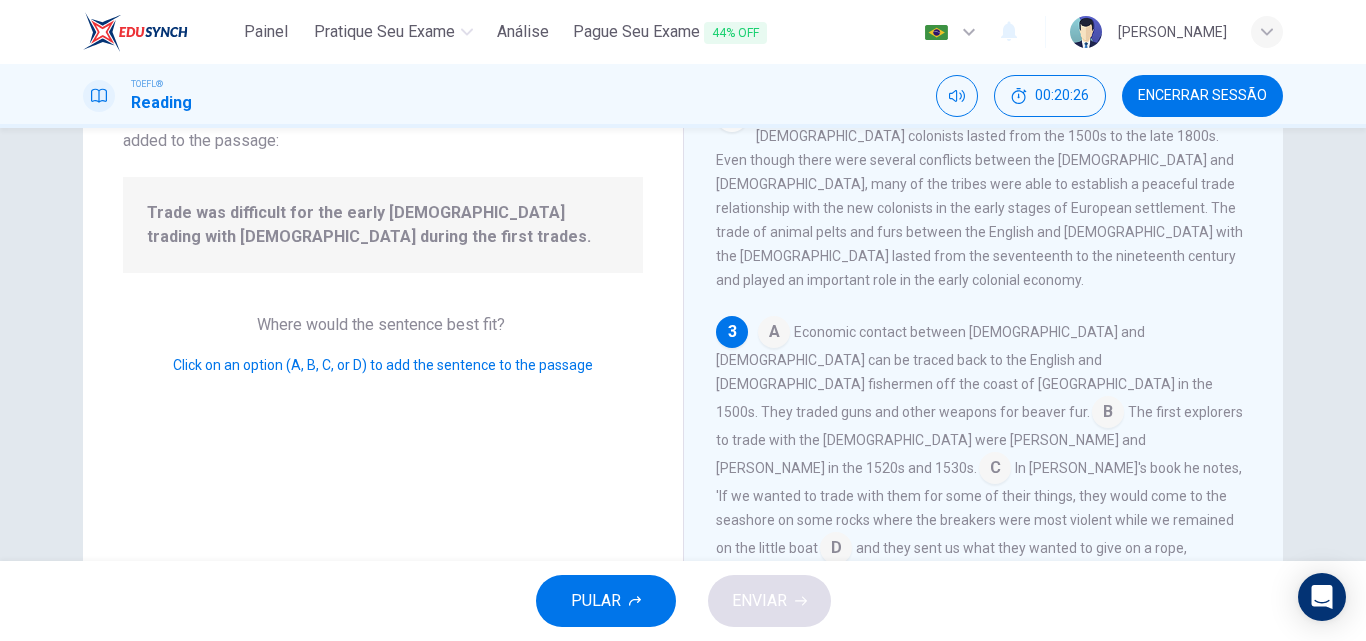 scroll, scrollTop: 296, scrollLeft: 0, axis: vertical 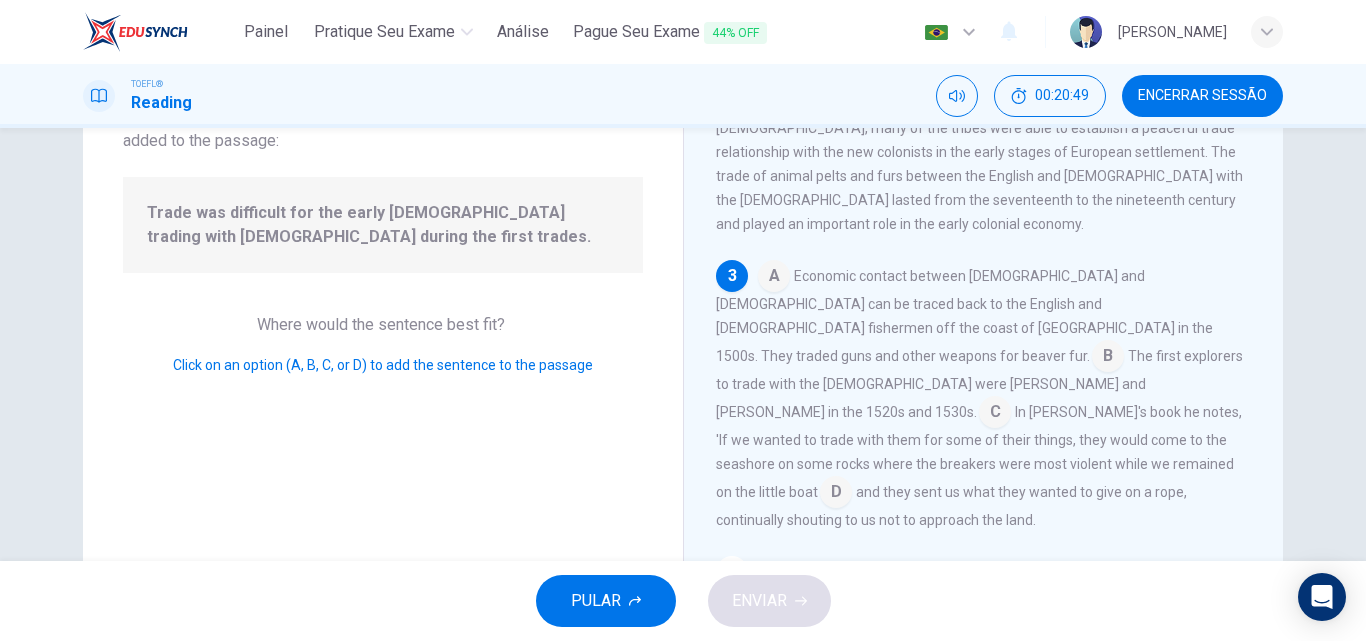 click on "3" at bounding box center (732, 276) 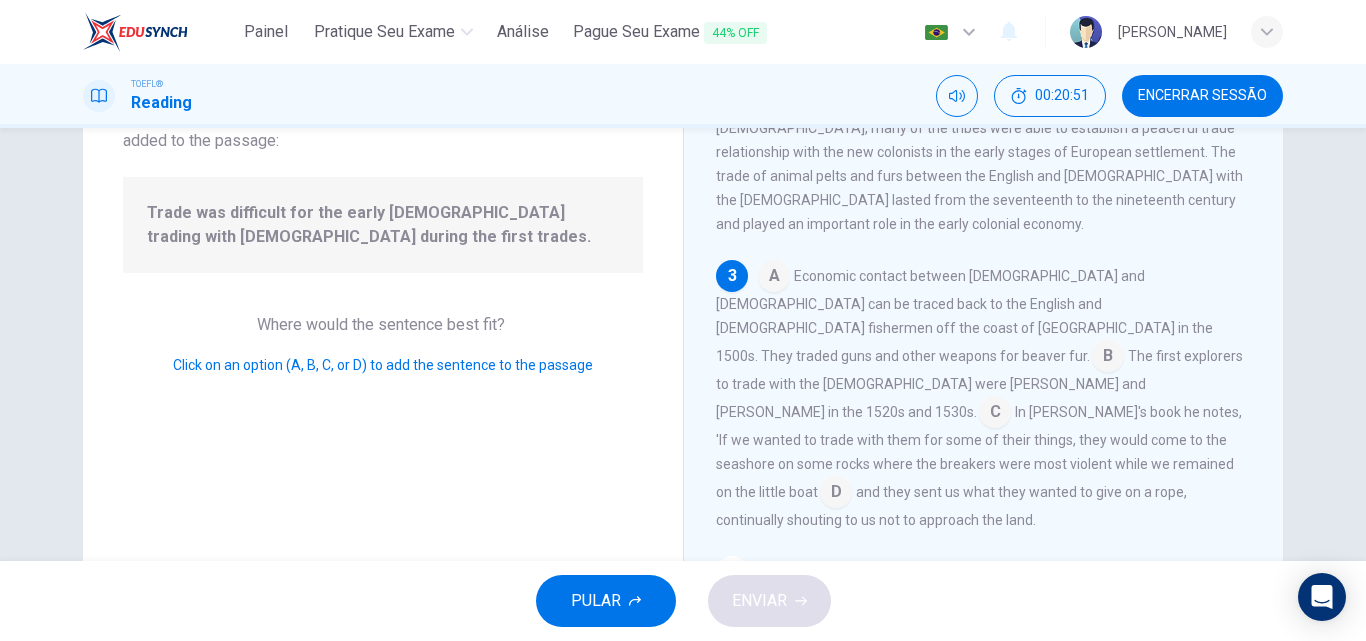 click on "3" at bounding box center (732, 276) 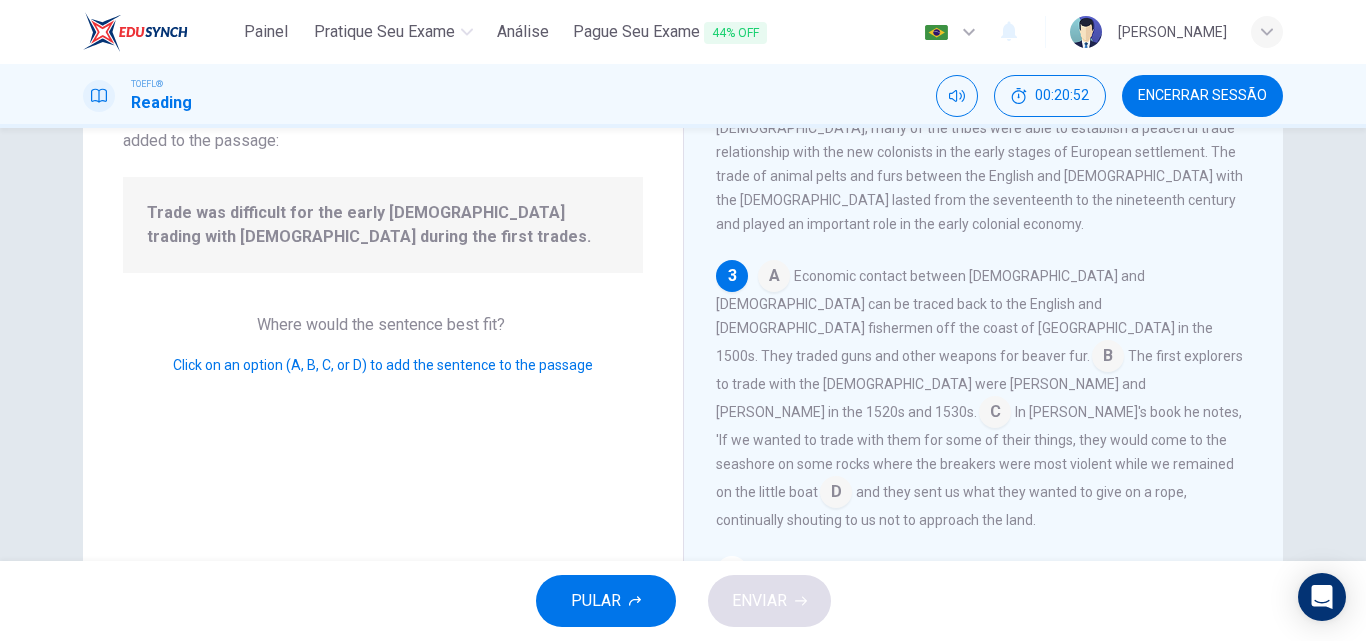 click on "Economic contact between [DEMOGRAPHIC_DATA] and [DEMOGRAPHIC_DATA] can be traced back to the English and [DEMOGRAPHIC_DATA] fishermen off the coast of [GEOGRAPHIC_DATA] in the 1500s. They traded guns and other weapons for beaver fur." at bounding box center [964, 316] 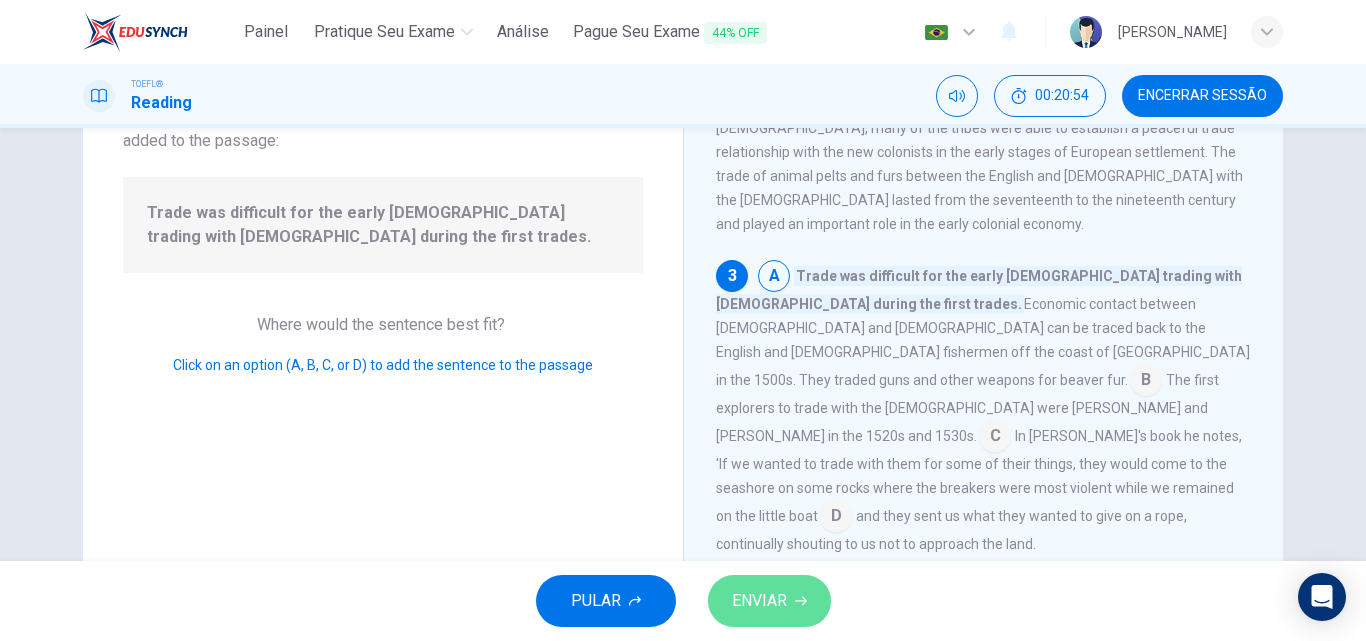 click on "ENVIAR" at bounding box center (769, 601) 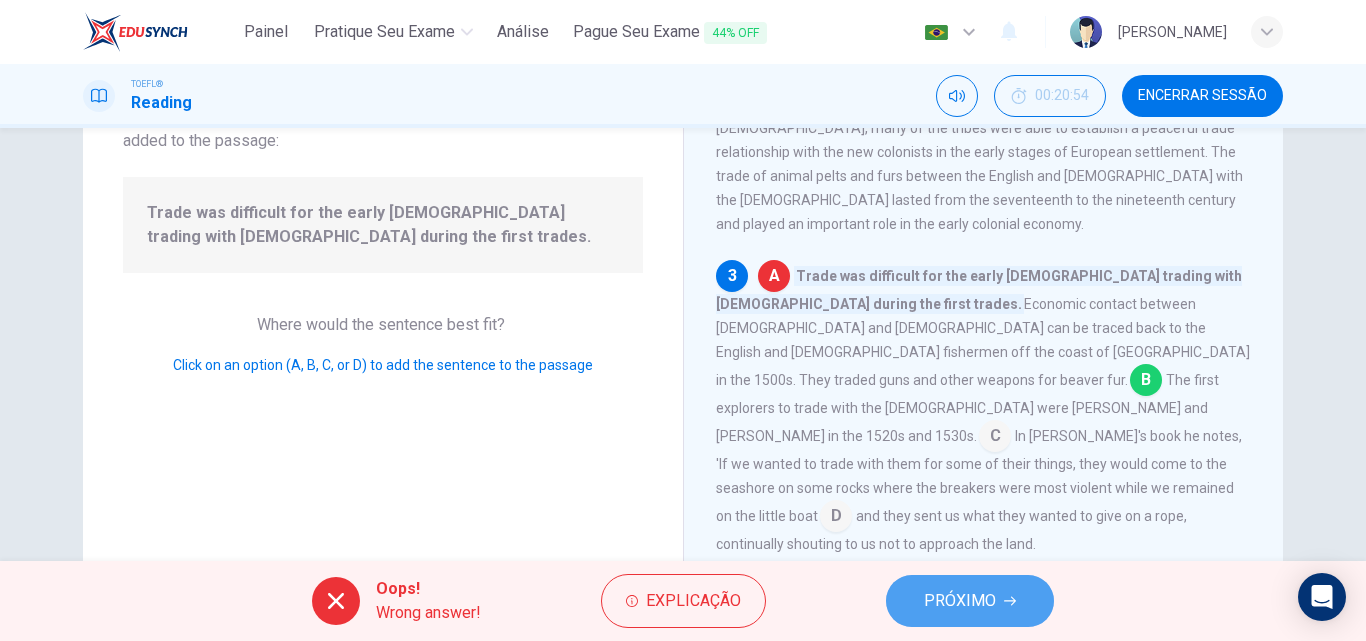 click on "PRÓXIMO" at bounding box center [960, 601] 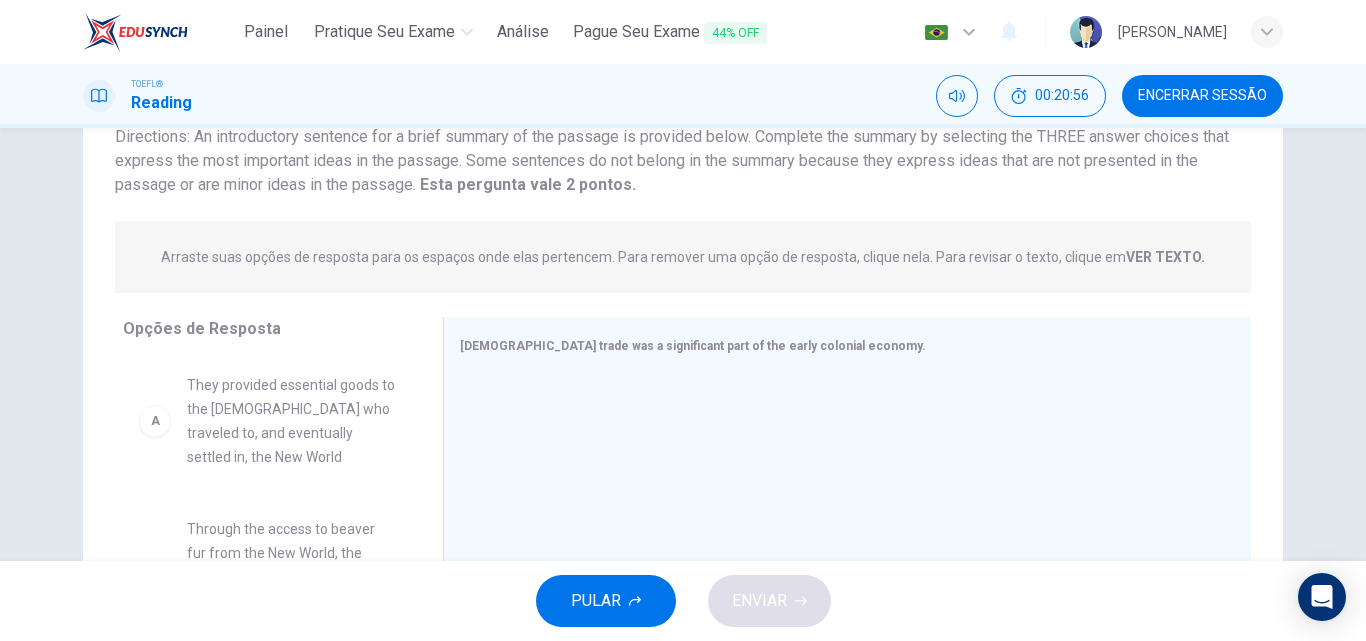 click on "Question 25 Ver Texto Directions: An introductory sentence for a brief summary of the passage is provided below. Complete the summary by selecting the THREE answer choices that express the most important ideas in the passage. Some sentences do not belong in the summary because they express ideas that are not presented in the passage or are minor ideas in the passage.   Esta pergunta vale 2 pontos. Esta pergunta vale 2 pontos. Arraste suas opções de resposta para os espaços onde elas pertencem. Para remover uma opção de resposta, clique nela. Para revisar o texto, clique em  VER TEXTO. Clique nas opções de resposta abaixo para selecionar suas respostas. Para remover uma opção de resposta, vá para a aba Respostas e clique nela. Para revisar o texto, clique na aba PASSAGEM. A They provided essential goods to the [DEMOGRAPHIC_DATA] who traveled to, and eventually settled in, the New World B Through the access to beaver fur from the [GEOGRAPHIC_DATA], the population of Eurasian [PERSON_NAME] was allowed to grow C D E F A B C D" at bounding box center [683, 344] 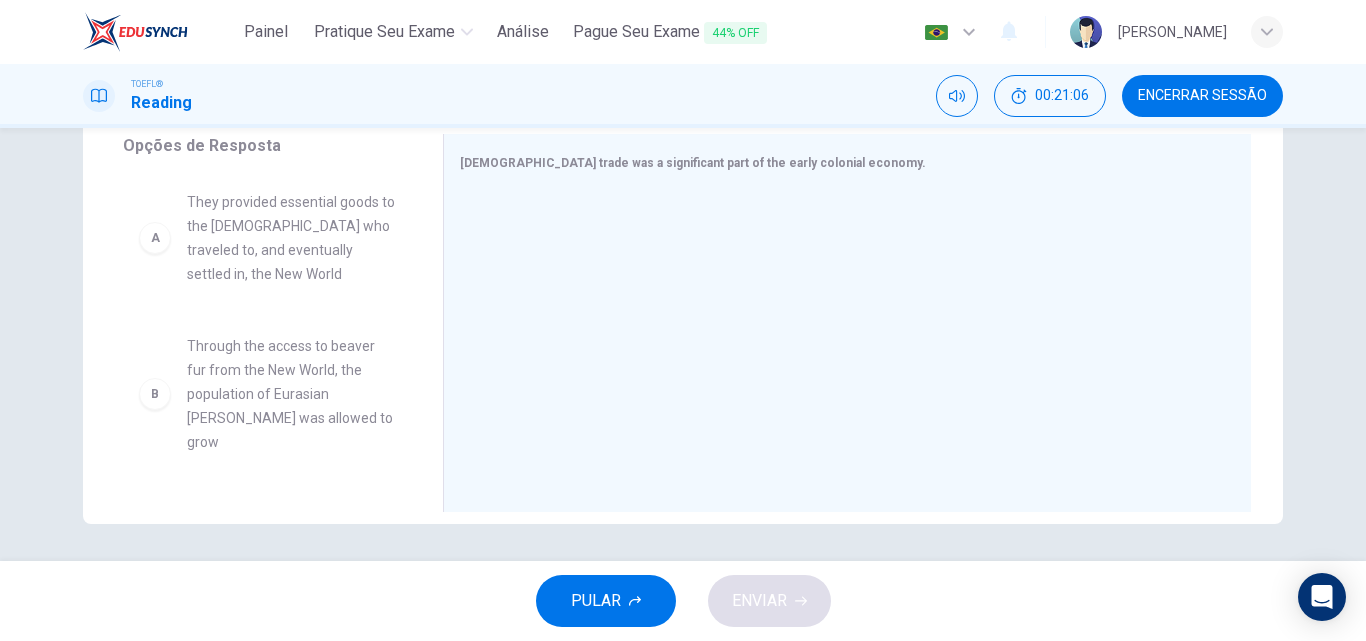 scroll, scrollTop: 342, scrollLeft: 0, axis: vertical 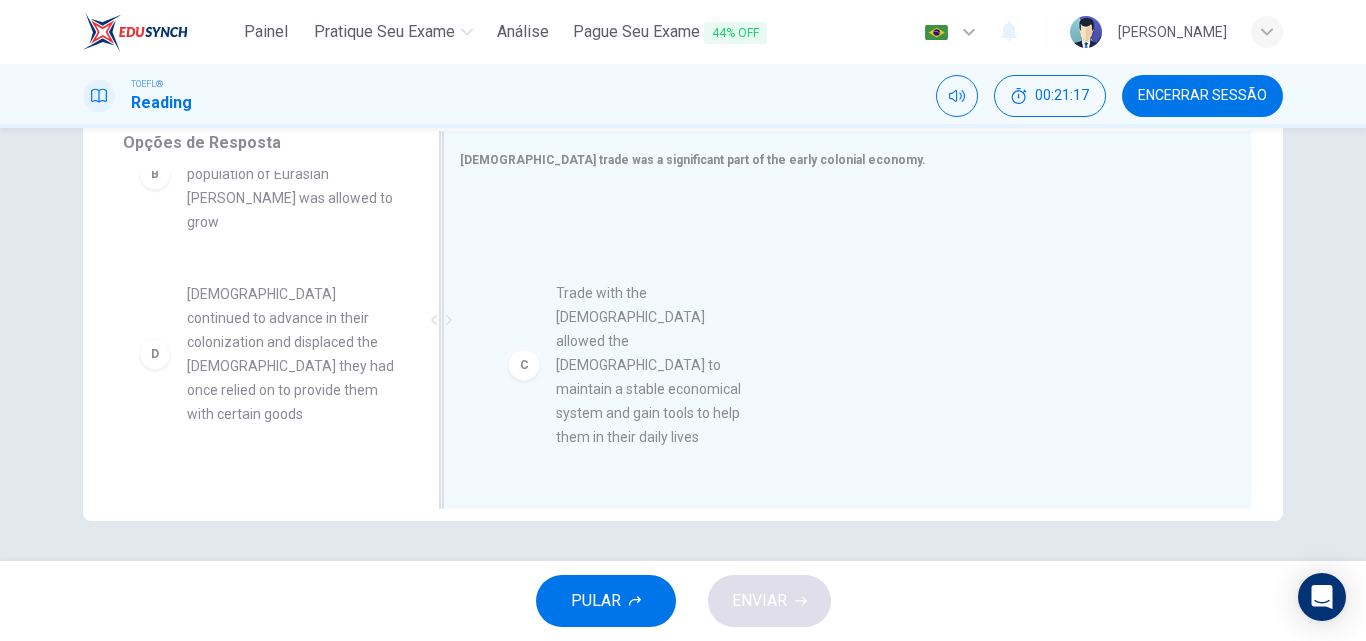 drag, startPoint x: 252, startPoint y: 351, endPoint x: 634, endPoint y: 377, distance: 382.8838 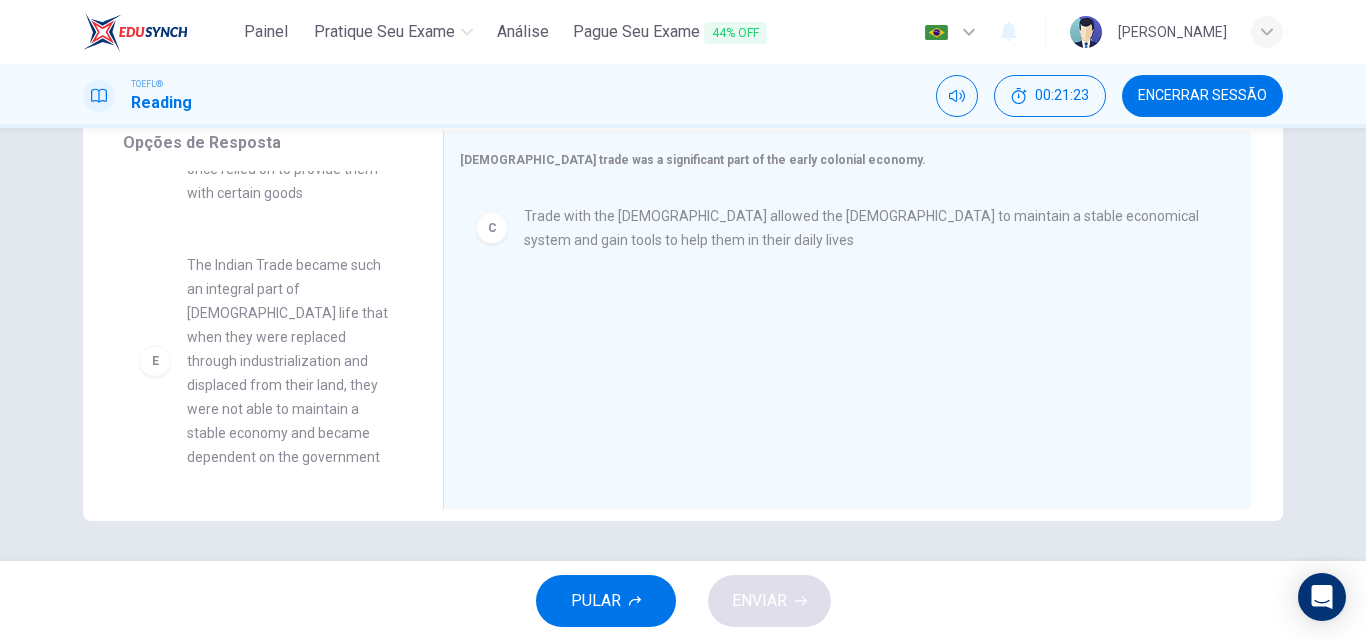 scroll, scrollTop: 462, scrollLeft: 0, axis: vertical 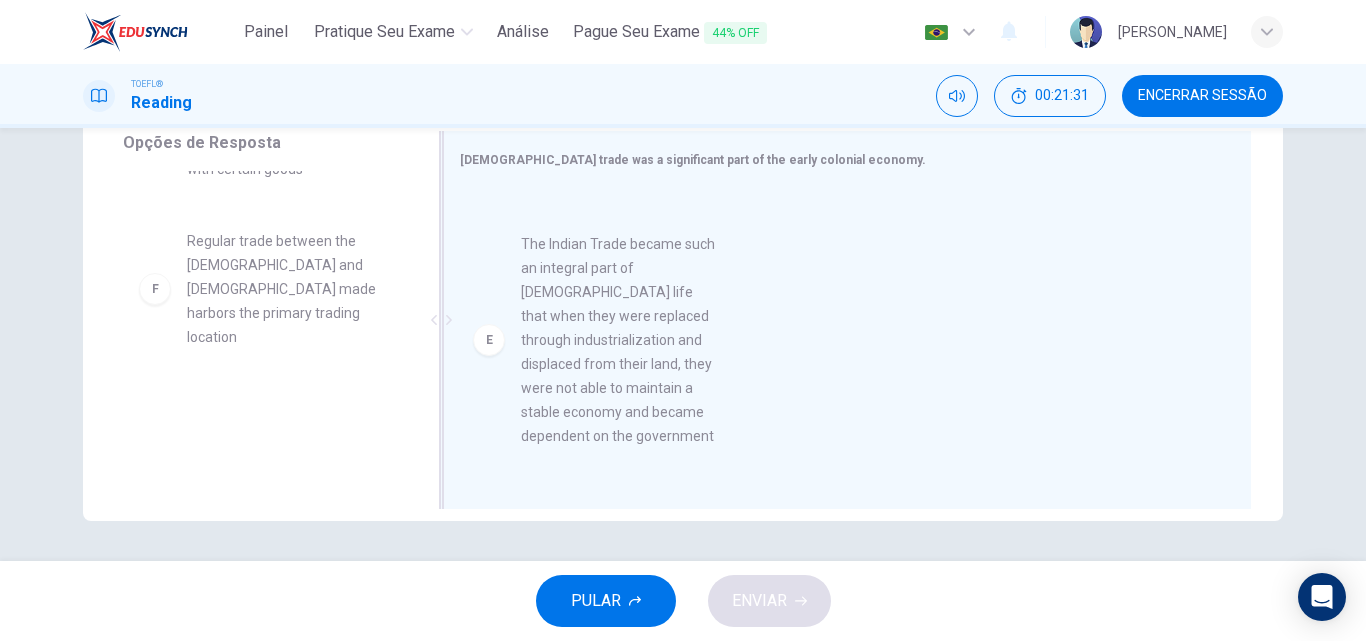 drag, startPoint x: 257, startPoint y: 356, endPoint x: 623, endPoint y: 387, distance: 367.3105 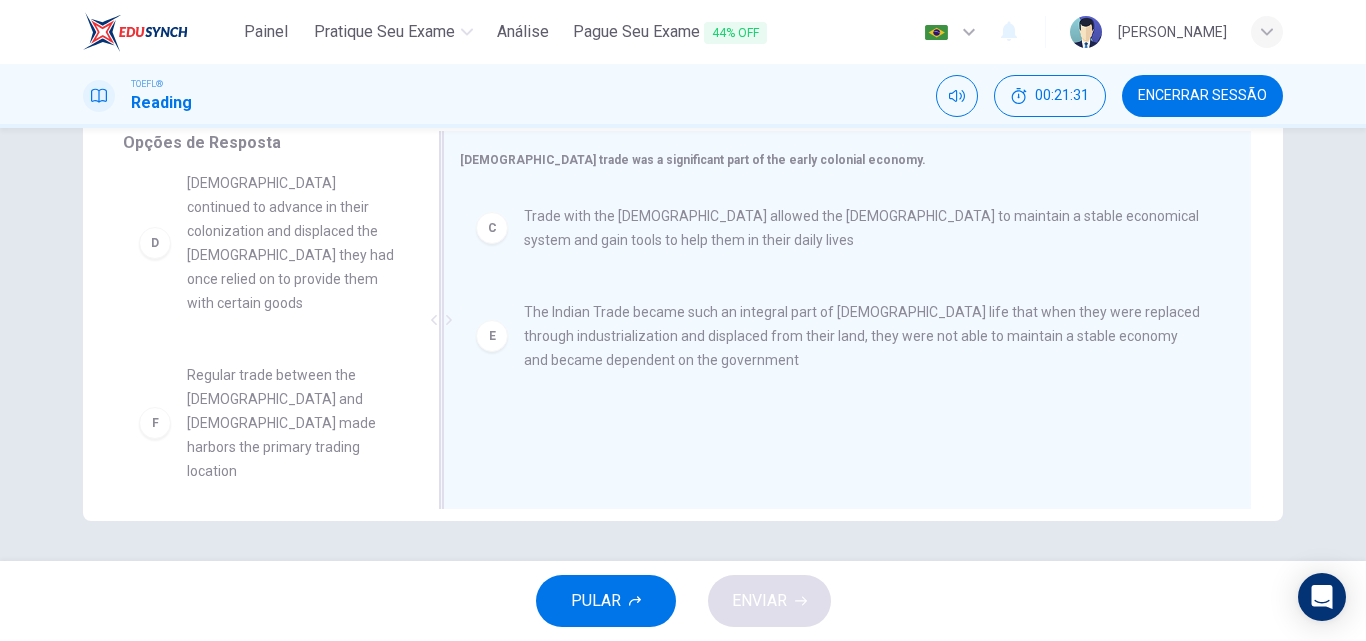 scroll, scrollTop: 300, scrollLeft: 0, axis: vertical 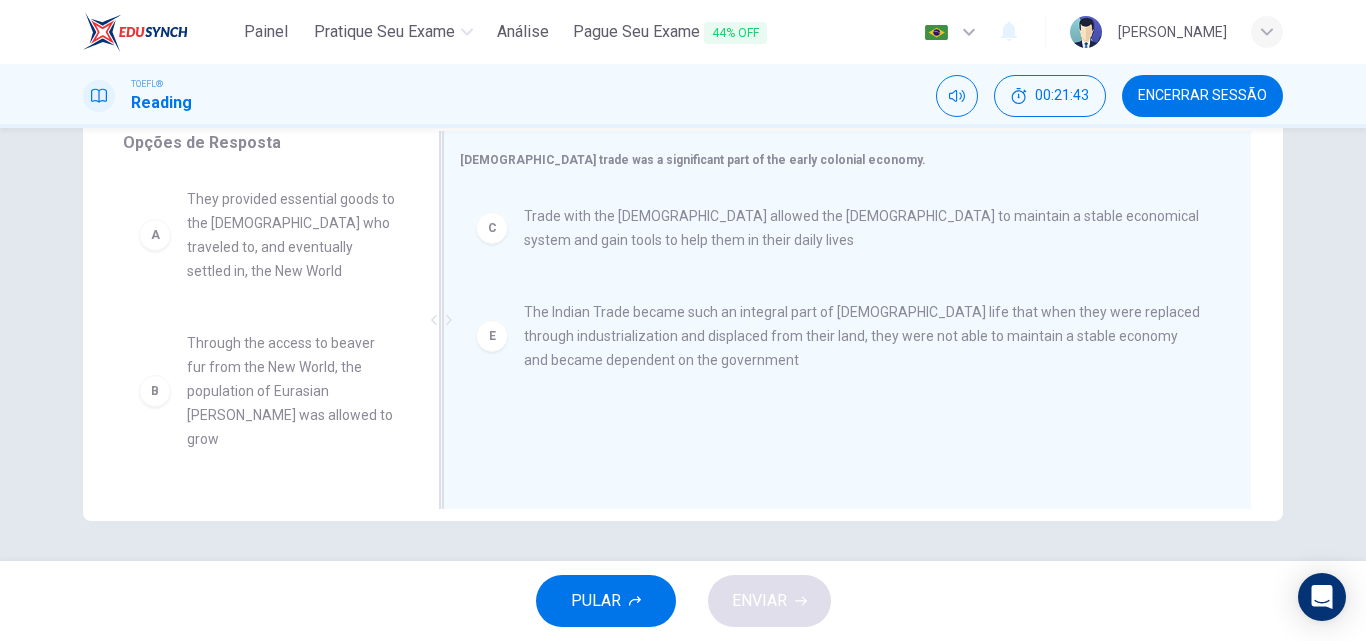 click at bounding box center [441, 320] 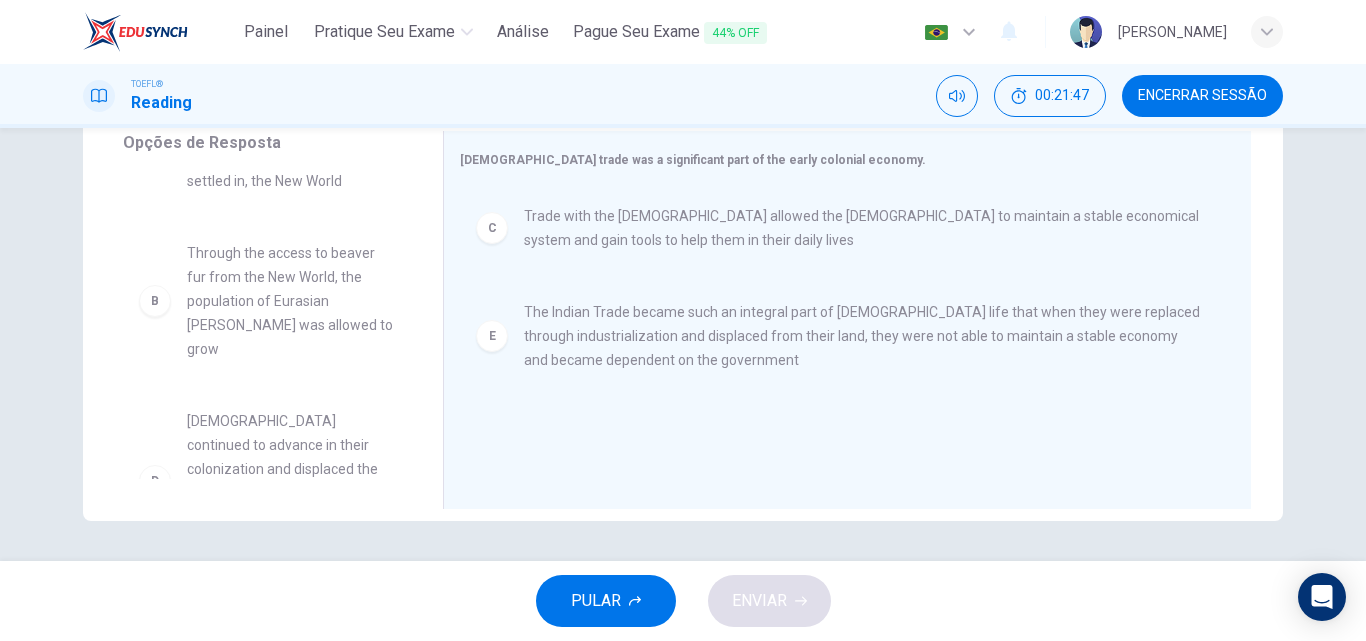 scroll, scrollTop: 88, scrollLeft: 0, axis: vertical 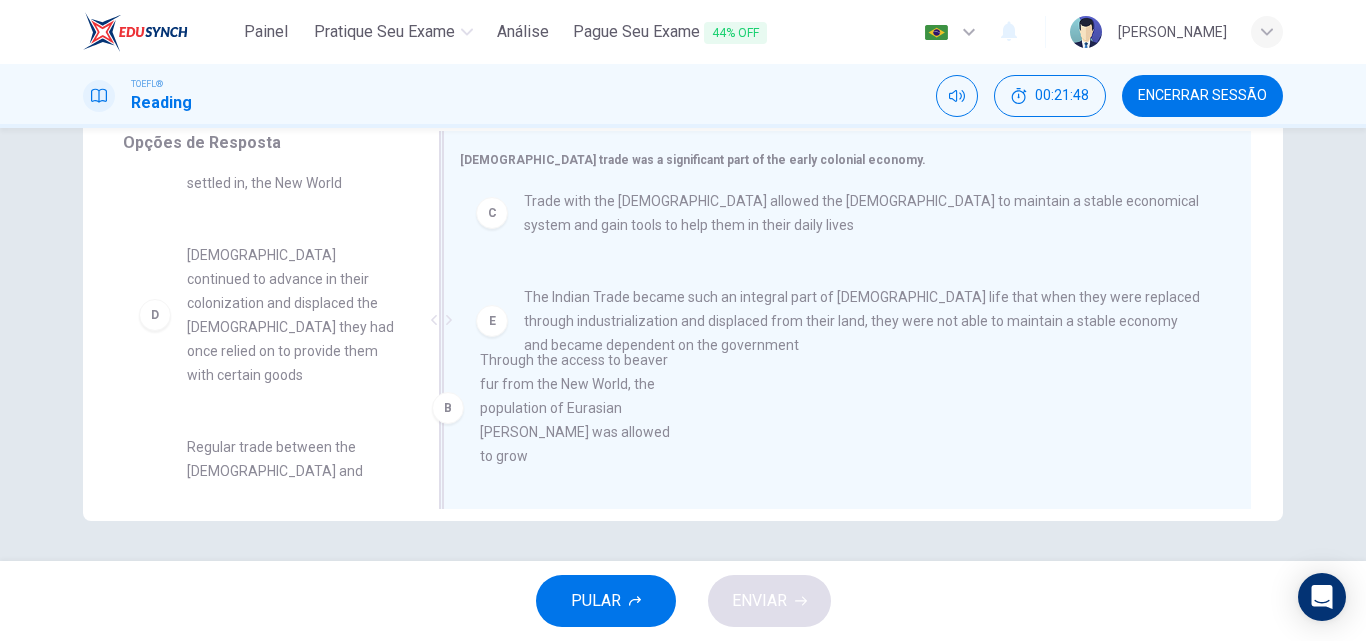 drag, startPoint x: 272, startPoint y: 333, endPoint x: 601, endPoint y: 450, distance: 349.18475 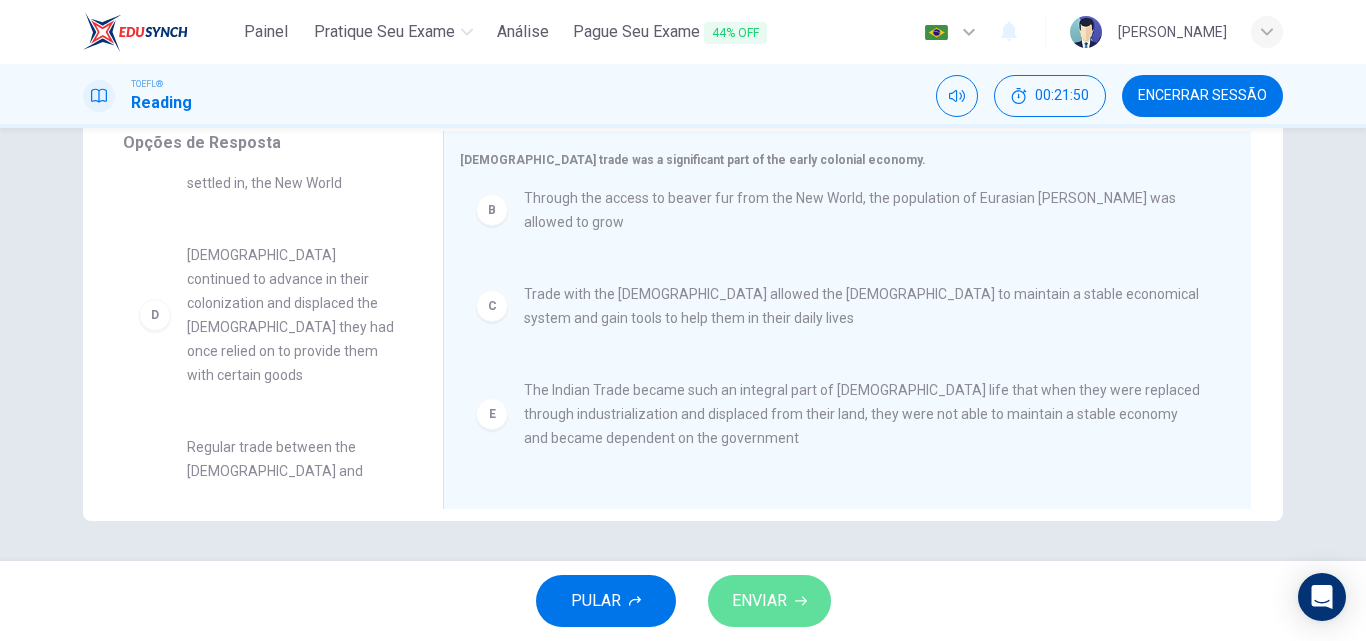 click on "ENVIAR" at bounding box center (769, 601) 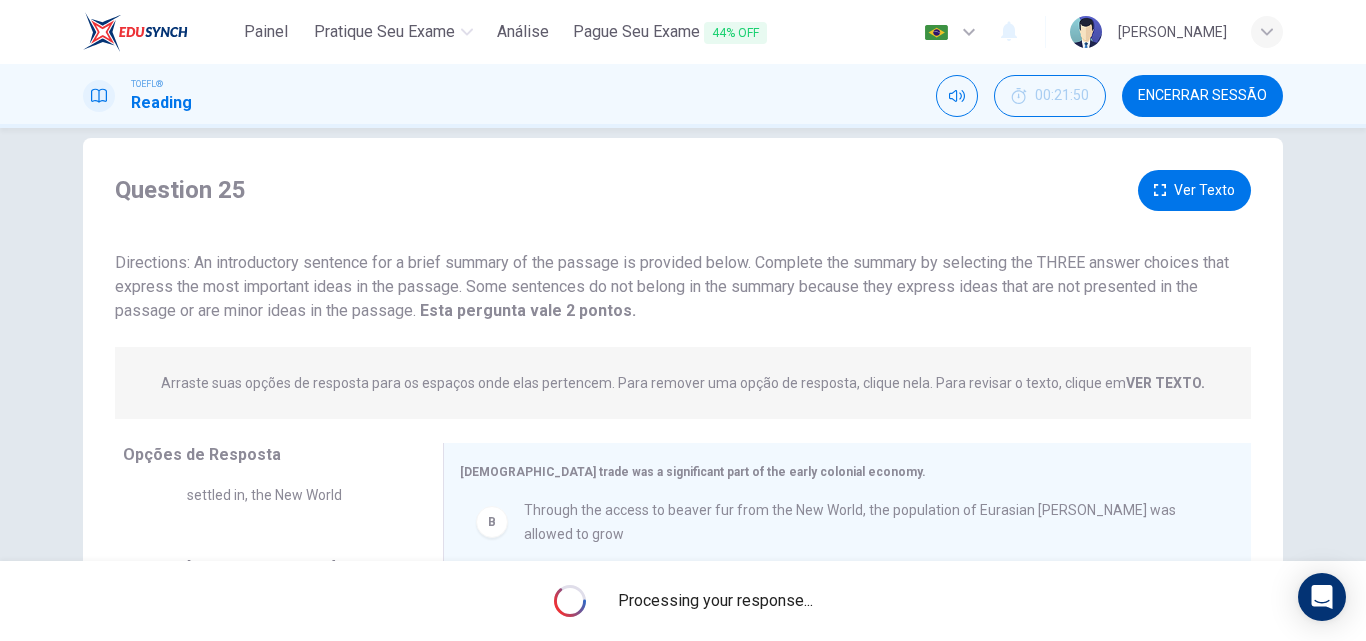 scroll, scrollTop: 0, scrollLeft: 0, axis: both 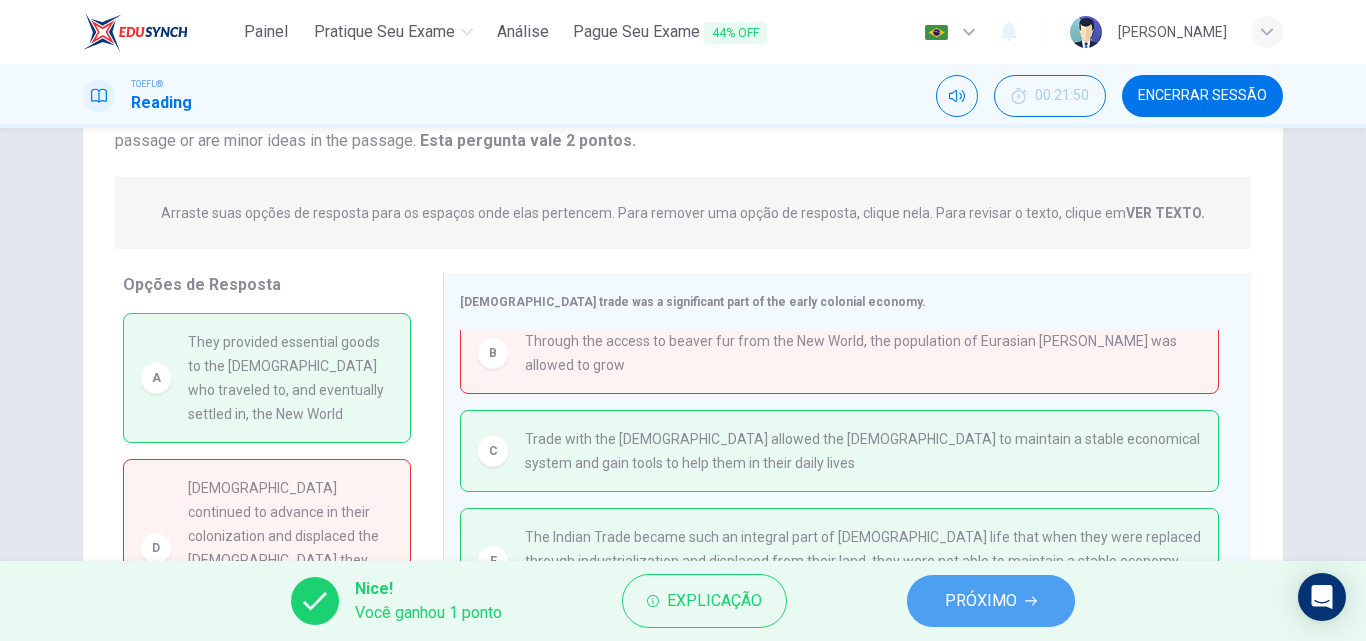 click on "PRÓXIMO" at bounding box center (991, 601) 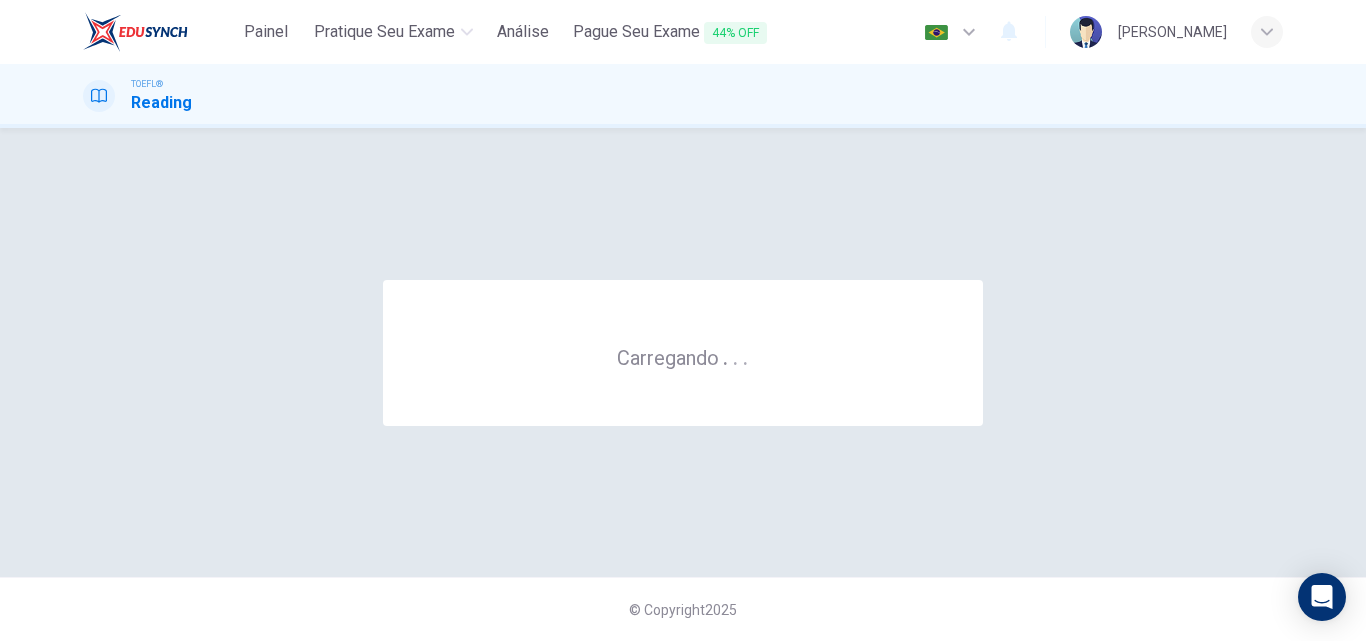 scroll, scrollTop: 0, scrollLeft: 0, axis: both 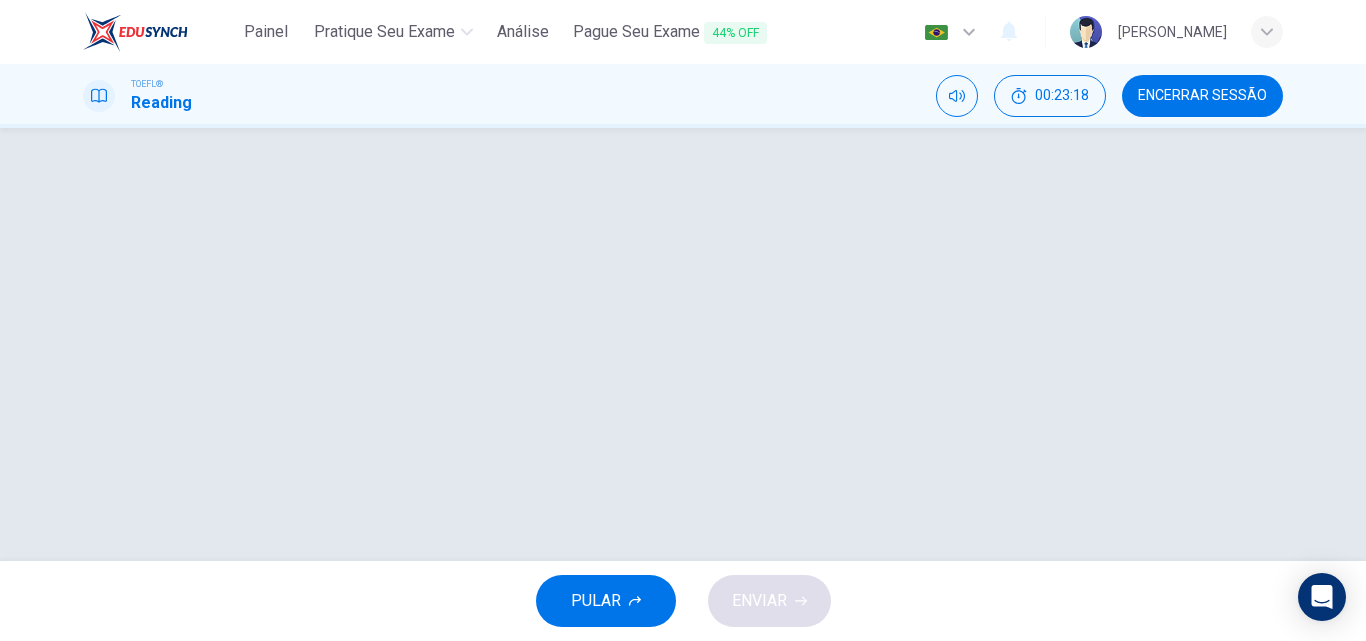 click at bounding box center (683, 344) 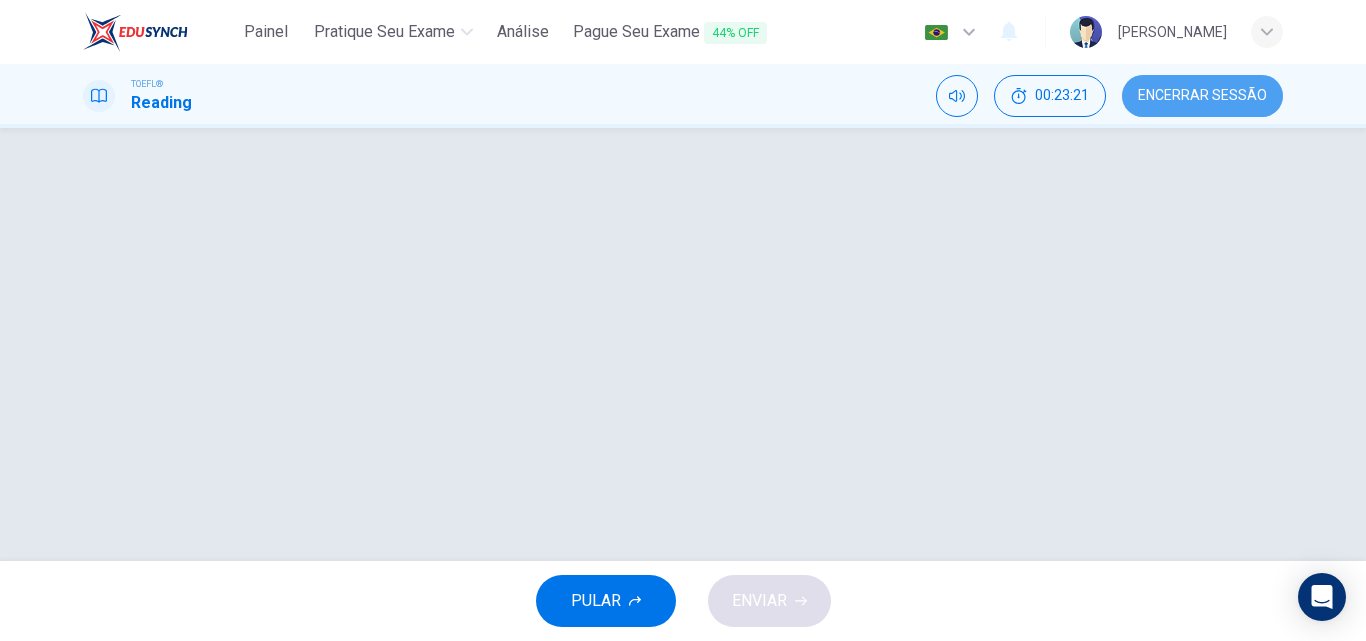 click on "Encerrar Sessão" at bounding box center (1202, 96) 